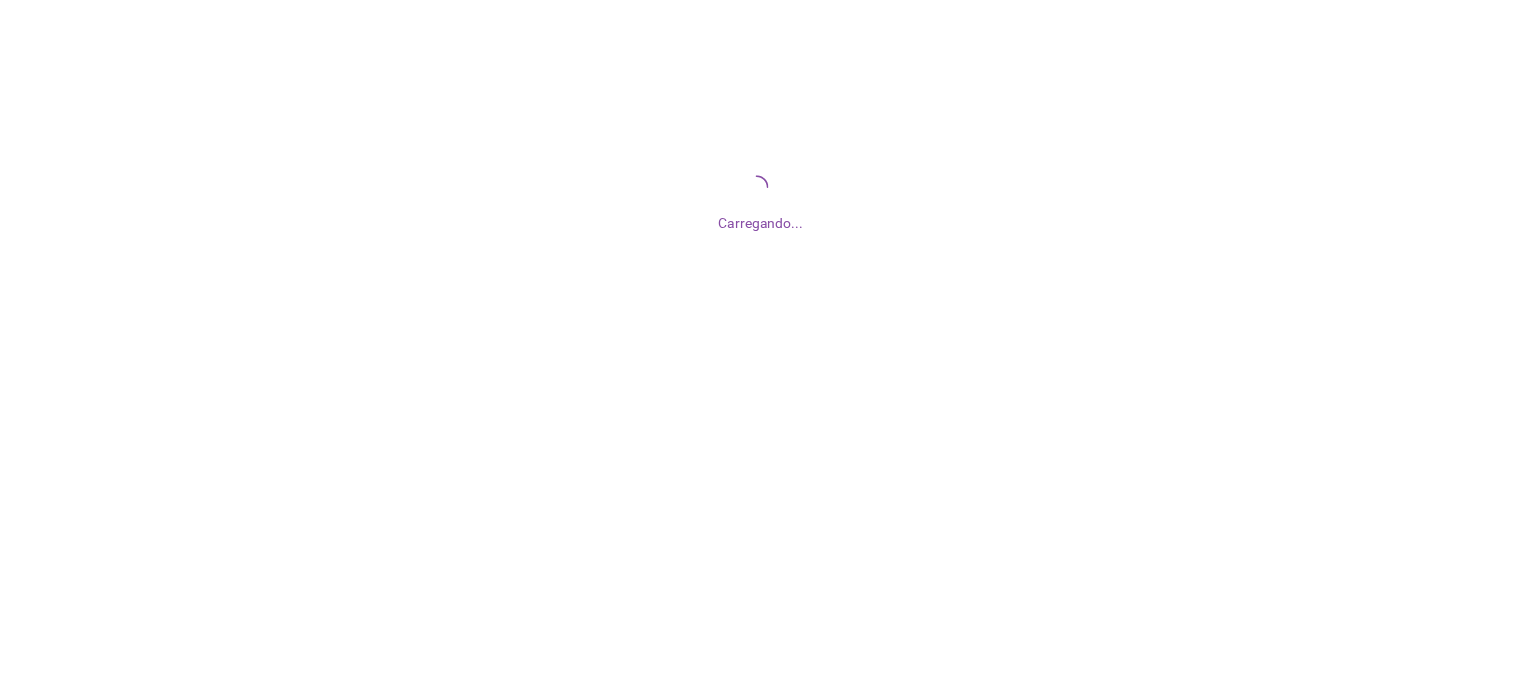 scroll, scrollTop: 0, scrollLeft: 0, axis: both 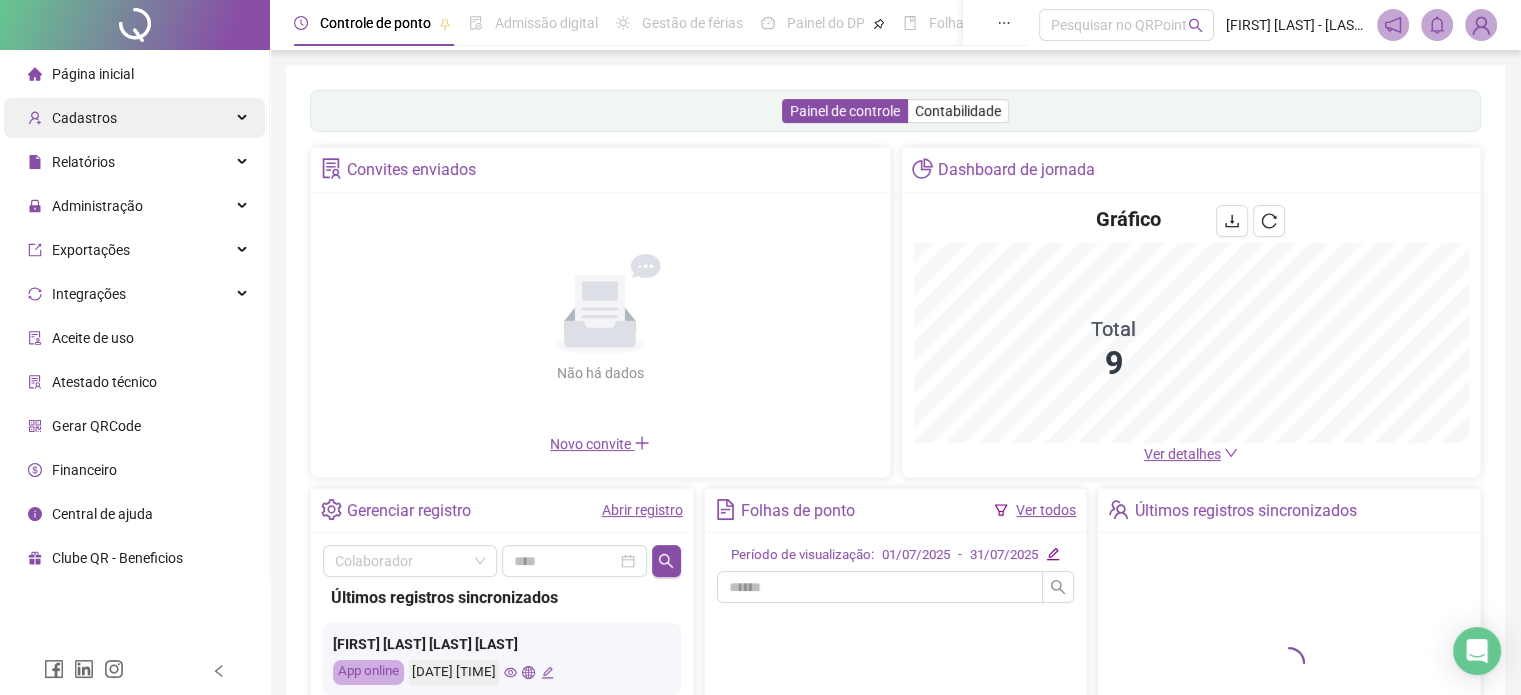 click on "Cadastros" at bounding box center (84, 118) 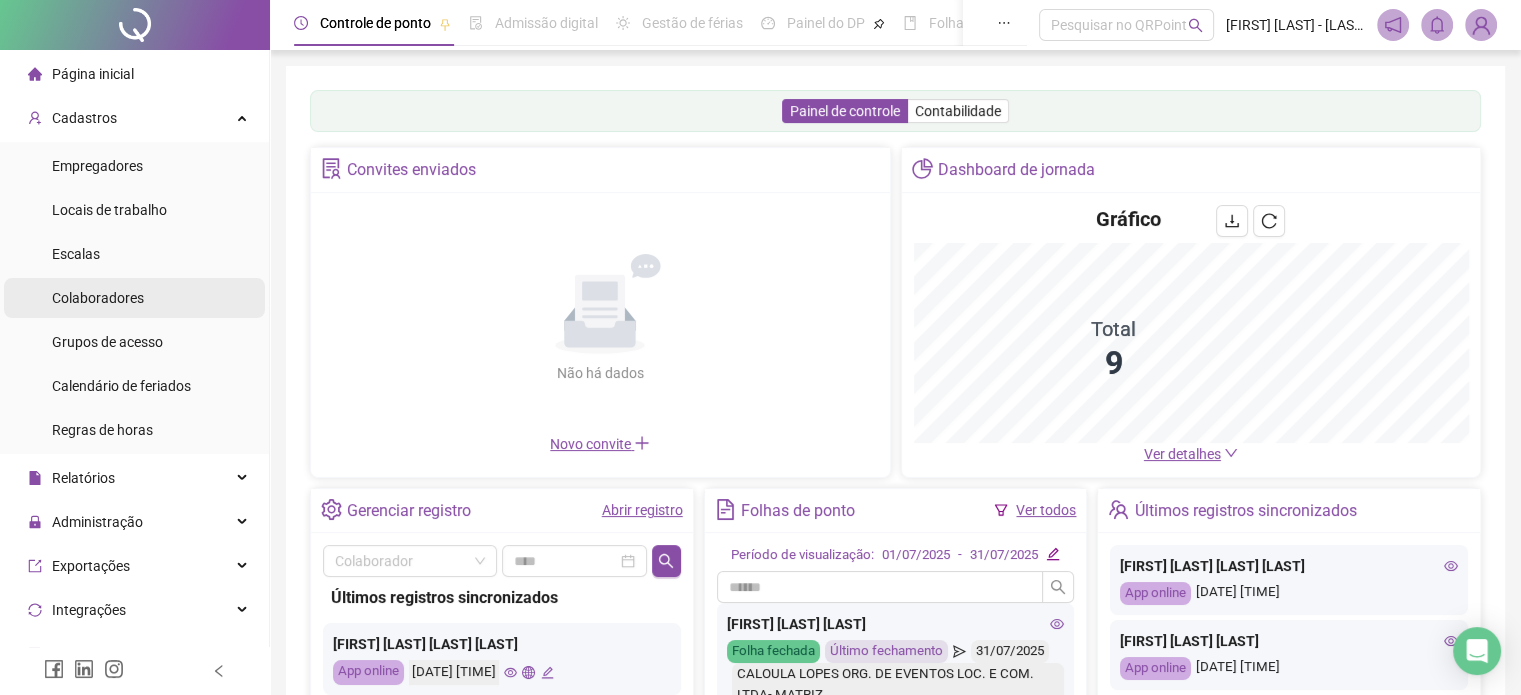 click on "Colaboradores" at bounding box center (98, 298) 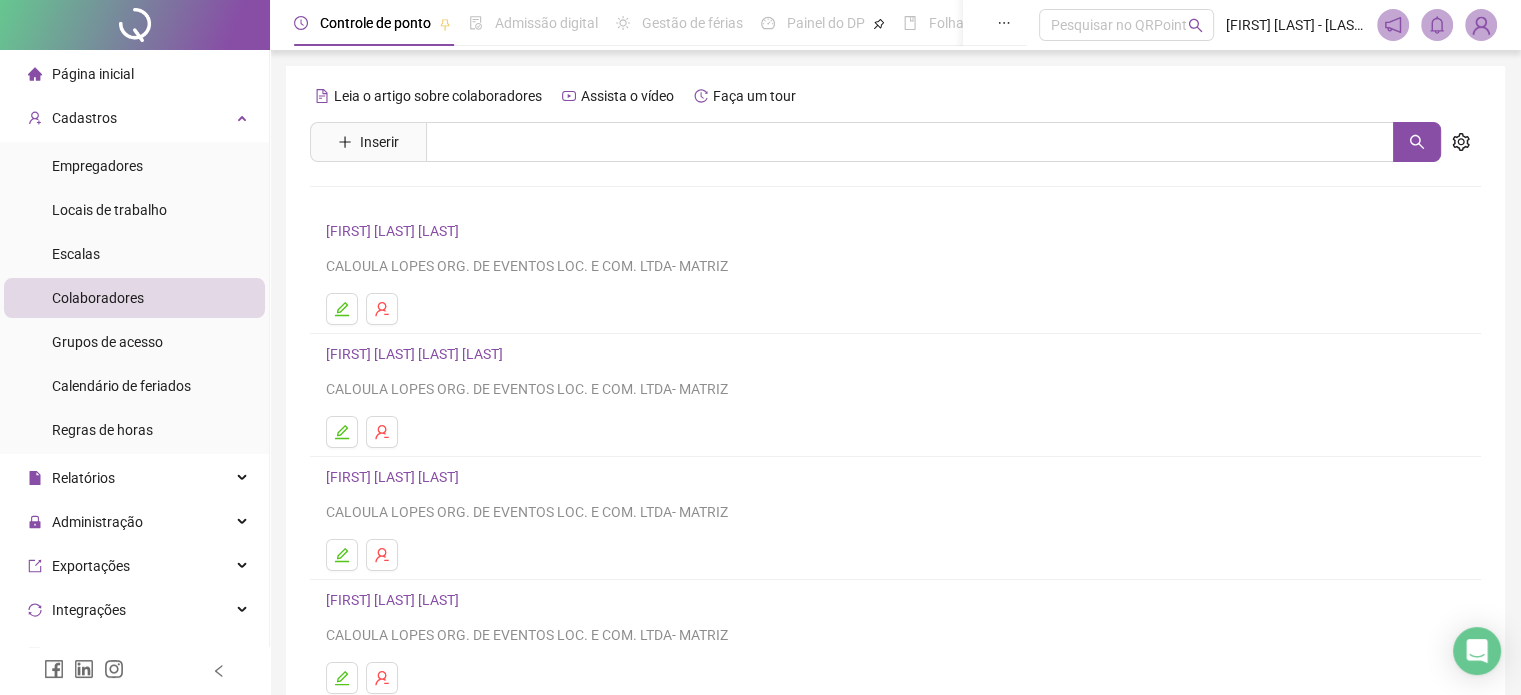 click on "[FIRST] [LAST] [LAST] [LAST]" at bounding box center (417, 354) 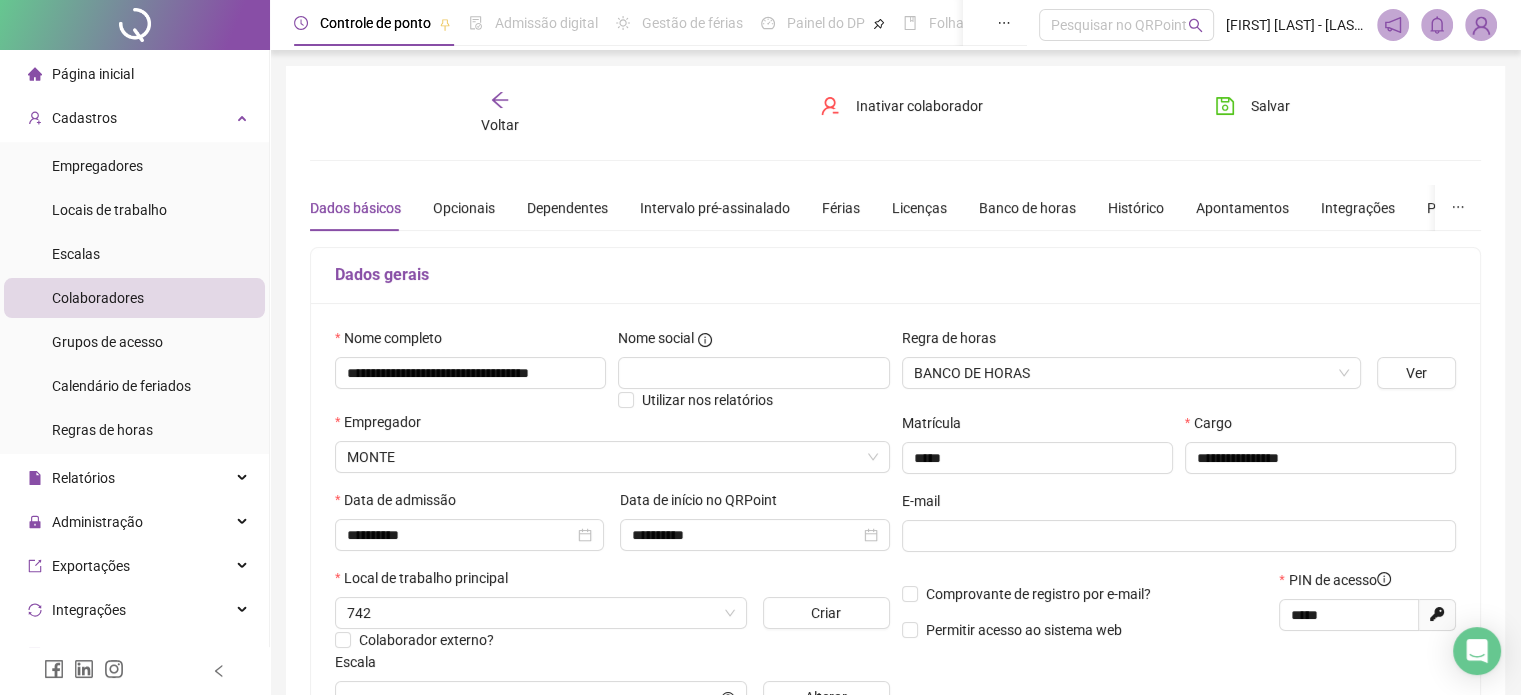 type on "**********" 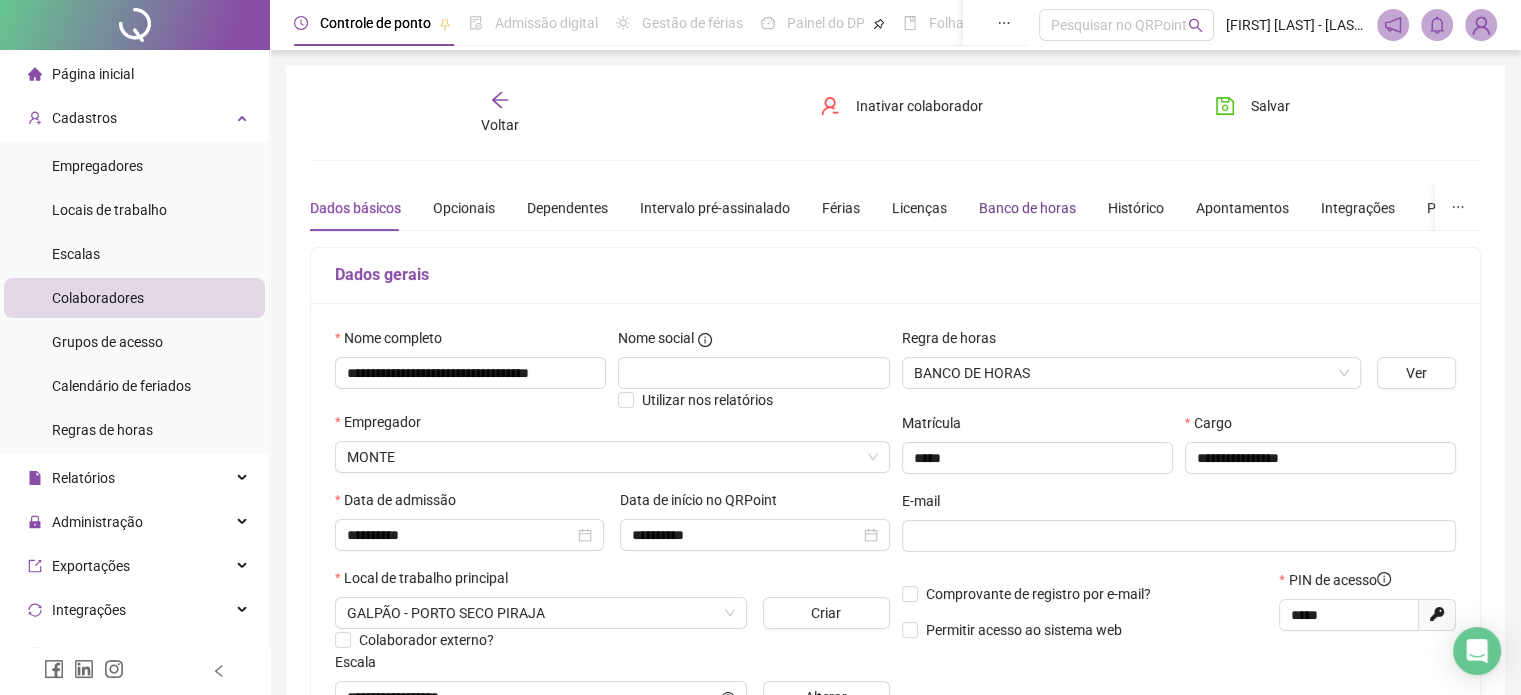 click on "Banco de horas" at bounding box center (1027, 208) 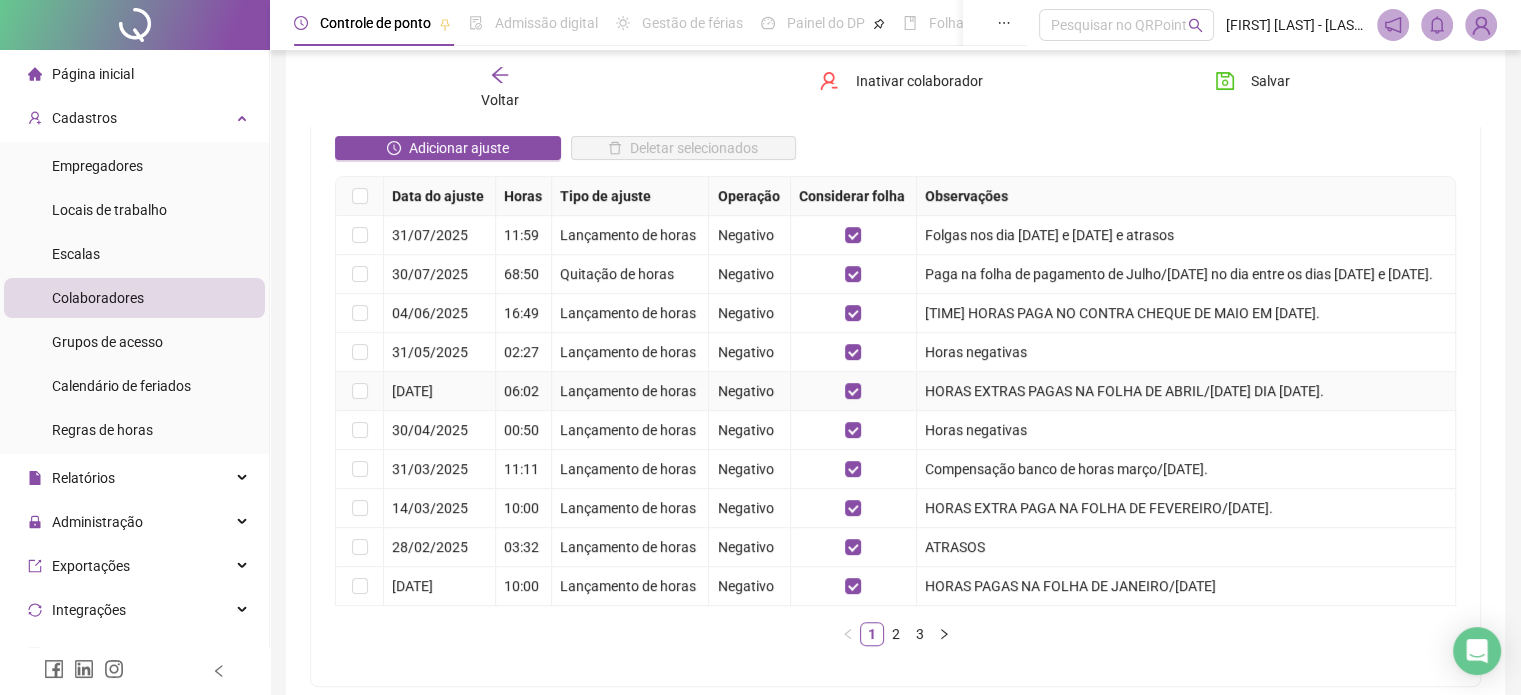 scroll, scrollTop: 300, scrollLeft: 0, axis: vertical 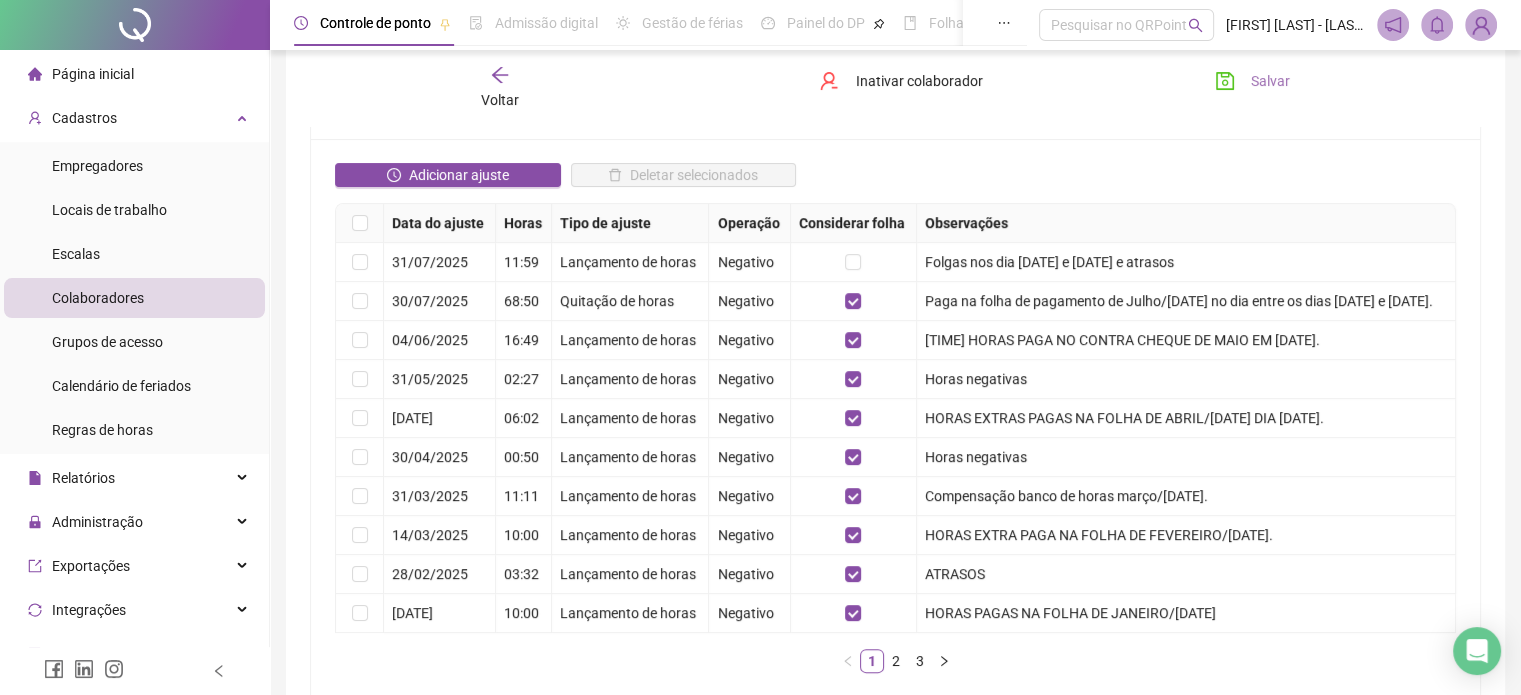 click on "Salvar" at bounding box center (1270, 81) 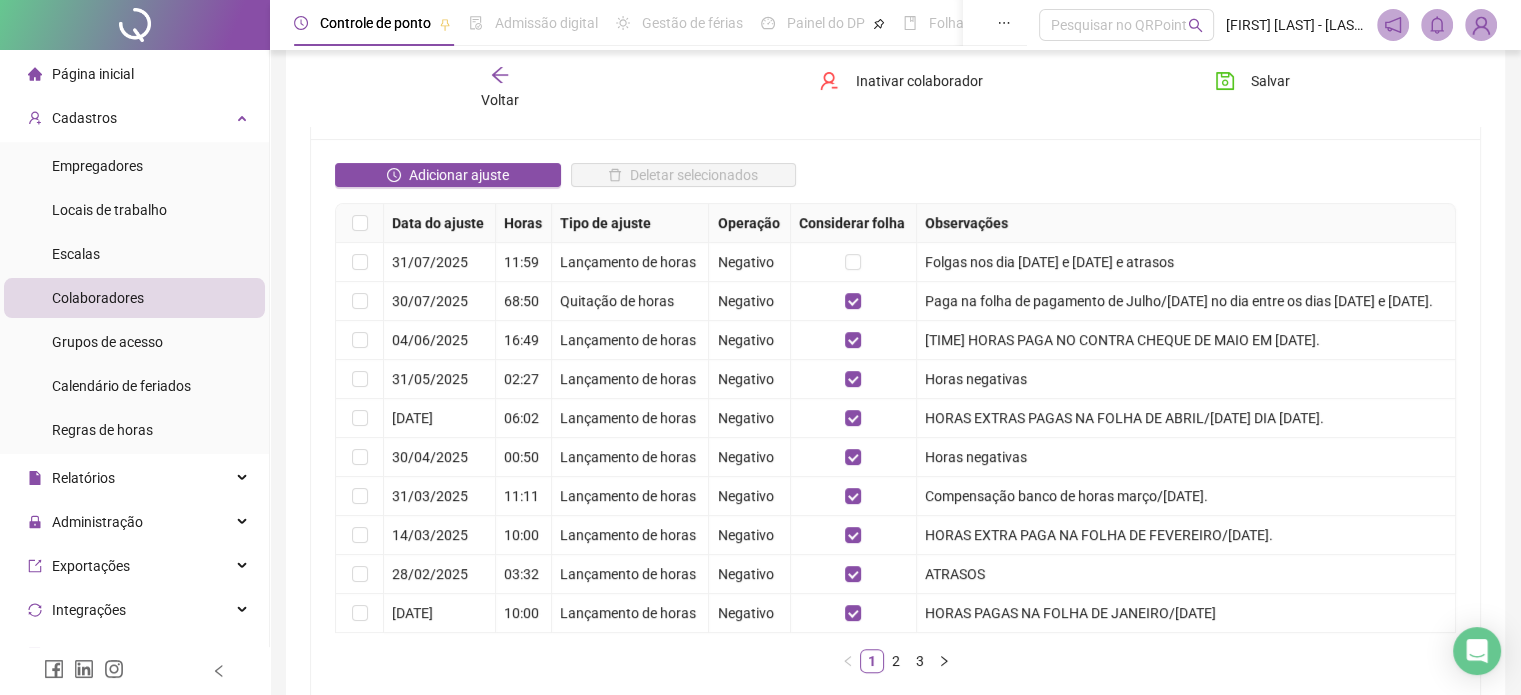 click on "Página inicial" at bounding box center (93, 74) 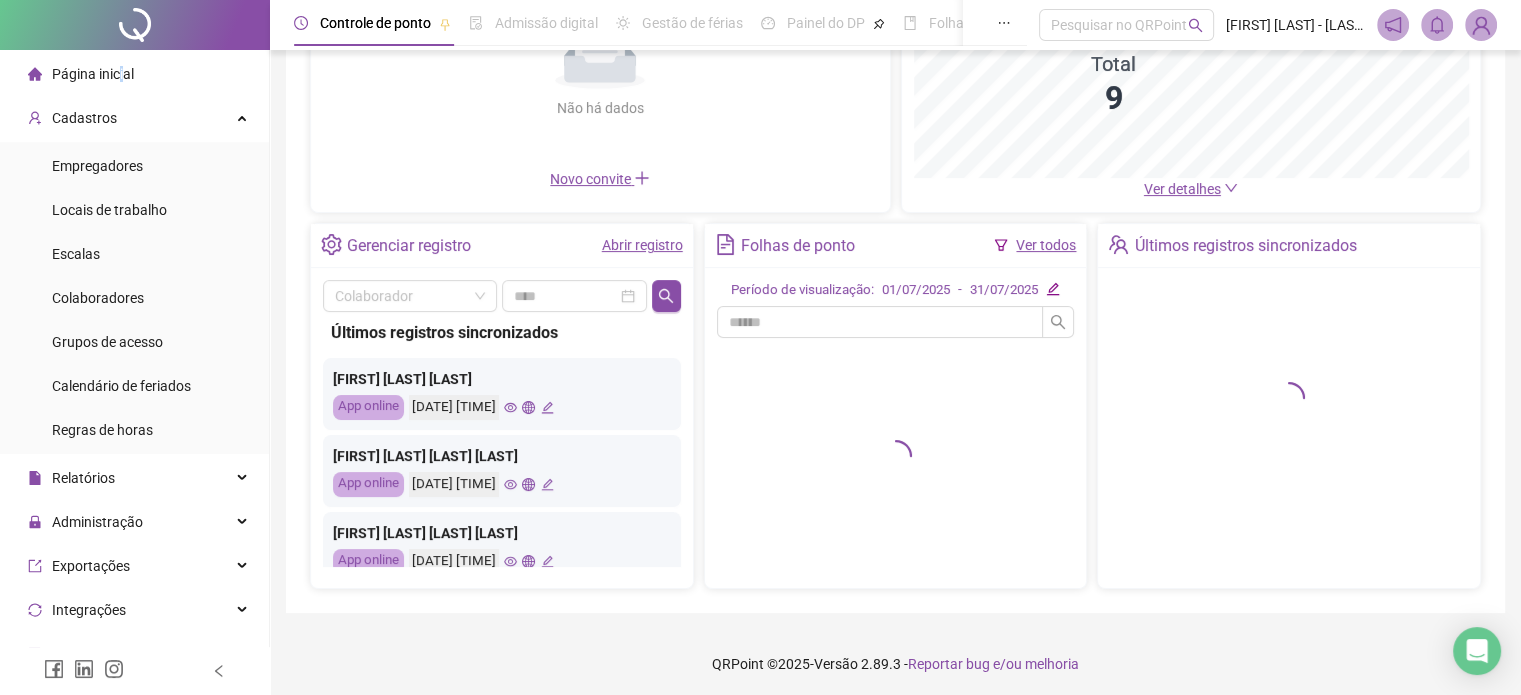 scroll, scrollTop: 267, scrollLeft: 0, axis: vertical 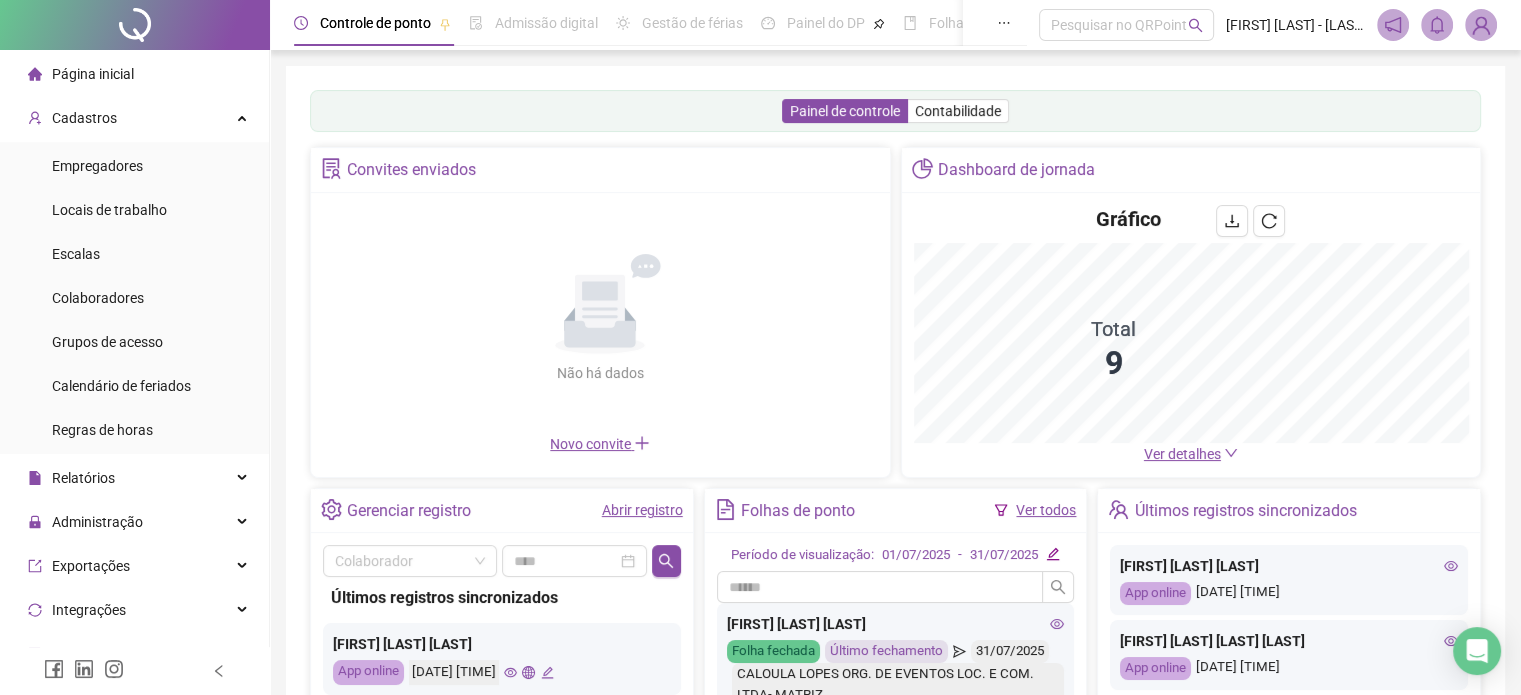 click on "Ver detalhes" at bounding box center (1182, 454) 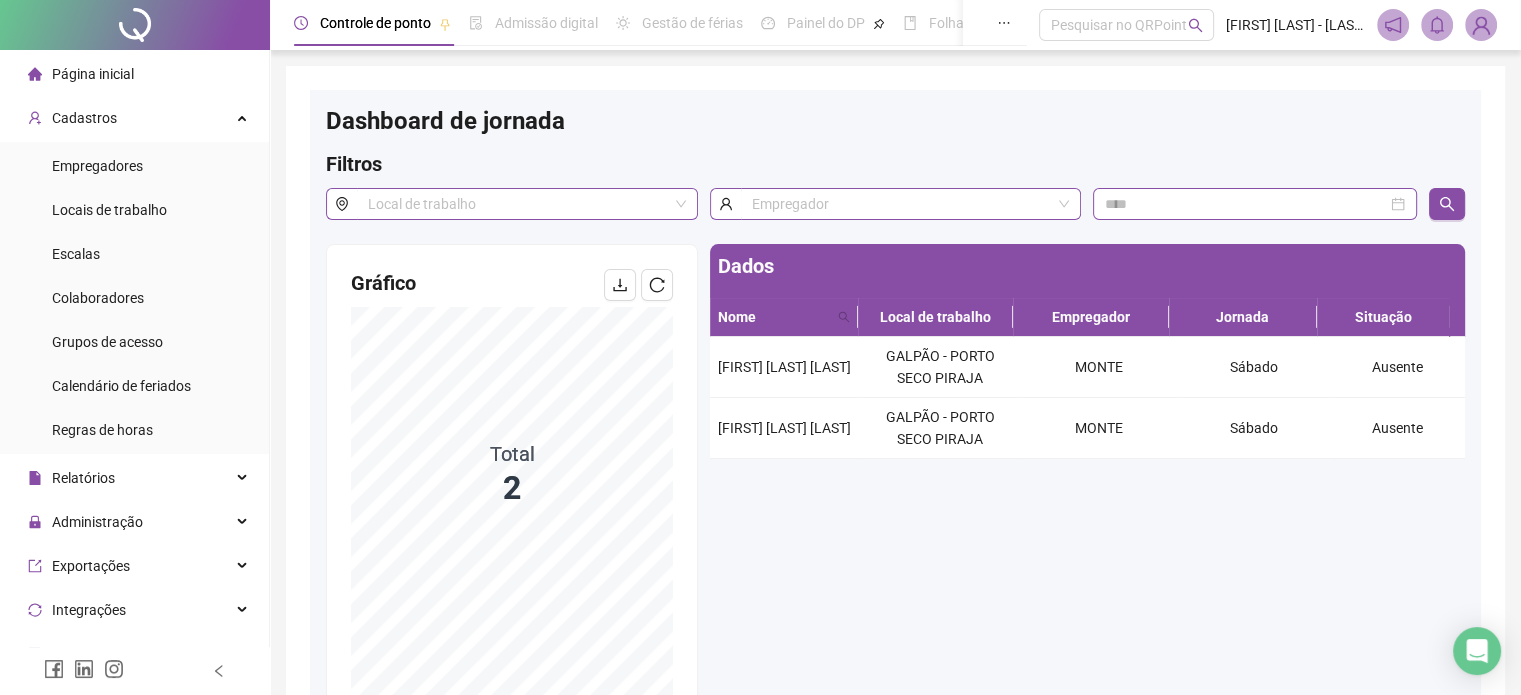 click on "Página inicial" at bounding box center [81, 74] 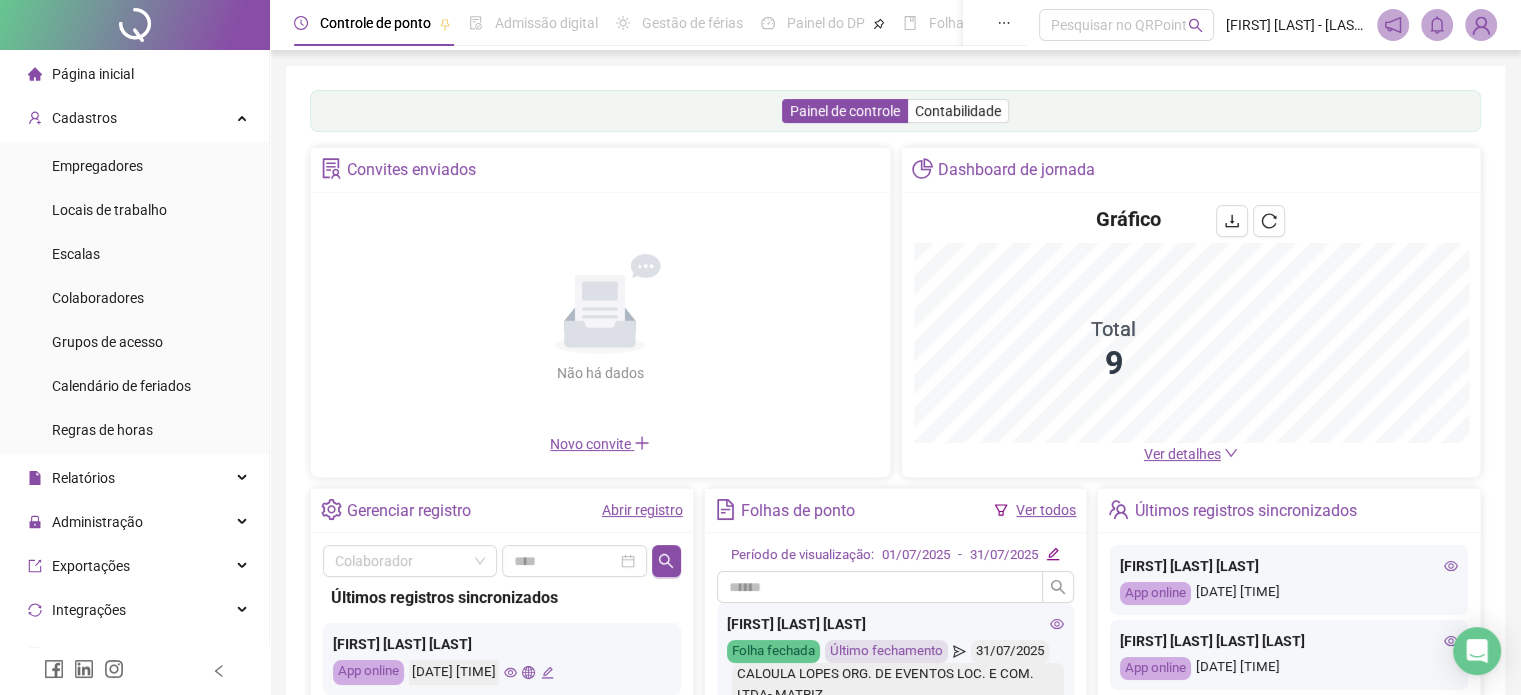 click on "Página inicial" at bounding box center [93, 74] 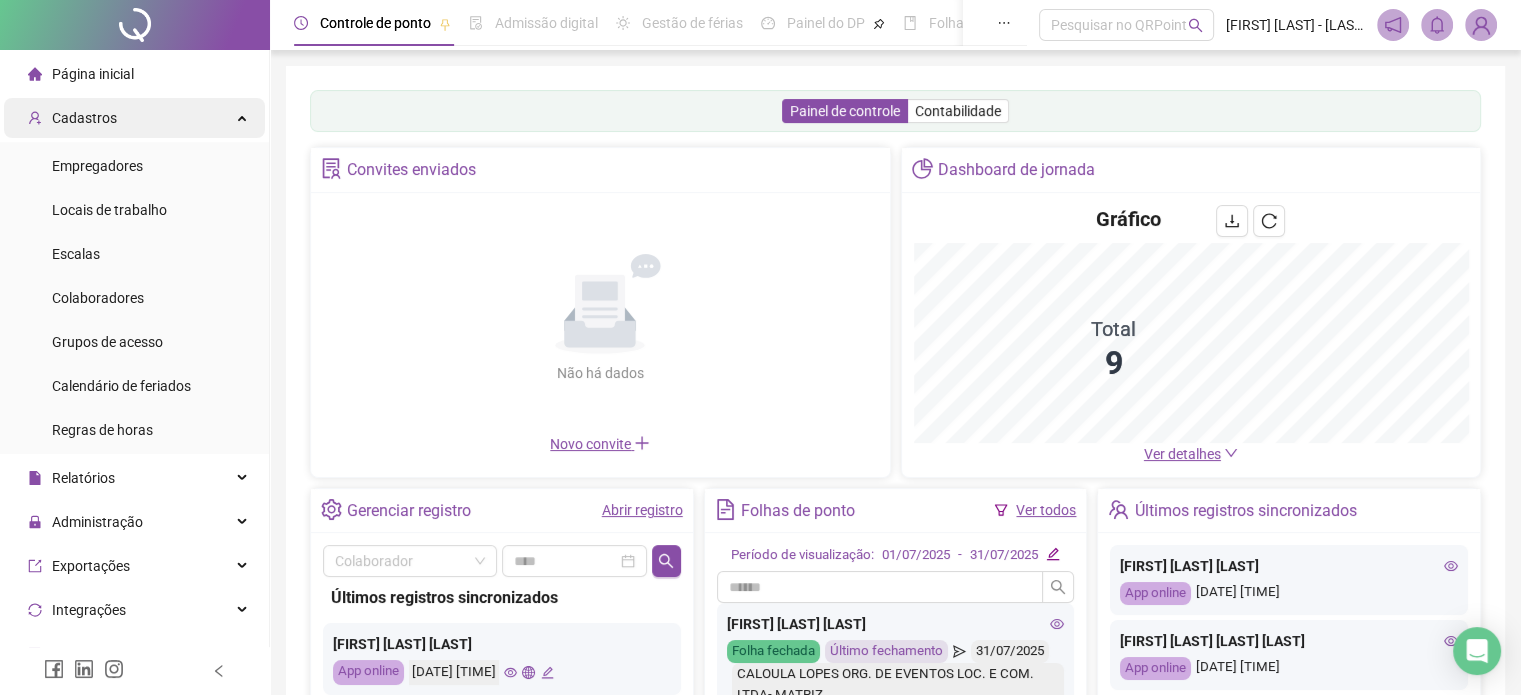 click on "Cadastros" at bounding box center (134, 118) 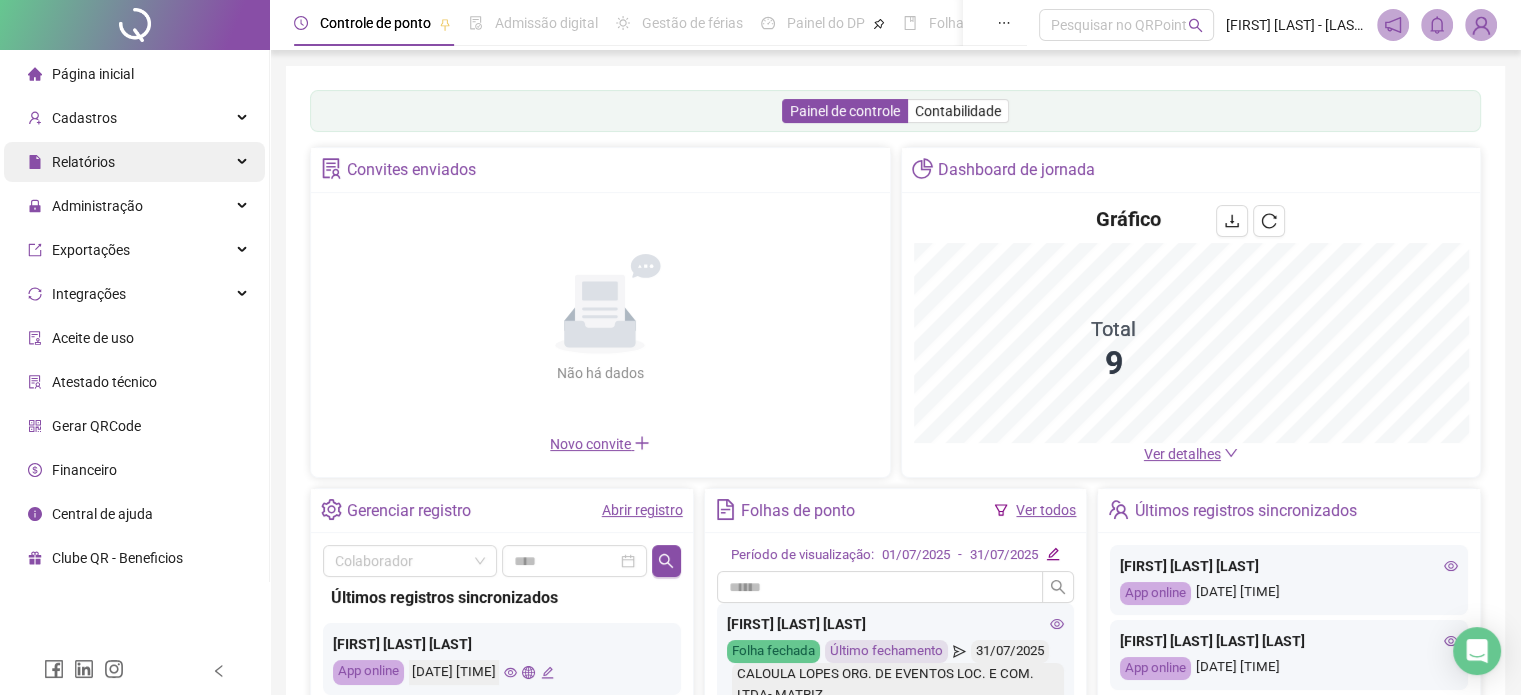click on "Relatórios" at bounding box center [83, 162] 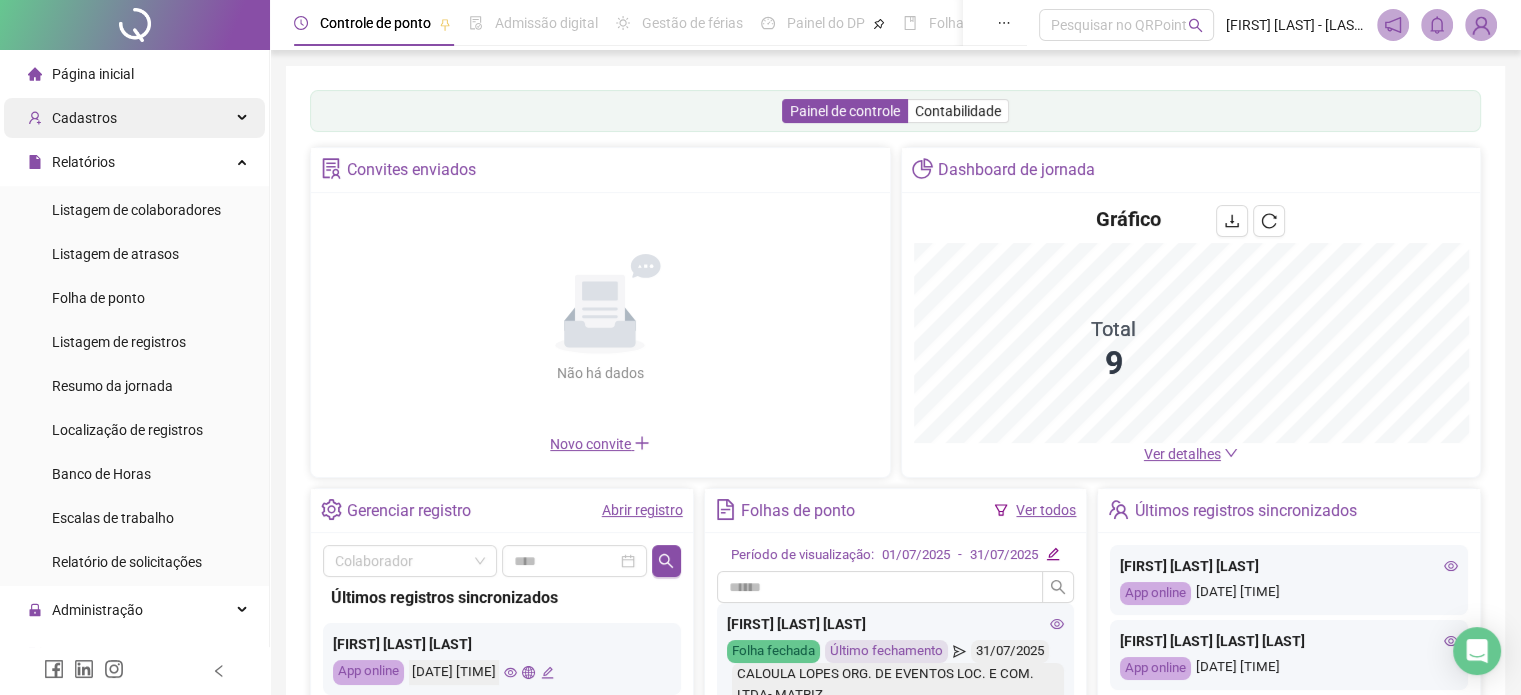 click on "Cadastros" at bounding box center (134, 118) 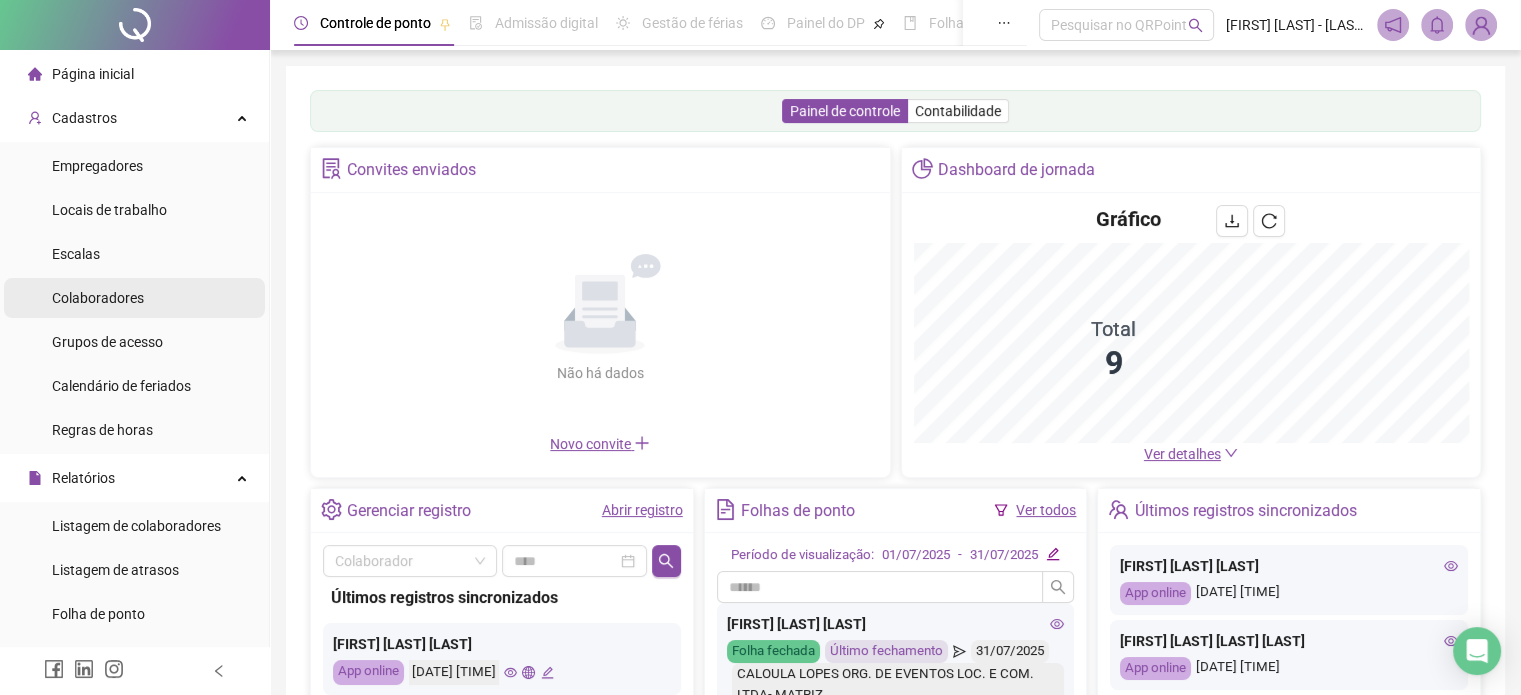 click on "Colaboradores" at bounding box center (98, 298) 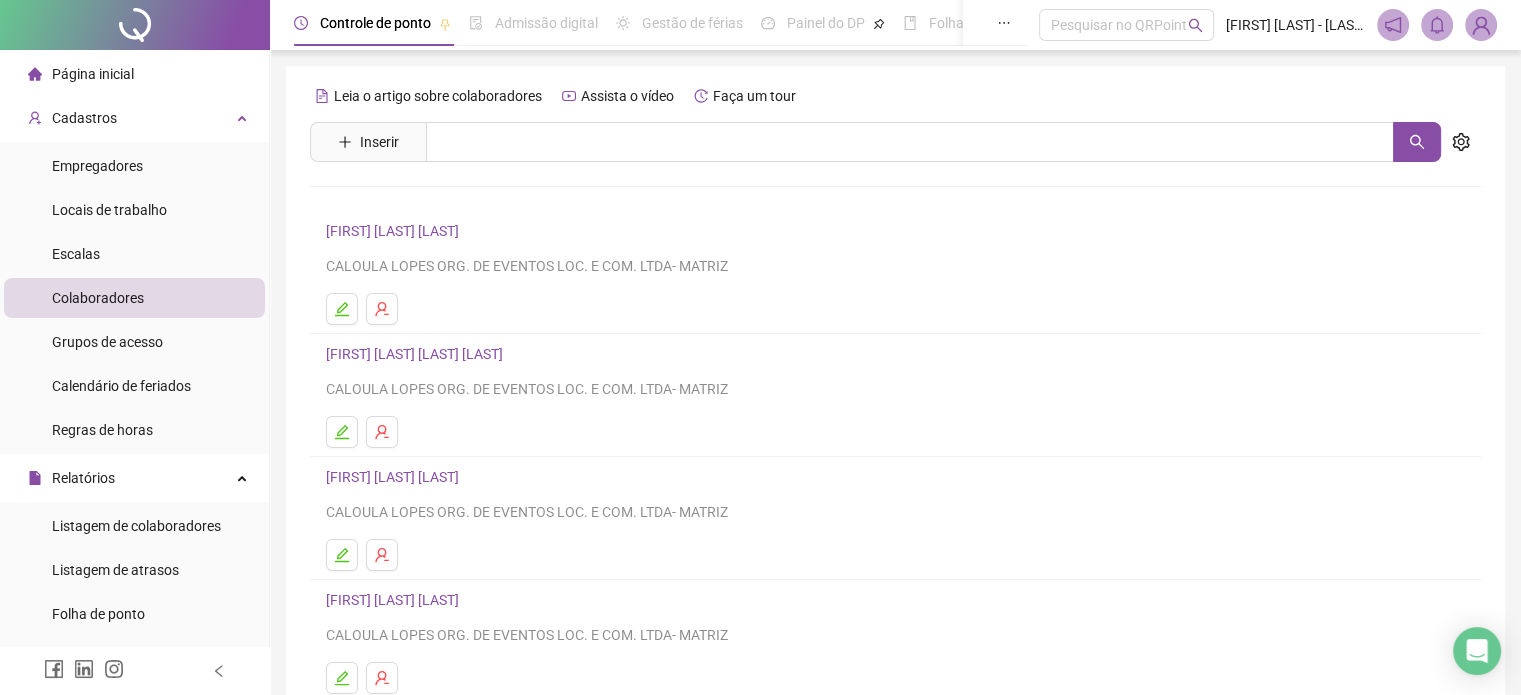 click on "[FIRST] [LAST] [LAST] [LAST]" at bounding box center [417, 354] 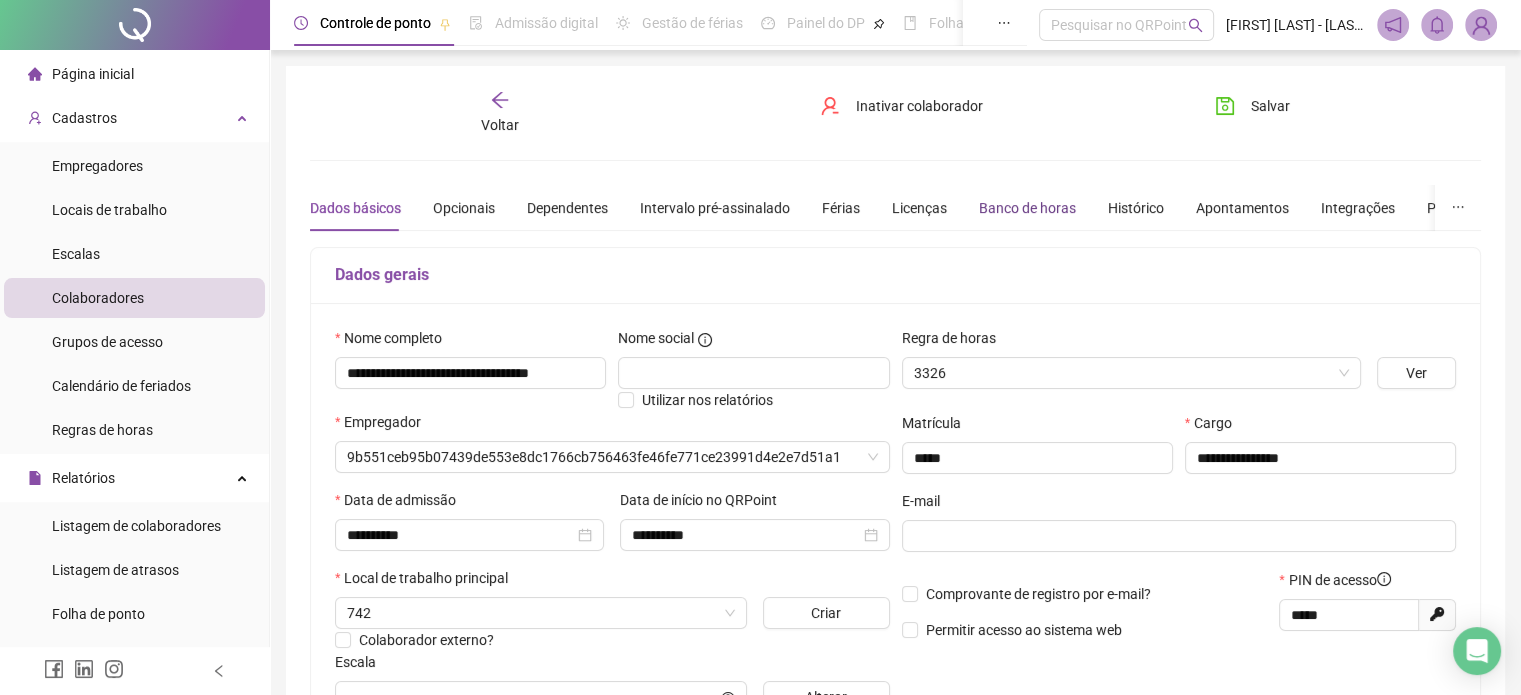 click on "Banco de horas" at bounding box center [1027, 208] 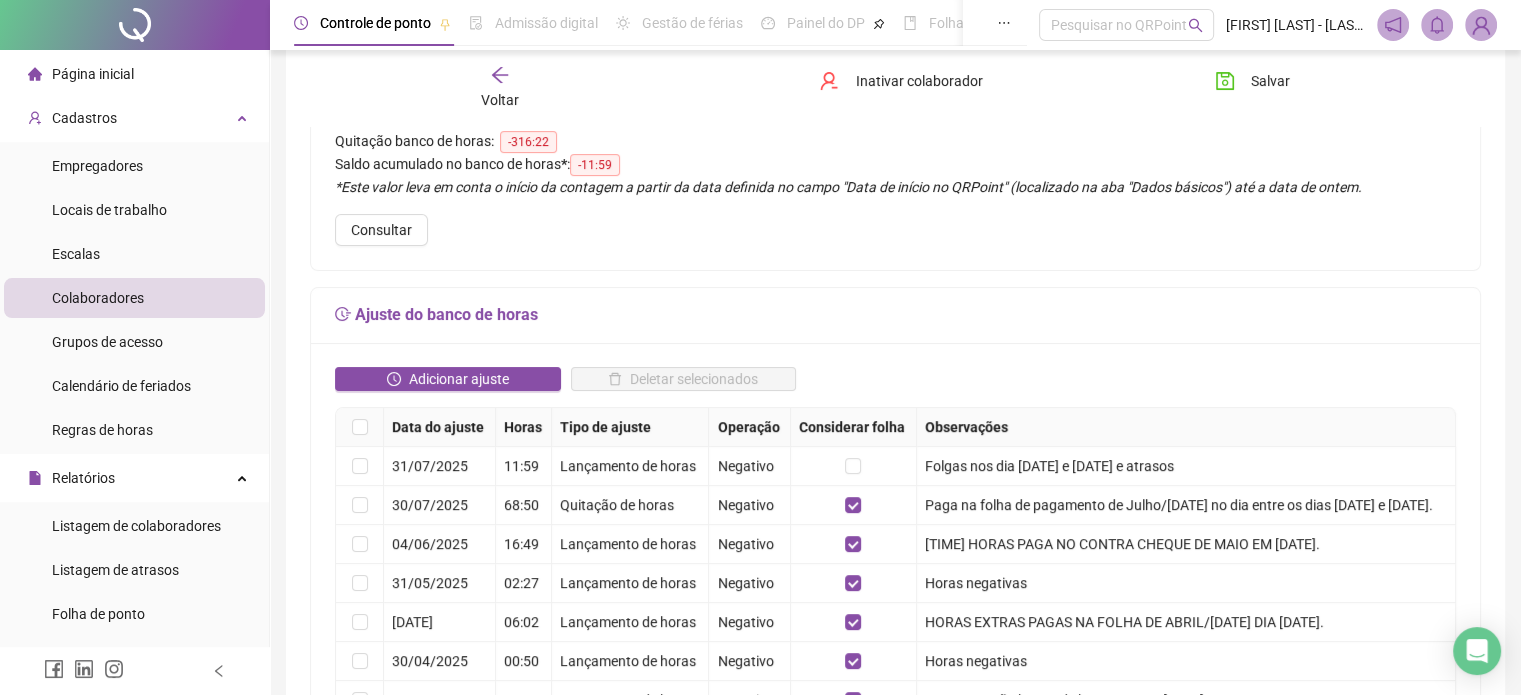 scroll, scrollTop: 200, scrollLeft: 0, axis: vertical 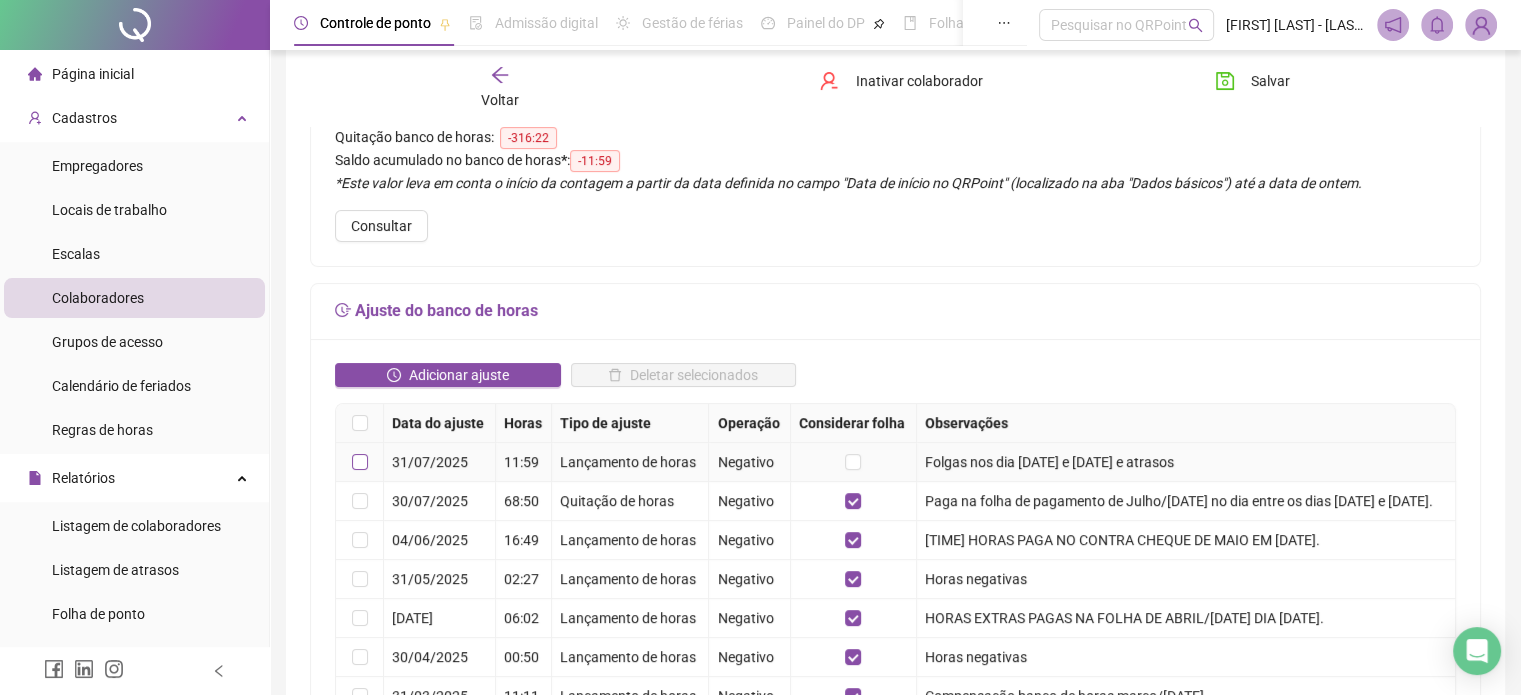click at bounding box center (360, 462) 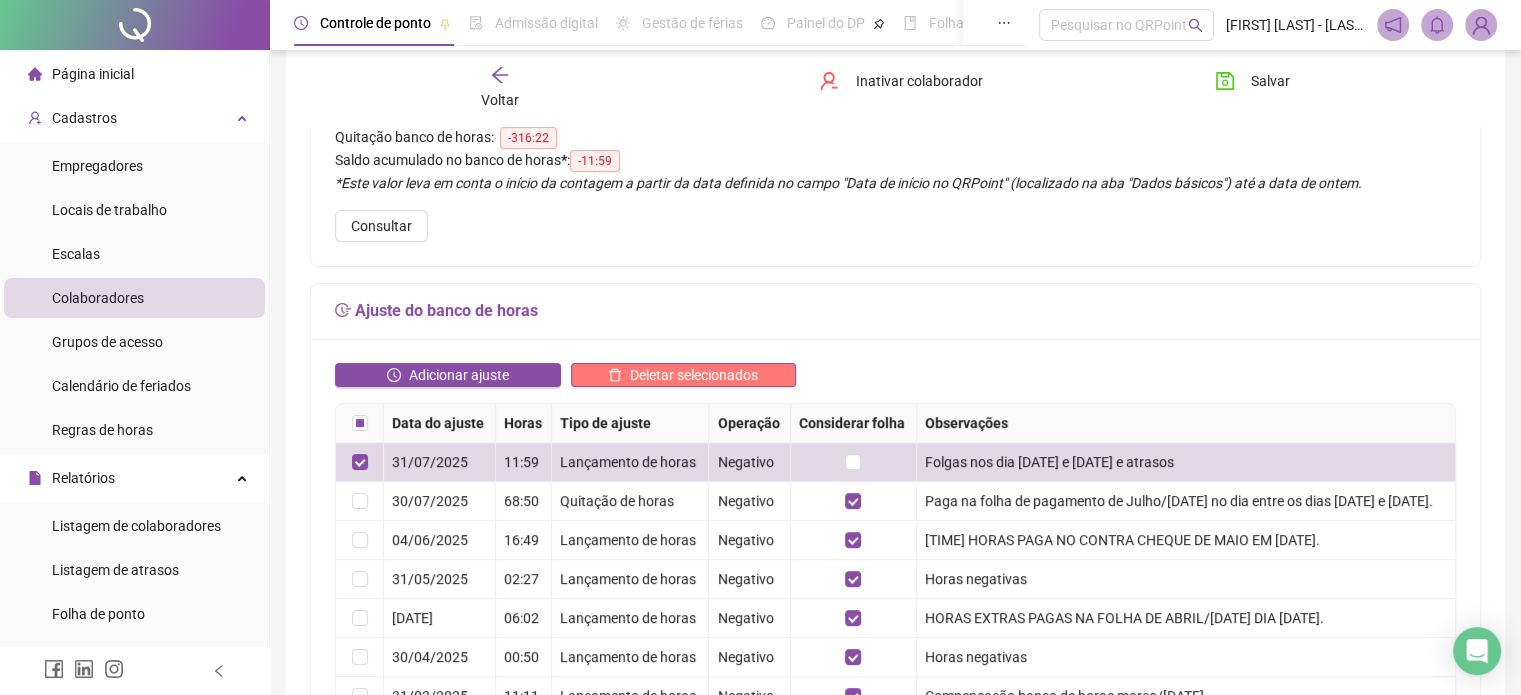 click on "Deletar selecionados" at bounding box center [694, 375] 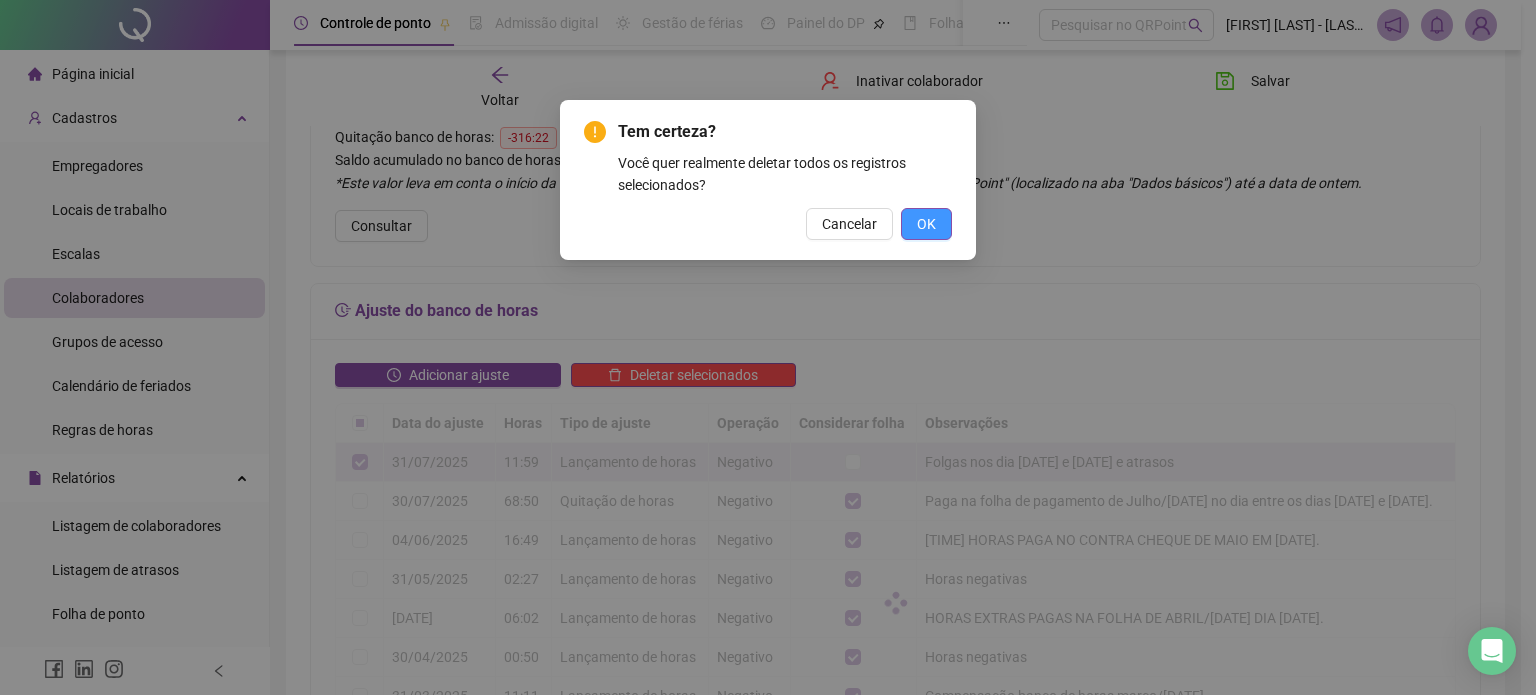 click on "OK" at bounding box center [926, 224] 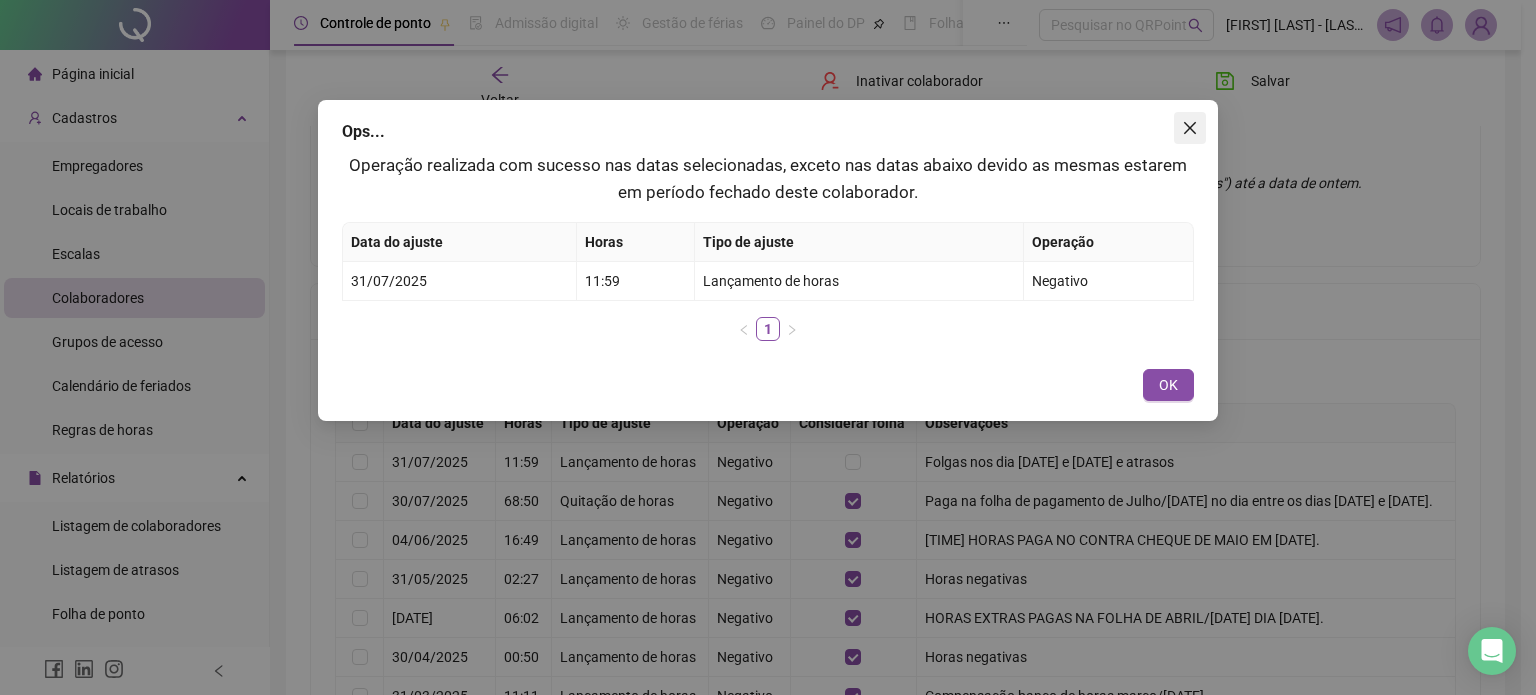 click 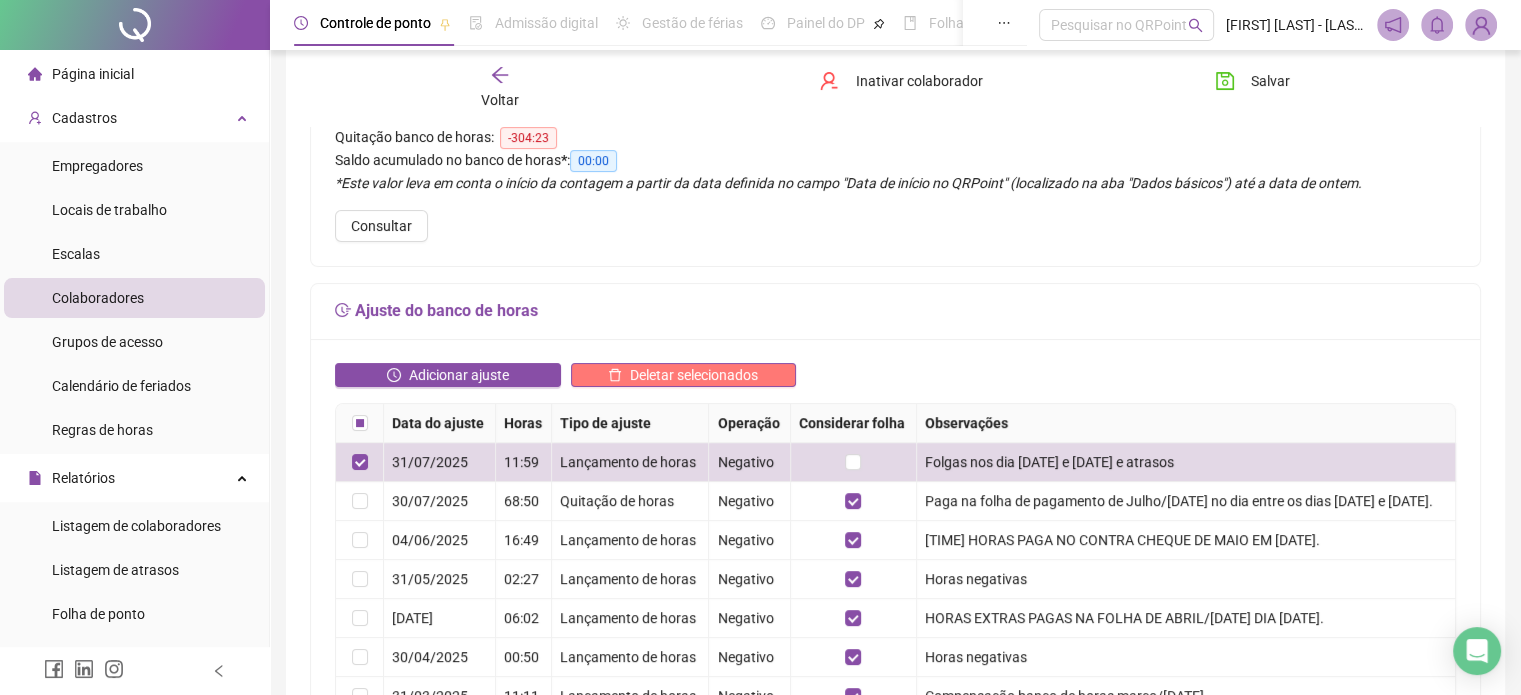 click on "Deletar selecionados" at bounding box center [694, 375] 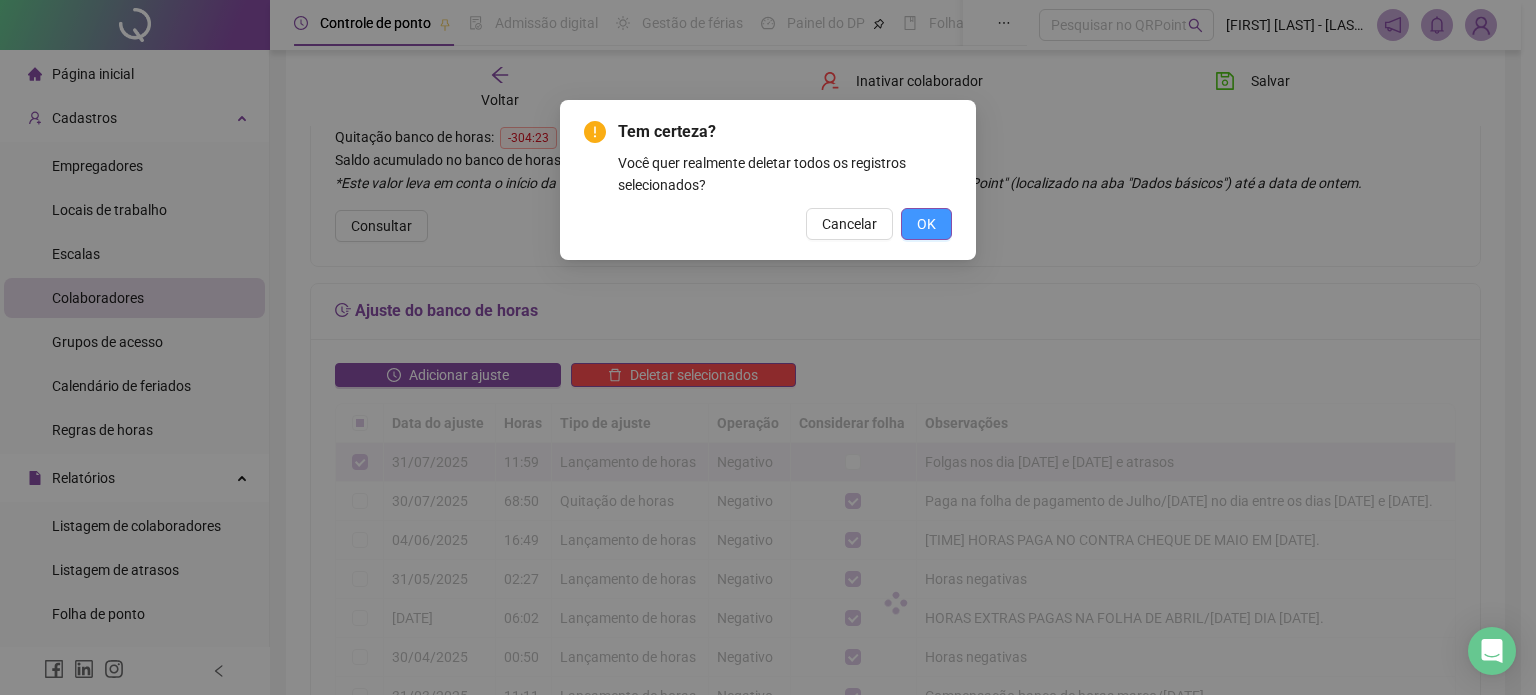 click on "OK" at bounding box center [926, 224] 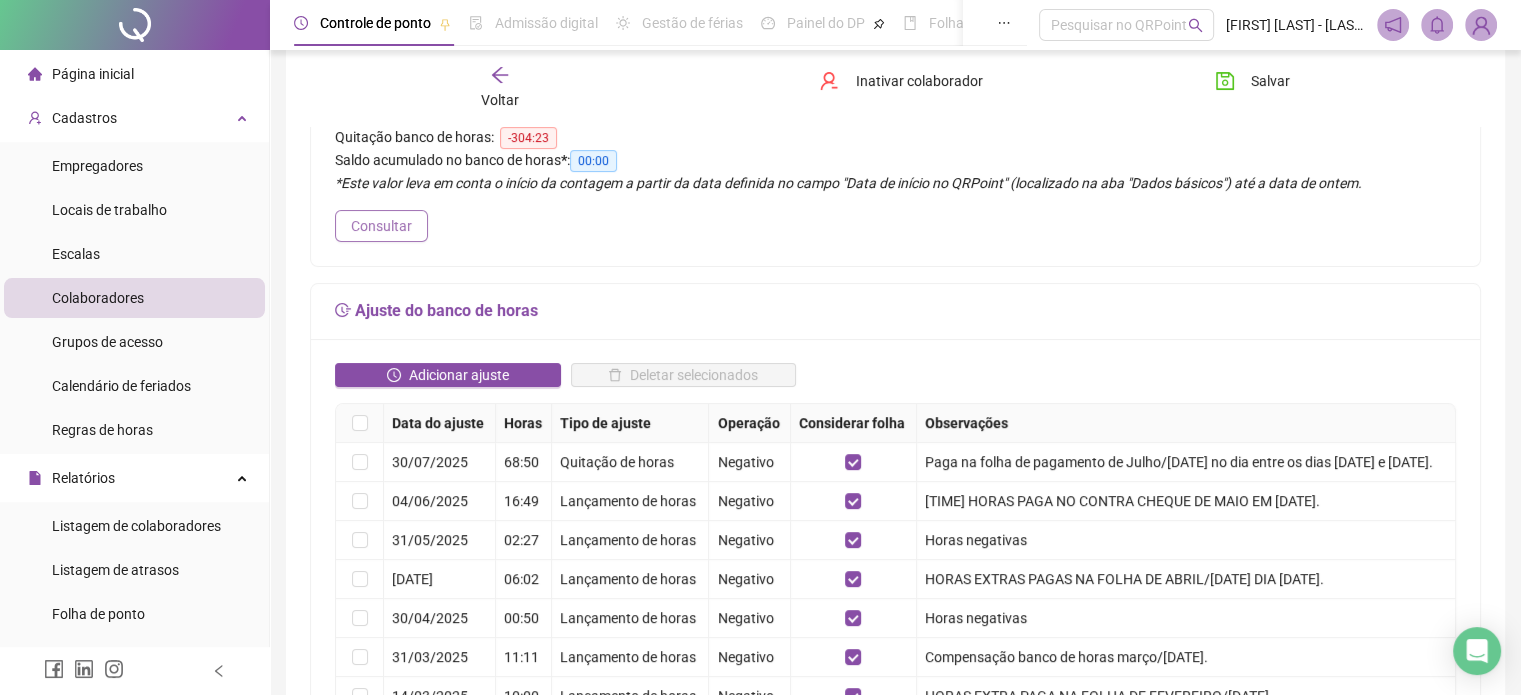 click on "Consultar" at bounding box center [381, 226] 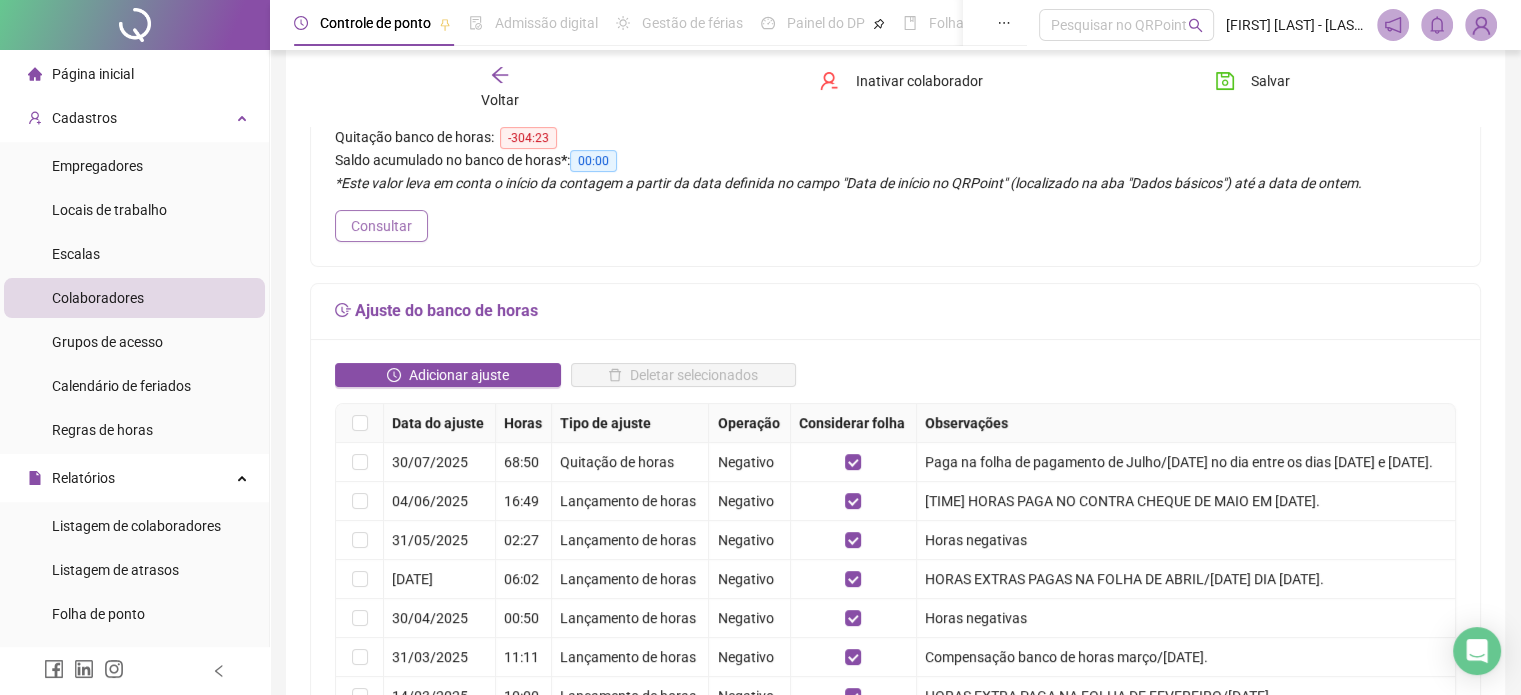 click on "Consultar" at bounding box center [381, 226] 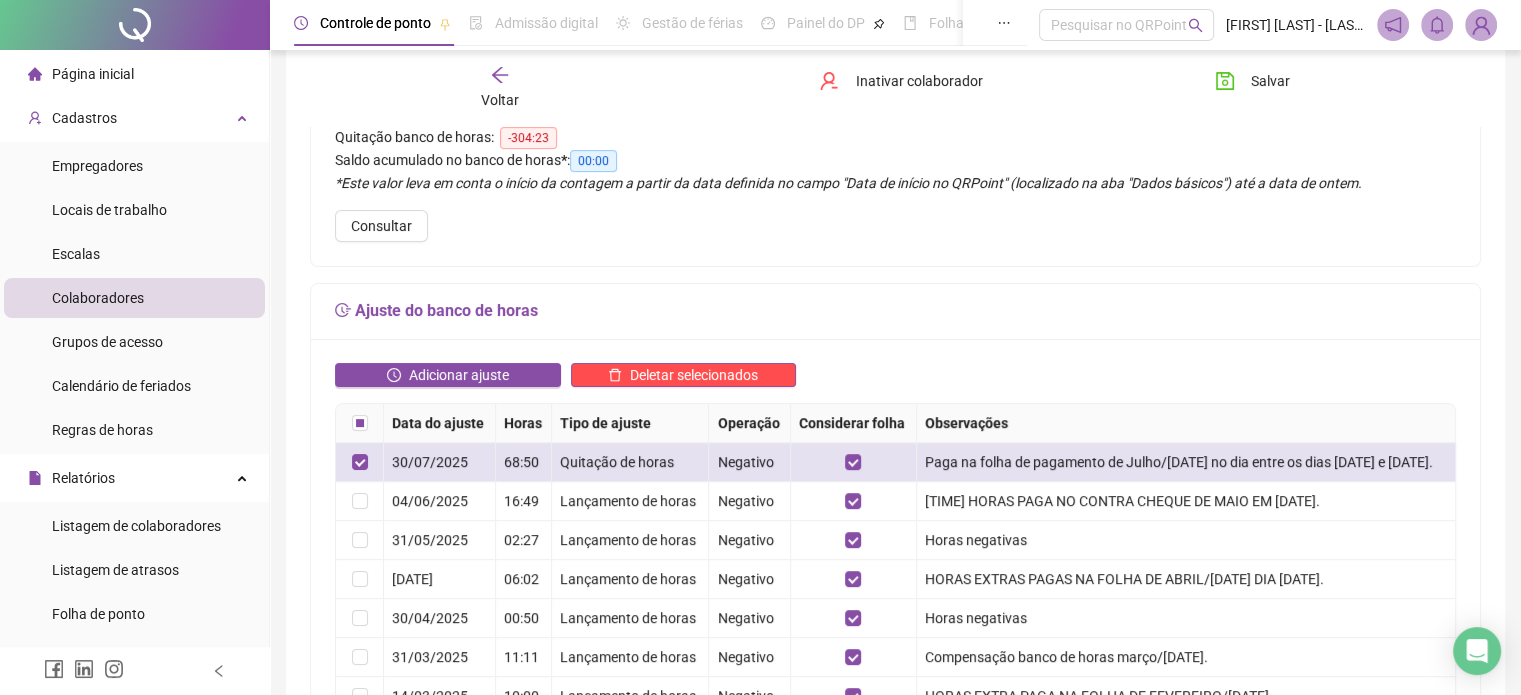 click on "Paga na folha de pagamento de Julho/2025 no dia entre os dias 05 e 06/08/2025." at bounding box center (1186, 462) 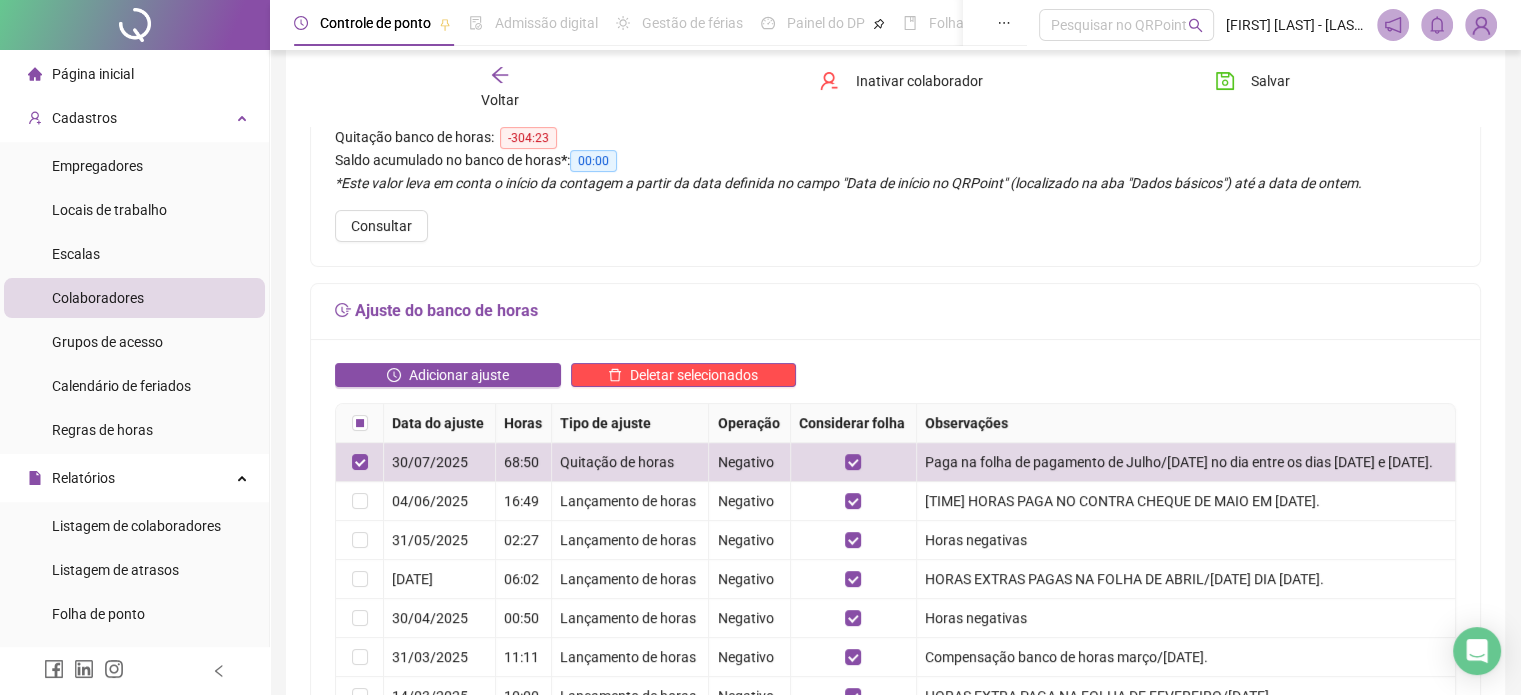 click on "Ajuste do banco de horas" at bounding box center [895, 312] 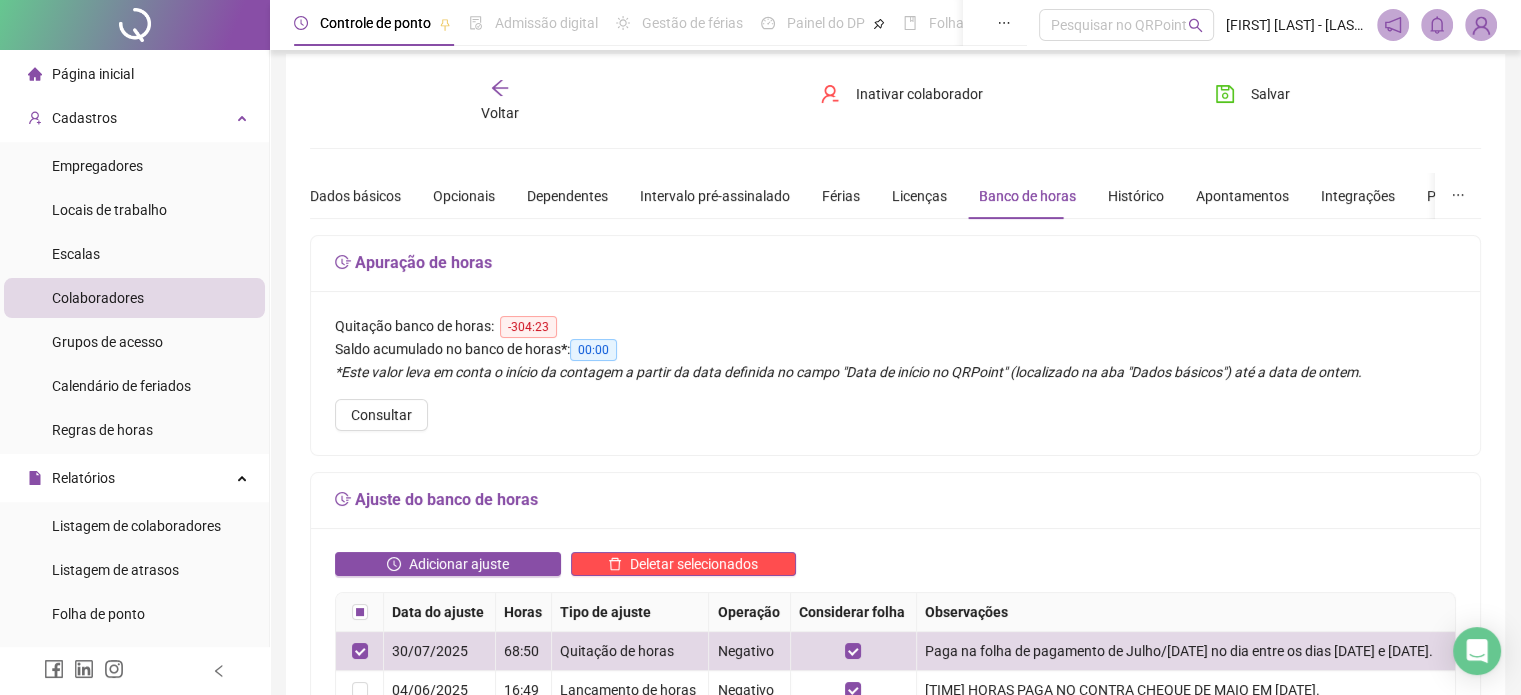 scroll, scrollTop: 0, scrollLeft: 0, axis: both 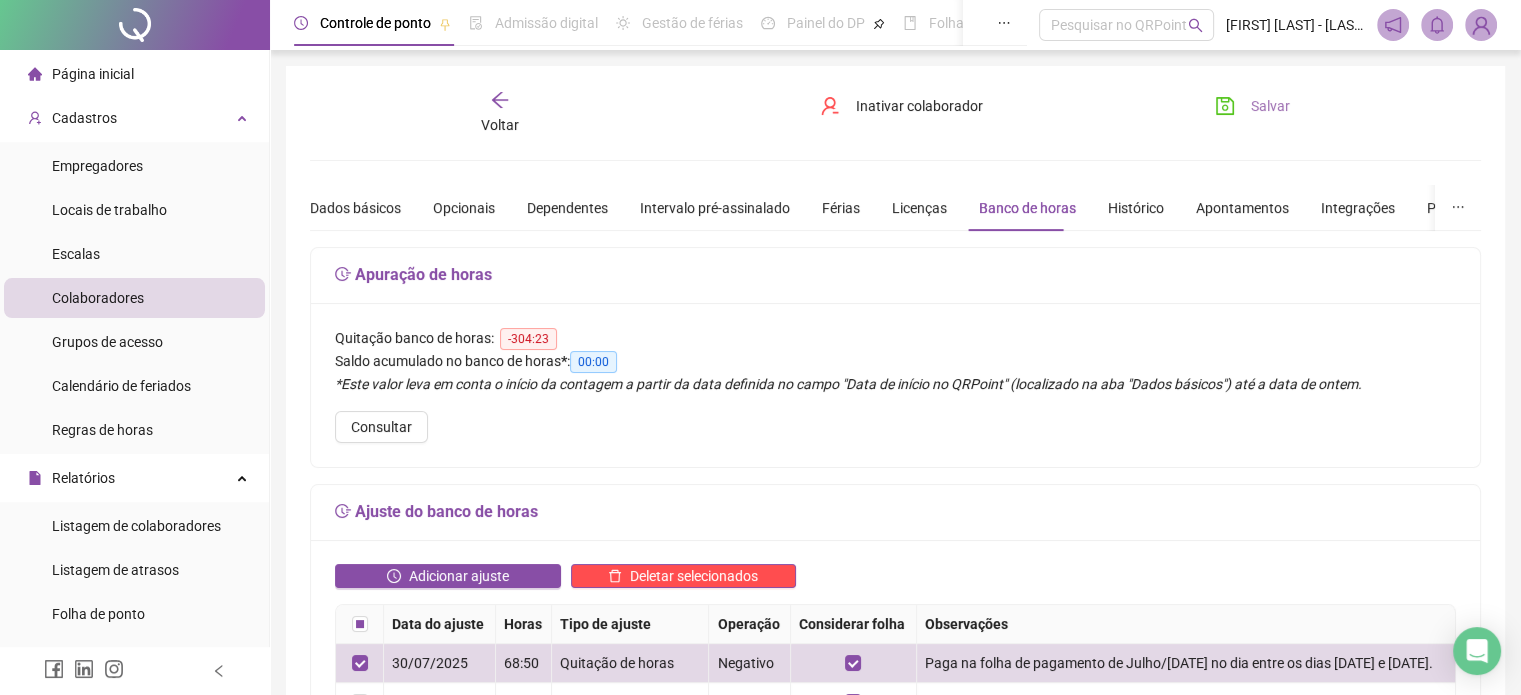 click on "Salvar" at bounding box center (1270, 106) 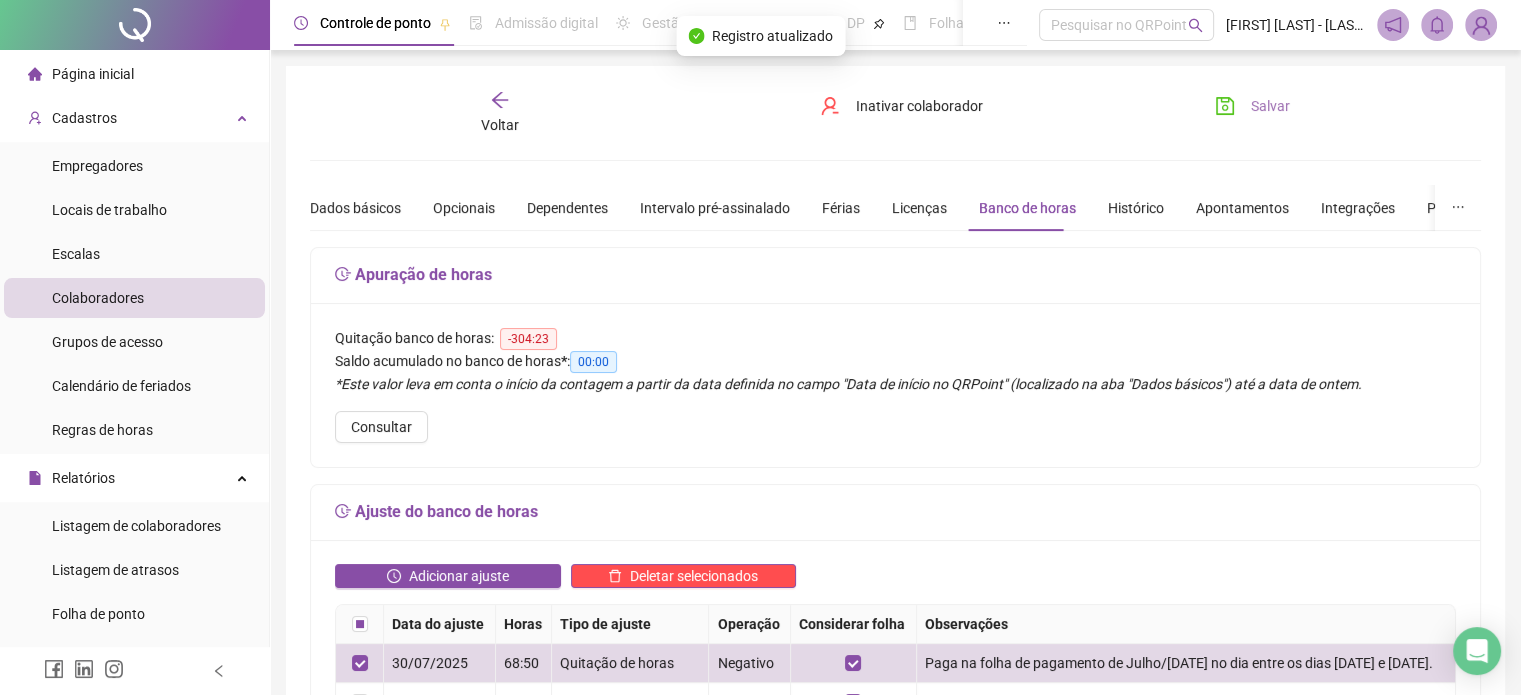 click on "Salvar" at bounding box center [1270, 106] 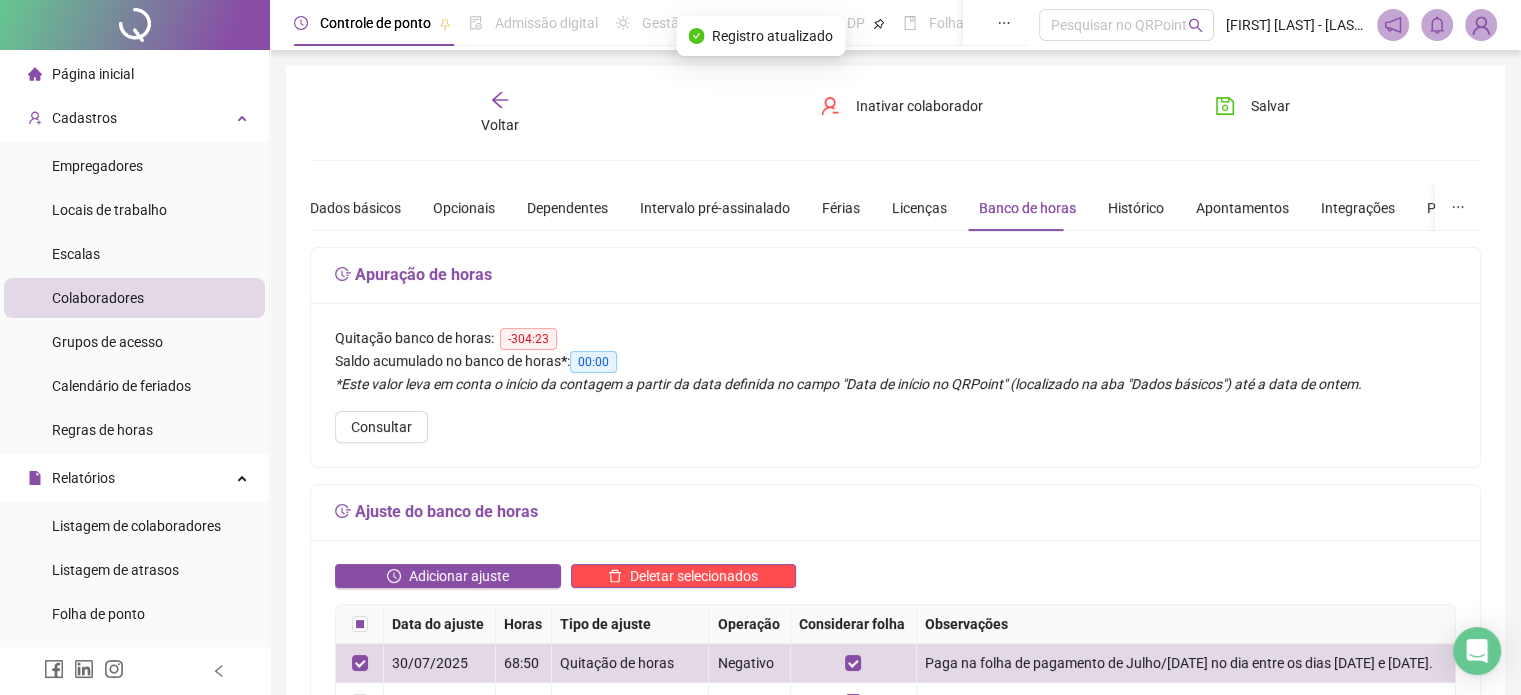 click 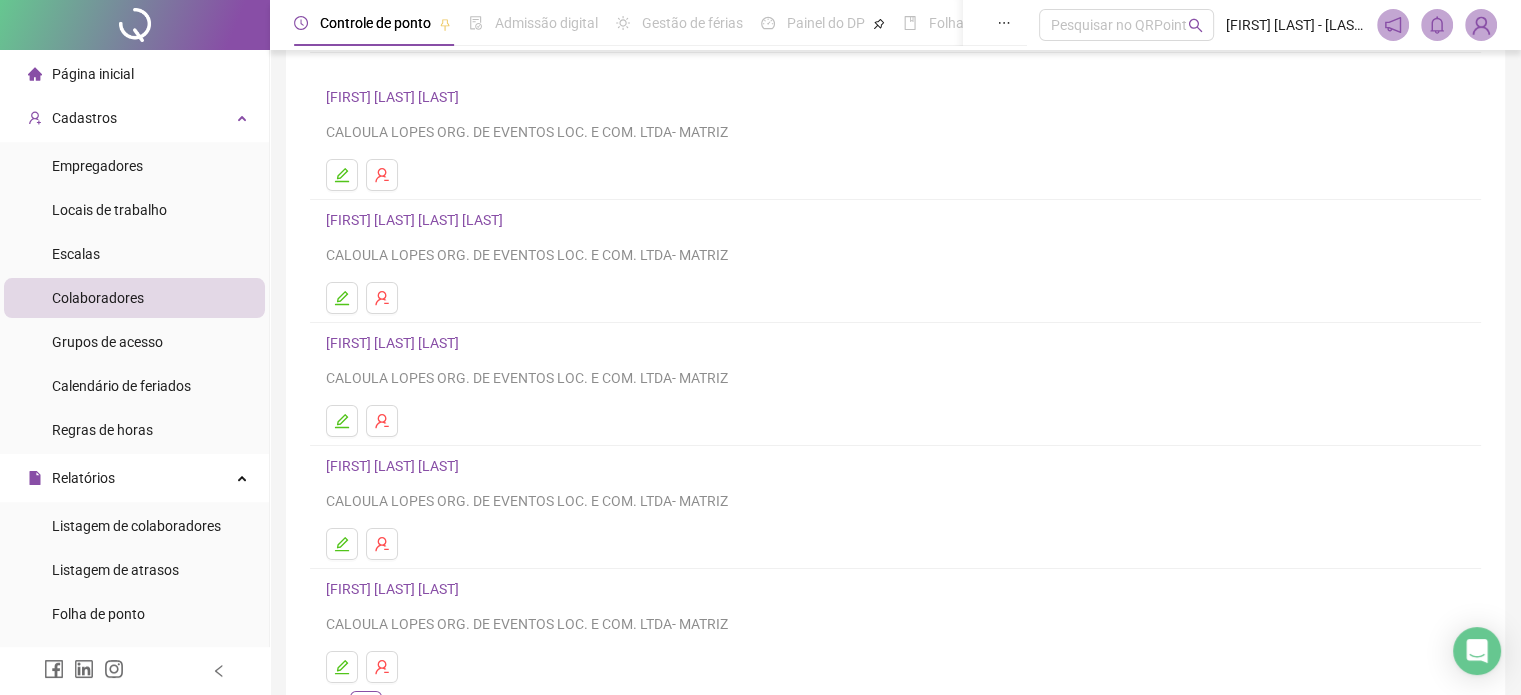 scroll, scrollTop: 100, scrollLeft: 0, axis: vertical 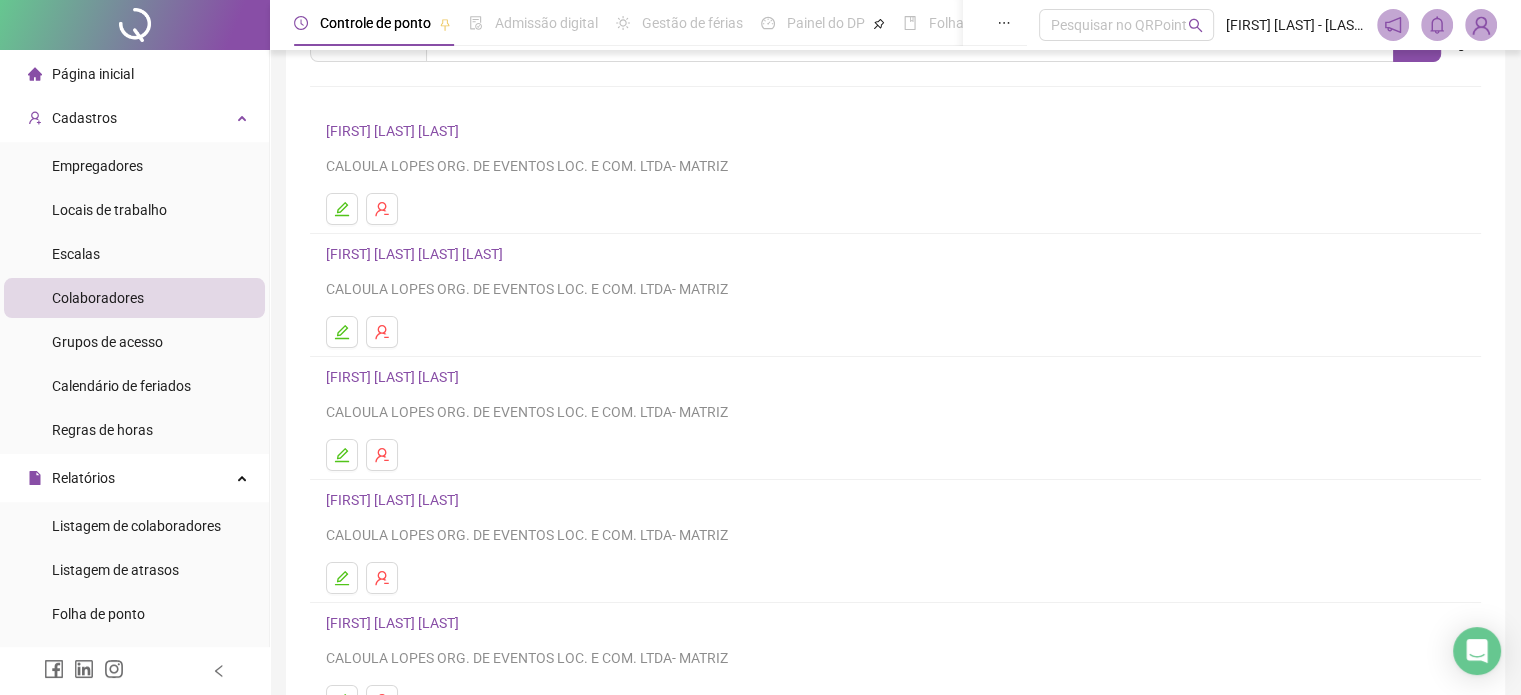 click on "[FIRST] [LAST] [LAST] [LAST]" at bounding box center [417, 254] 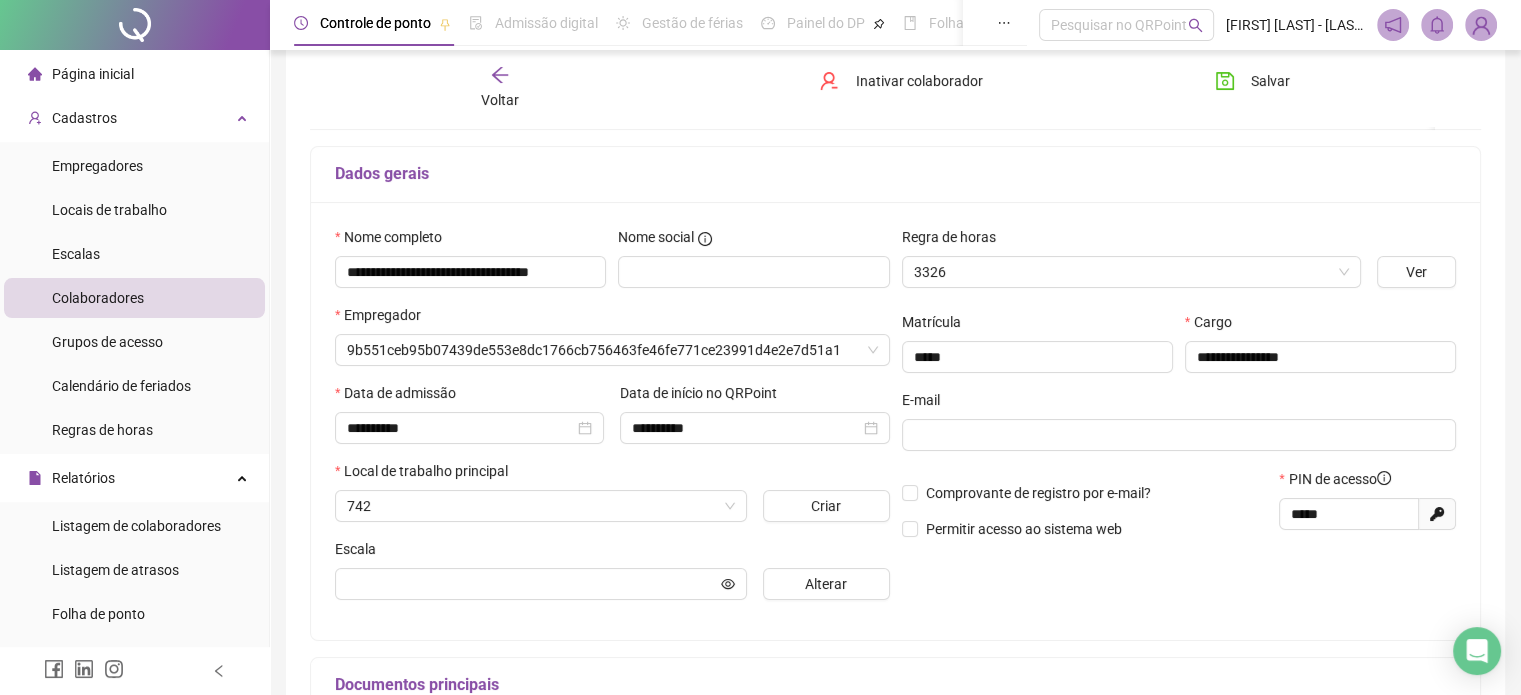 scroll, scrollTop: 110, scrollLeft: 0, axis: vertical 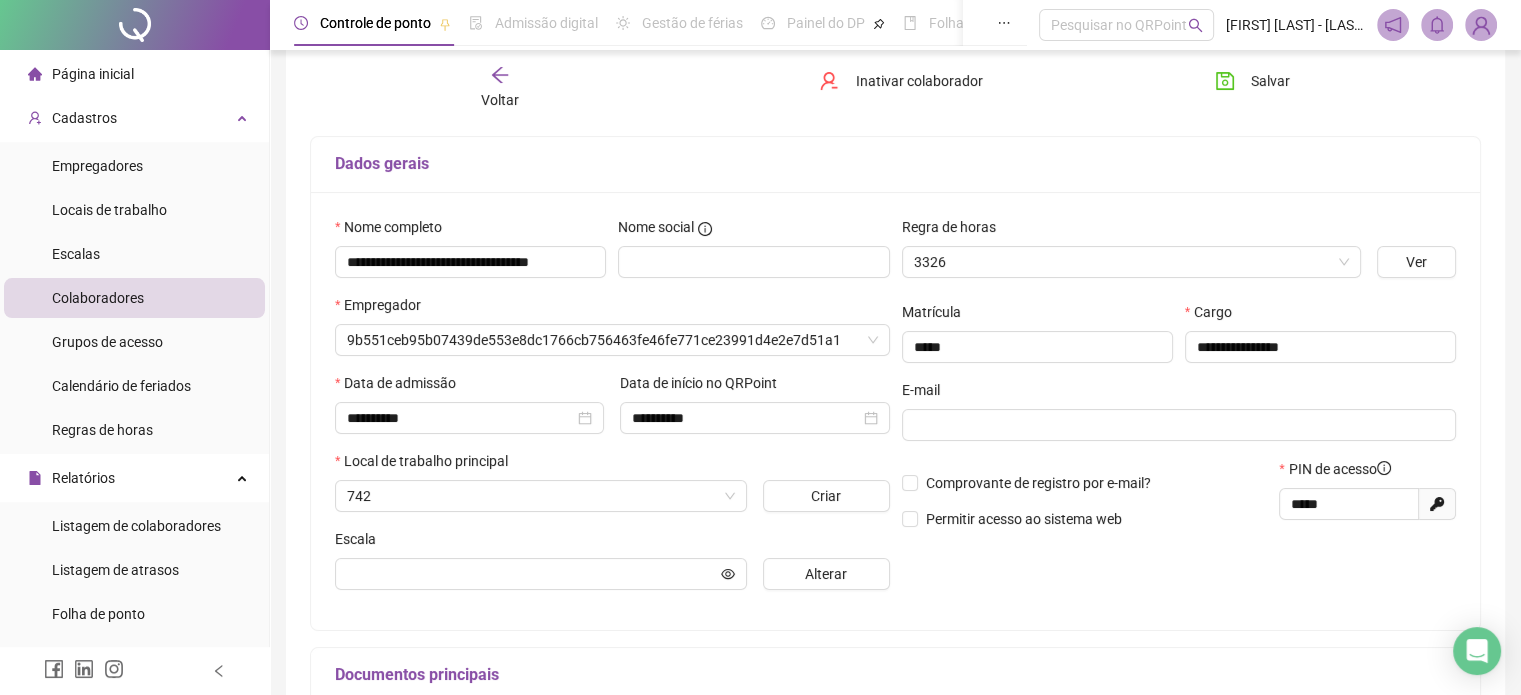 type on "**********" 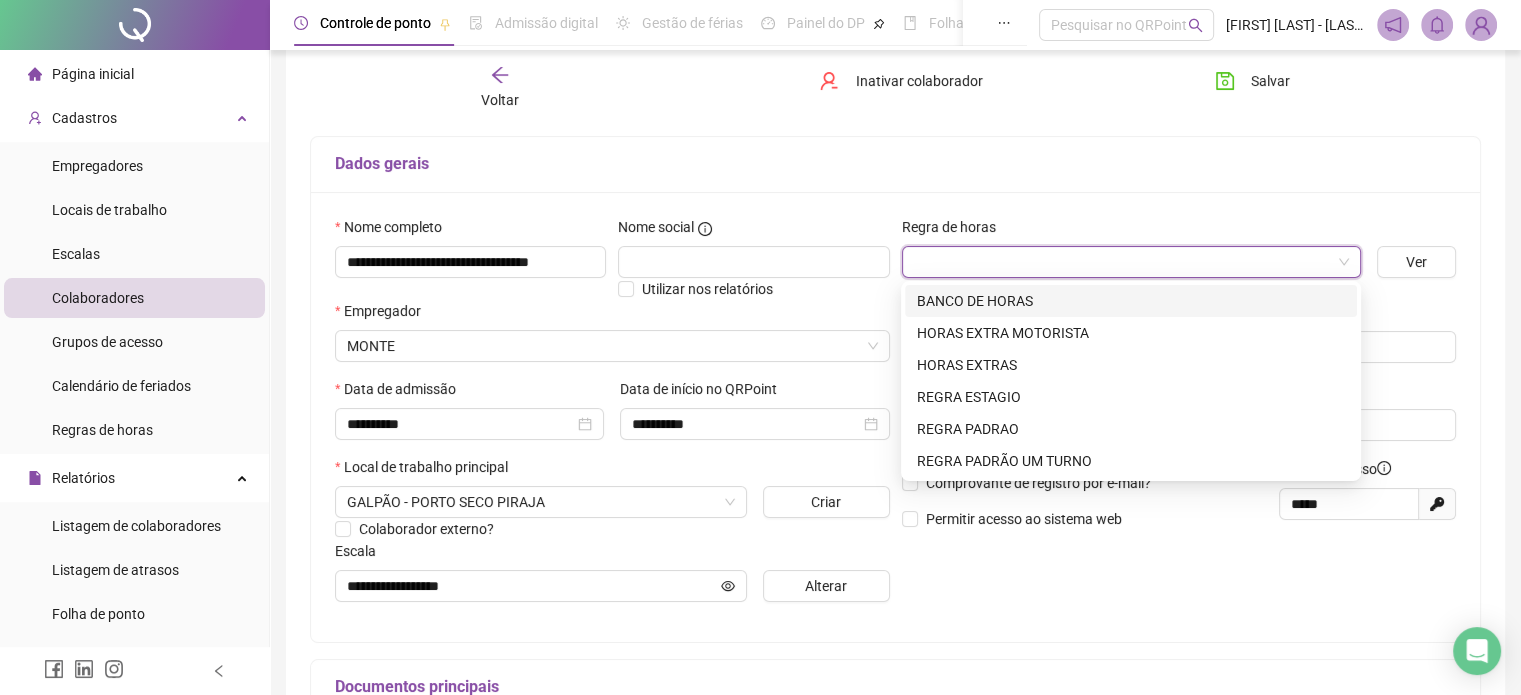 click at bounding box center [1131, 262] 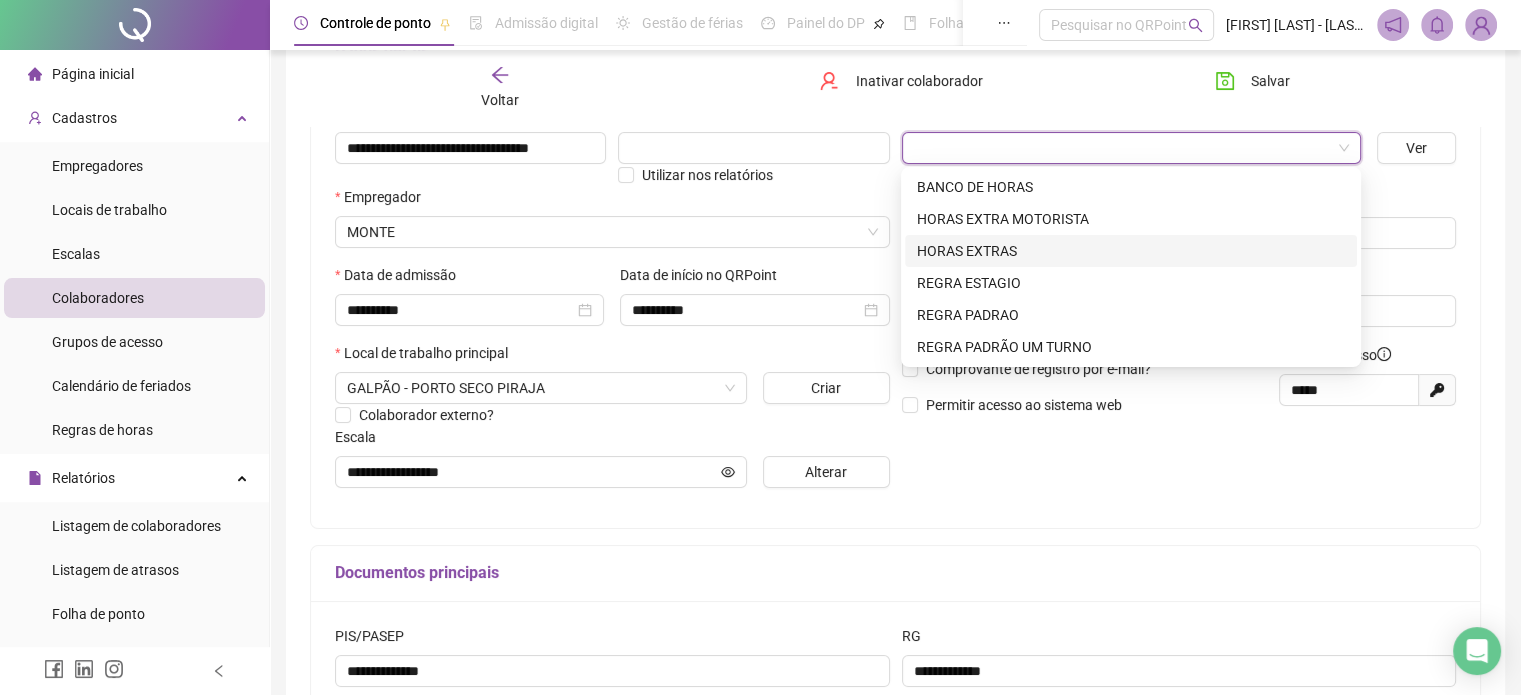 scroll, scrollTop: 110, scrollLeft: 0, axis: vertical 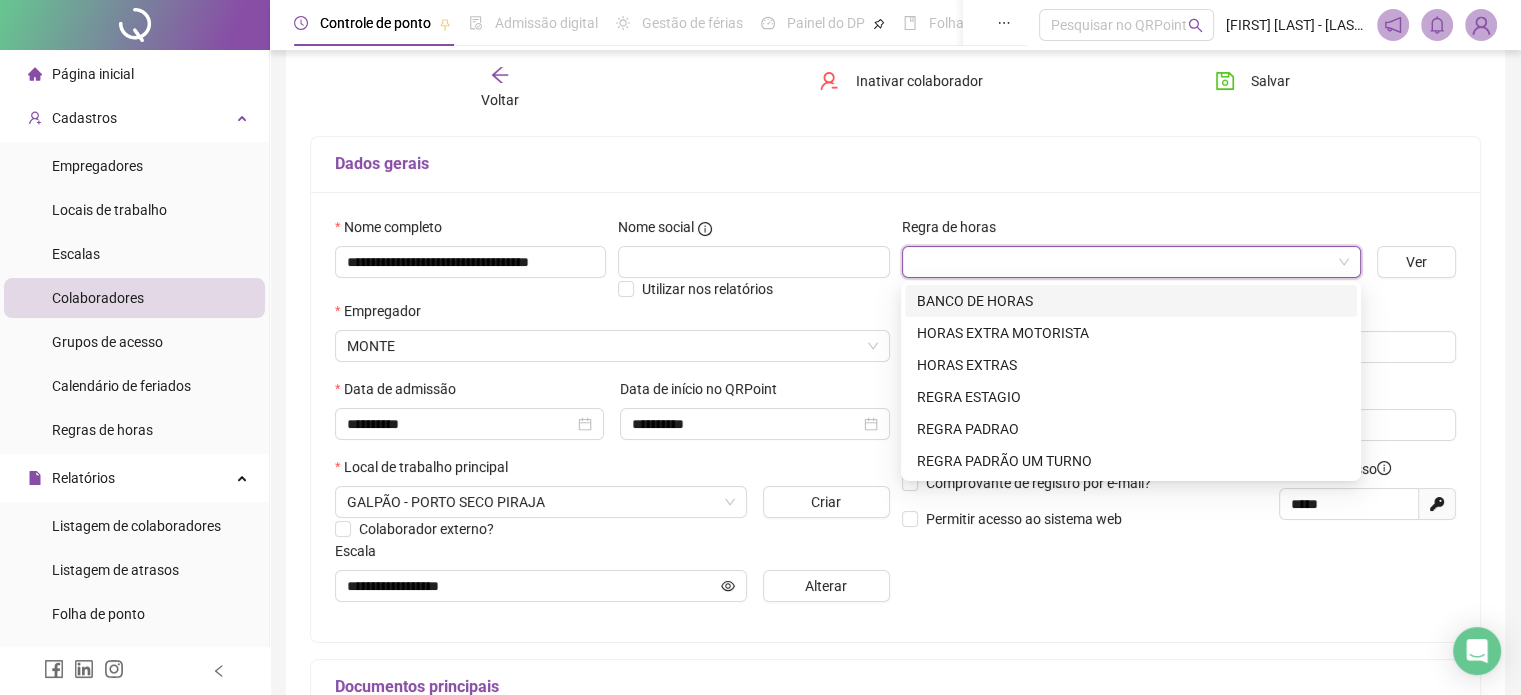 click on "BANCO DE HORAS" at bounding box center [1131, 301] 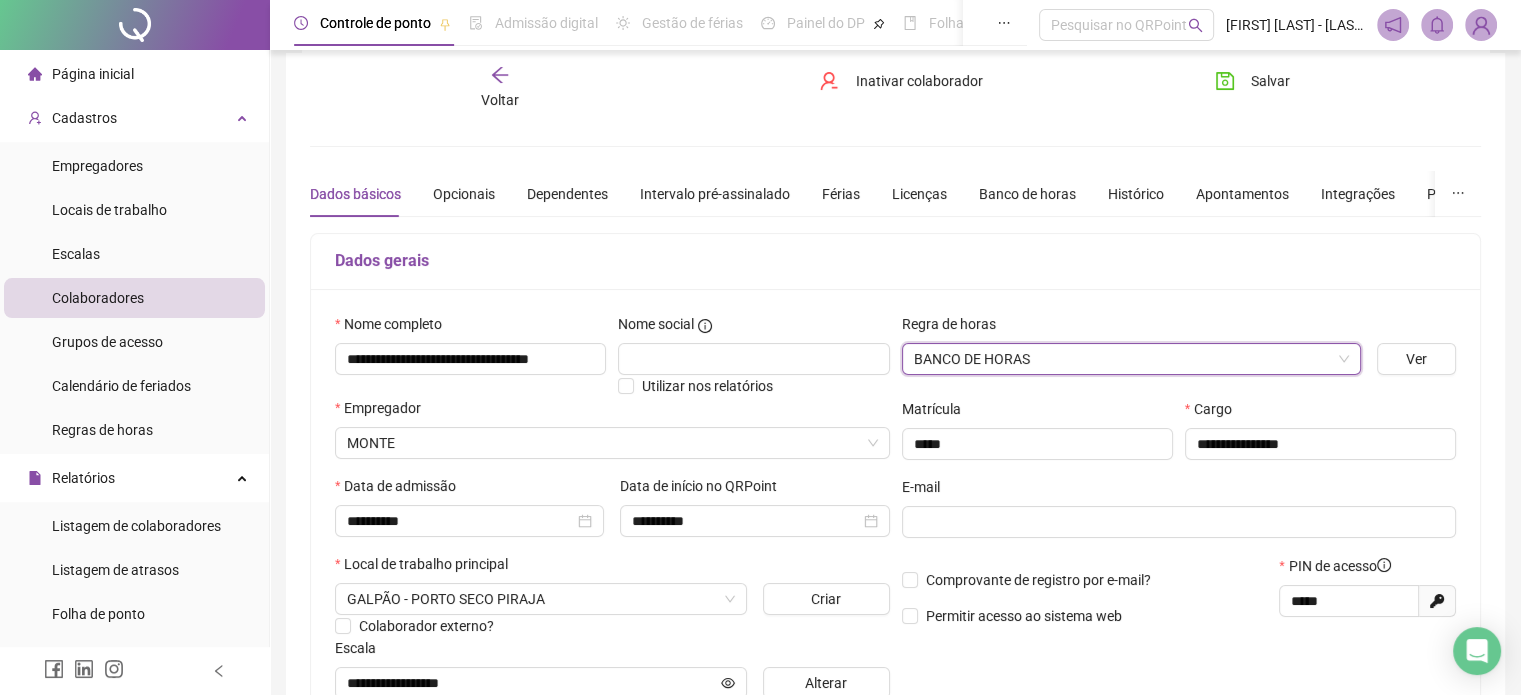 scroll, scrollTop: 0, scrollLeft: 0, axis: both 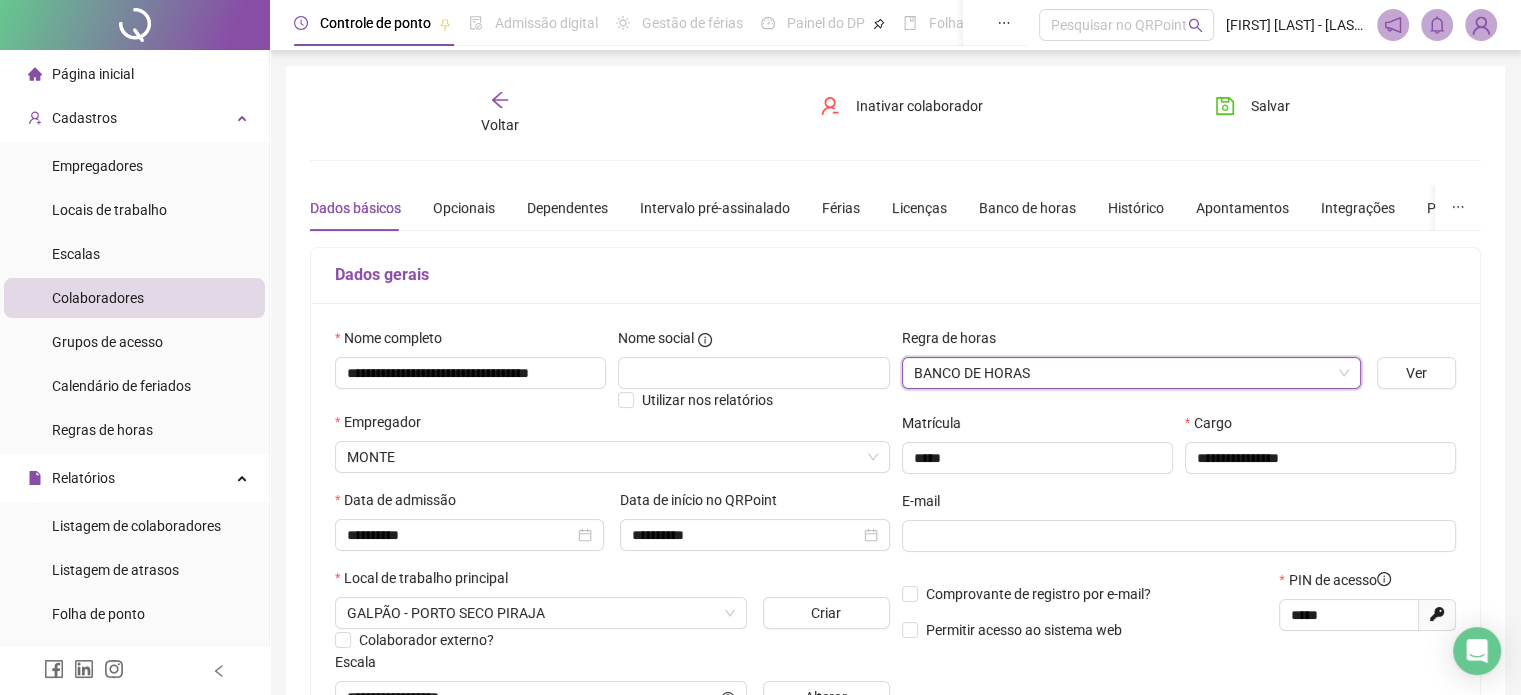 click on "Dados básicos" at bounding box center [355, 208] 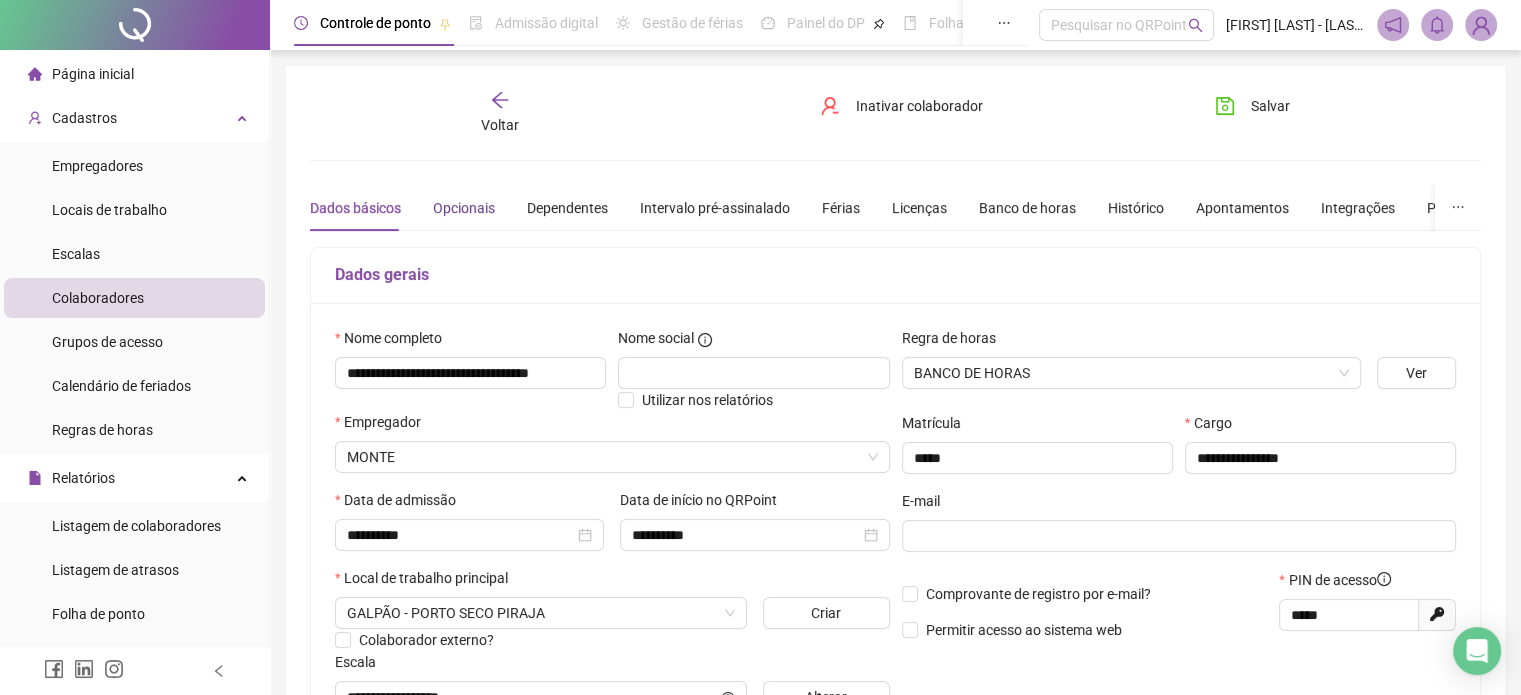 click on "Opcionais" at bounding box center (464, 208) 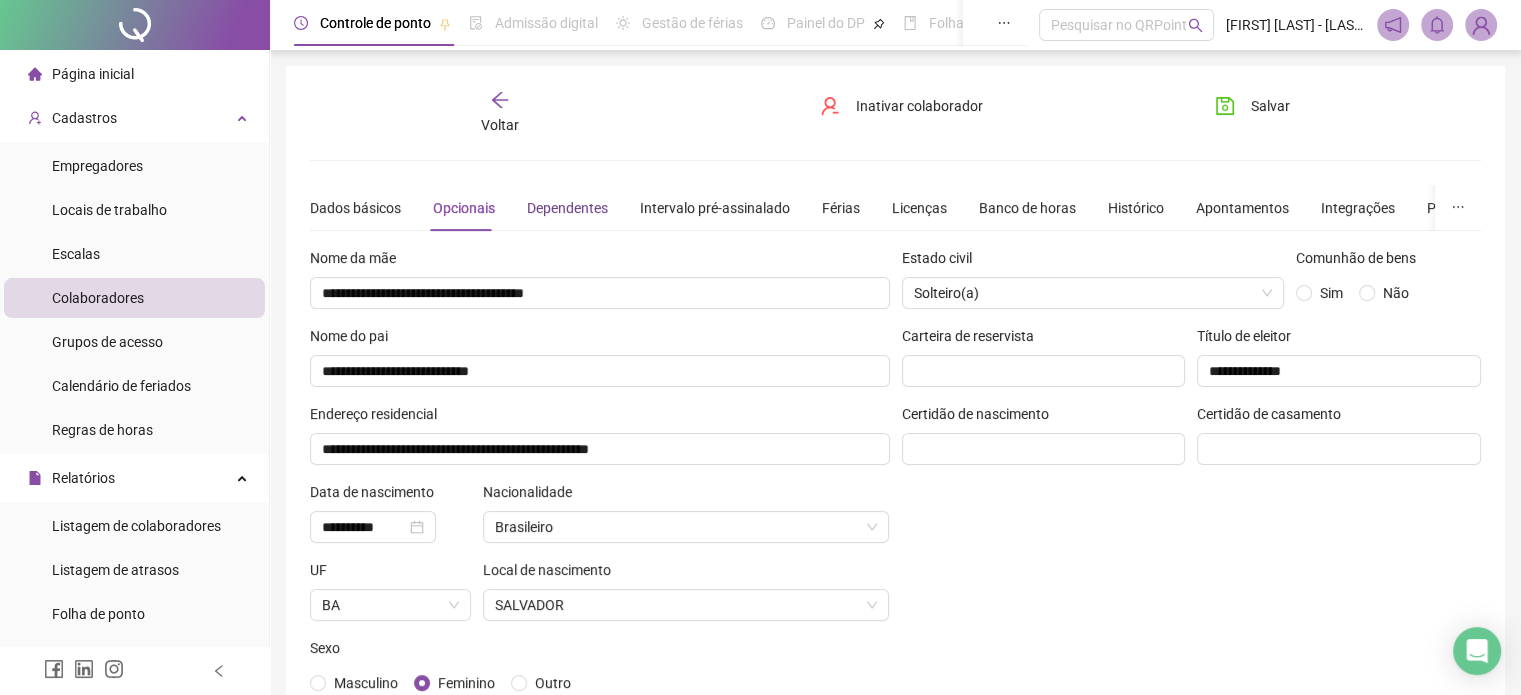 click on "Dependentes" at bounding box center [567, 208] 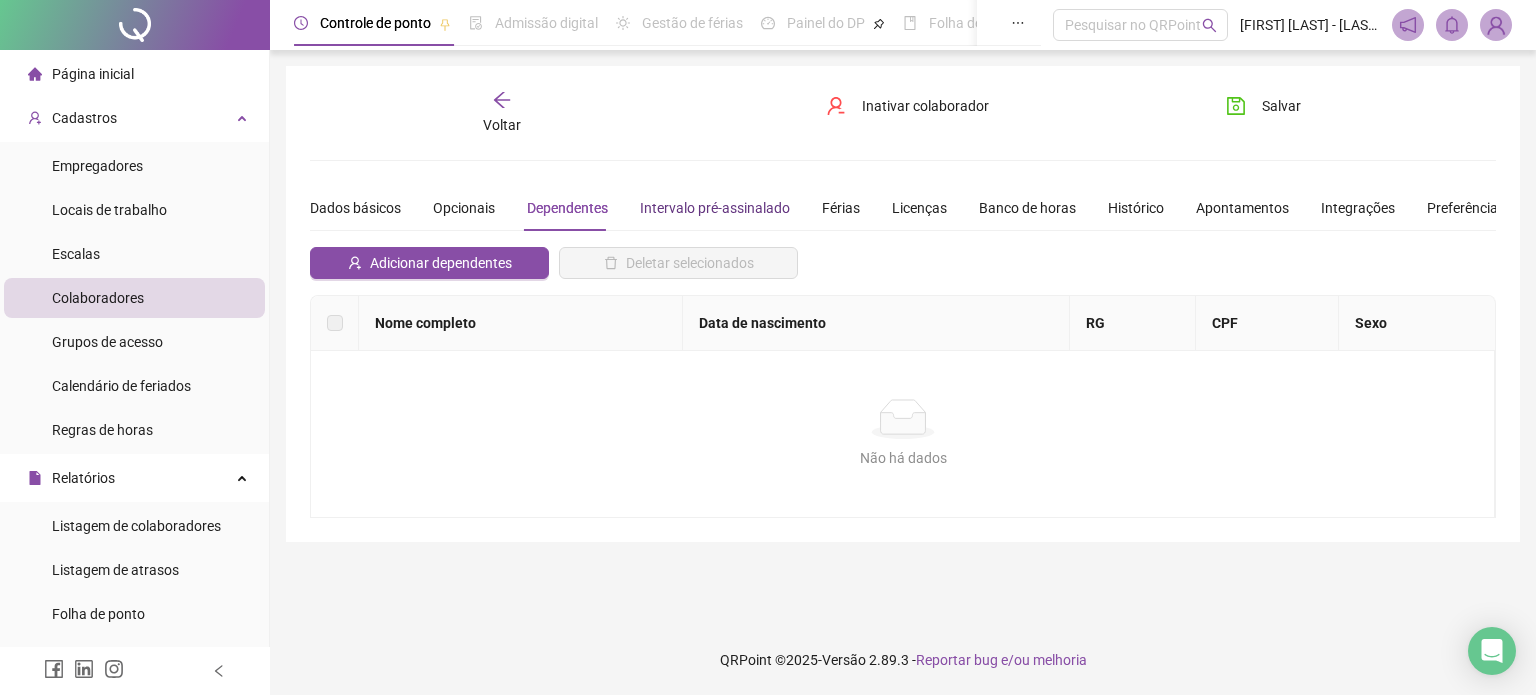 click on "Intervalo pré-assinalado" at bounding box center [715, 208] 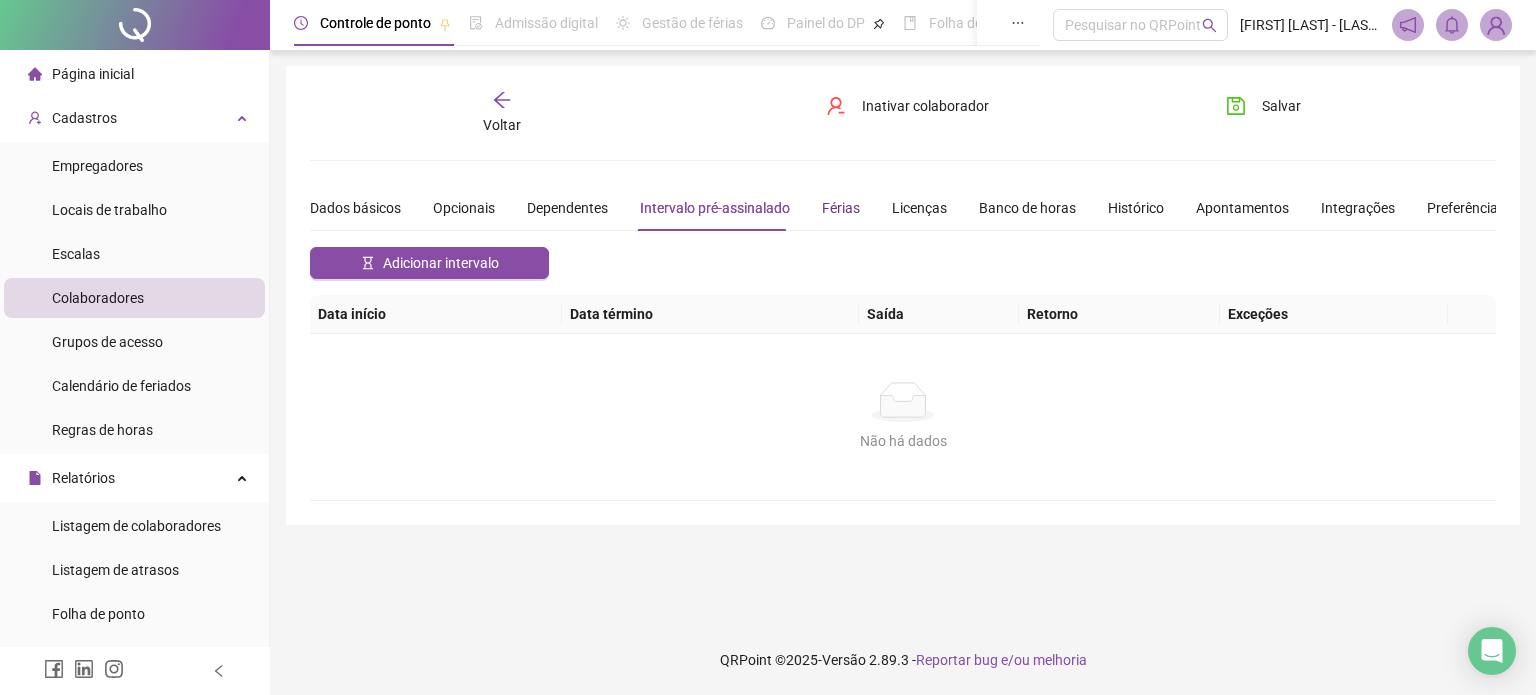 click on "Férias" at bounding box center [841, 208] 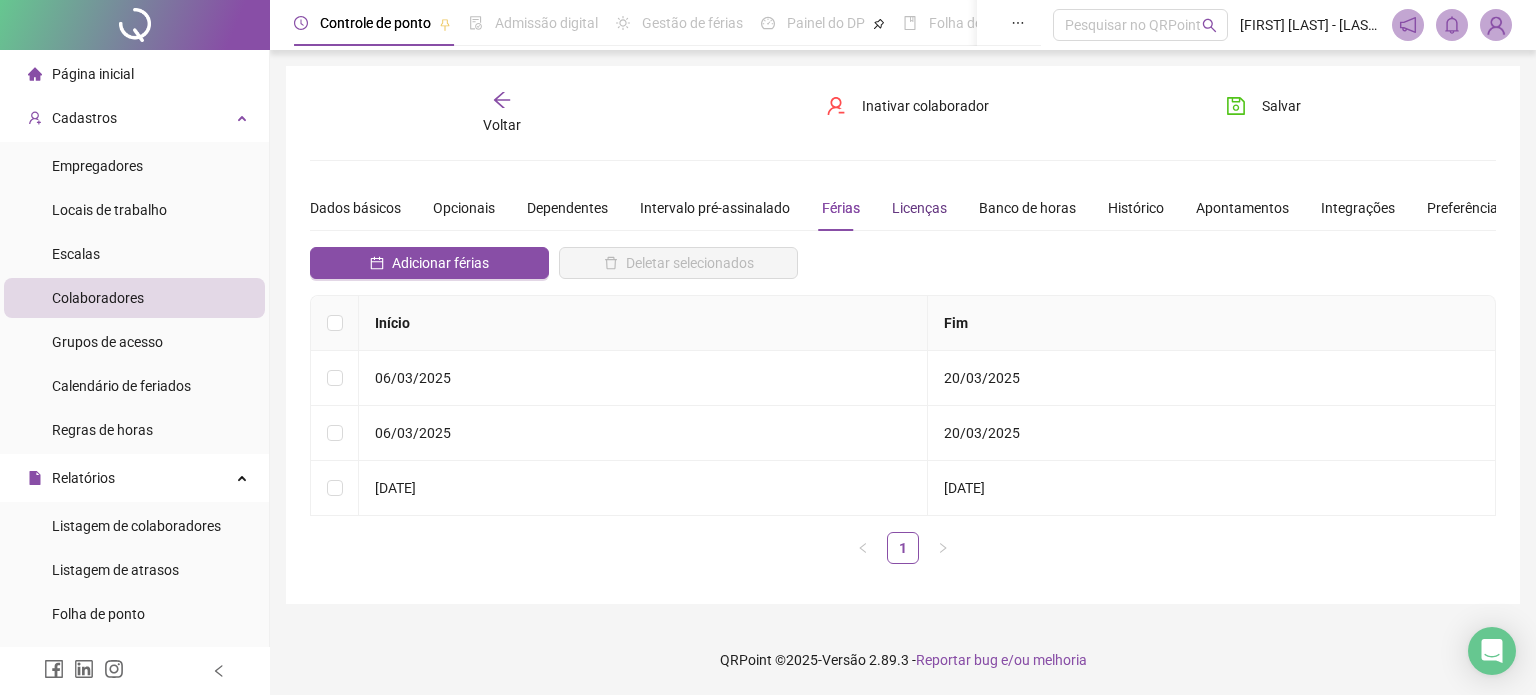 click on "Licenças" at bounding box center [919, 208] 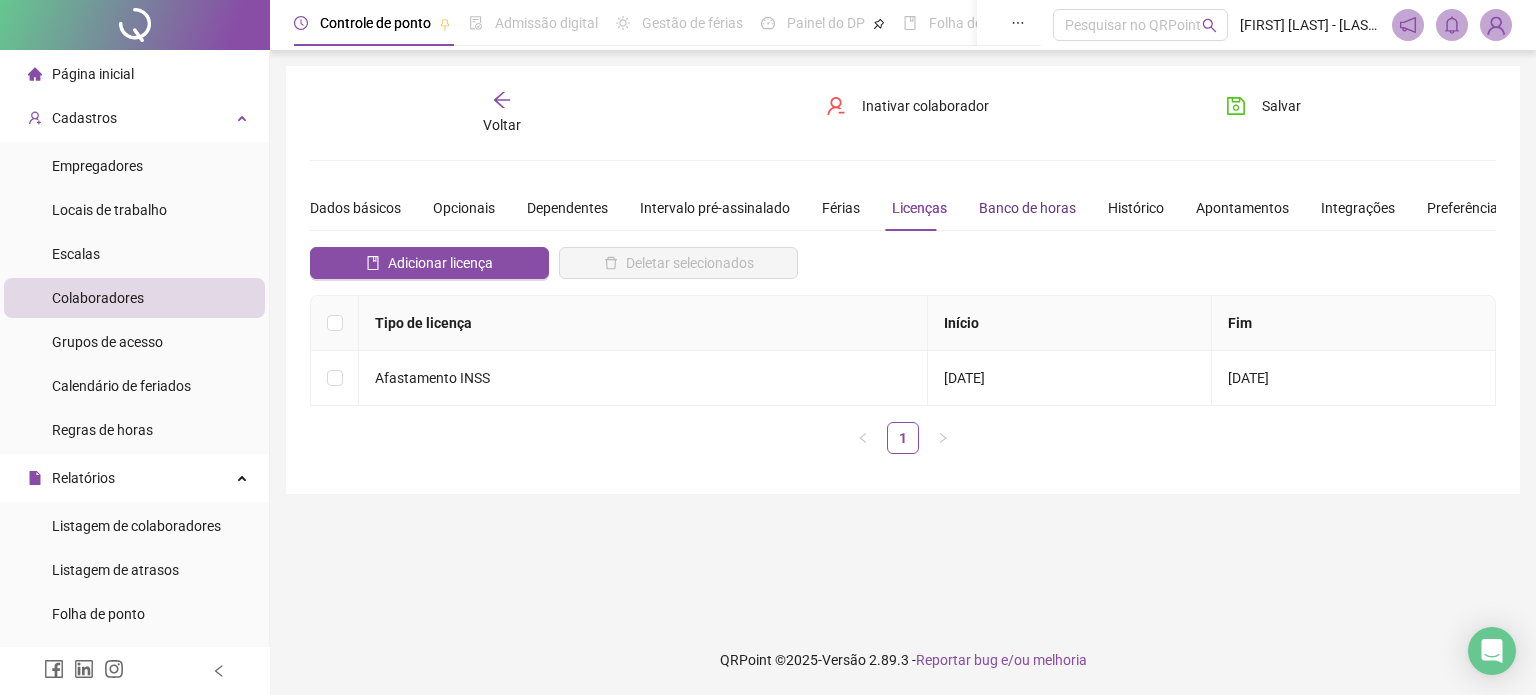 click on "Banco de horas" at bounding box center [1027, 208] 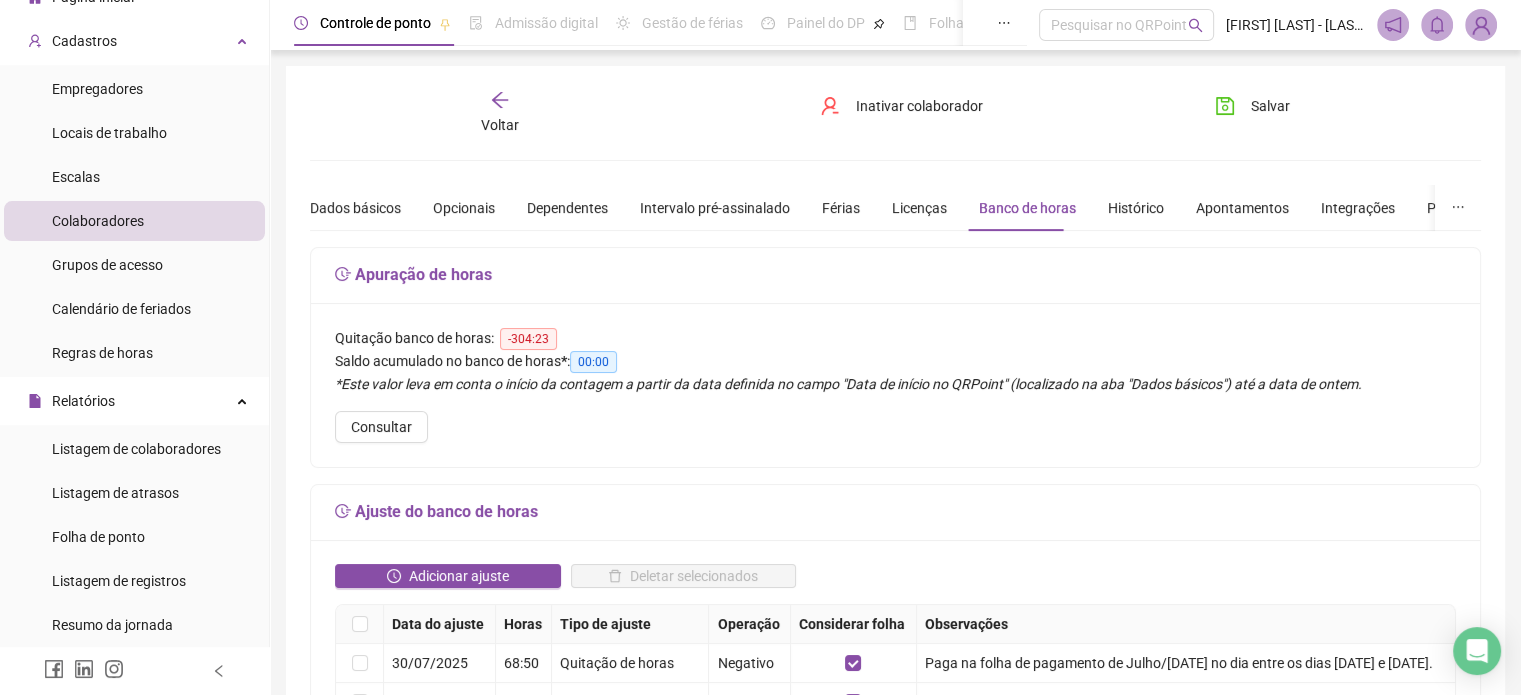 scroll, scrollTop: 100, scrollLeft: 0, axis: vertical 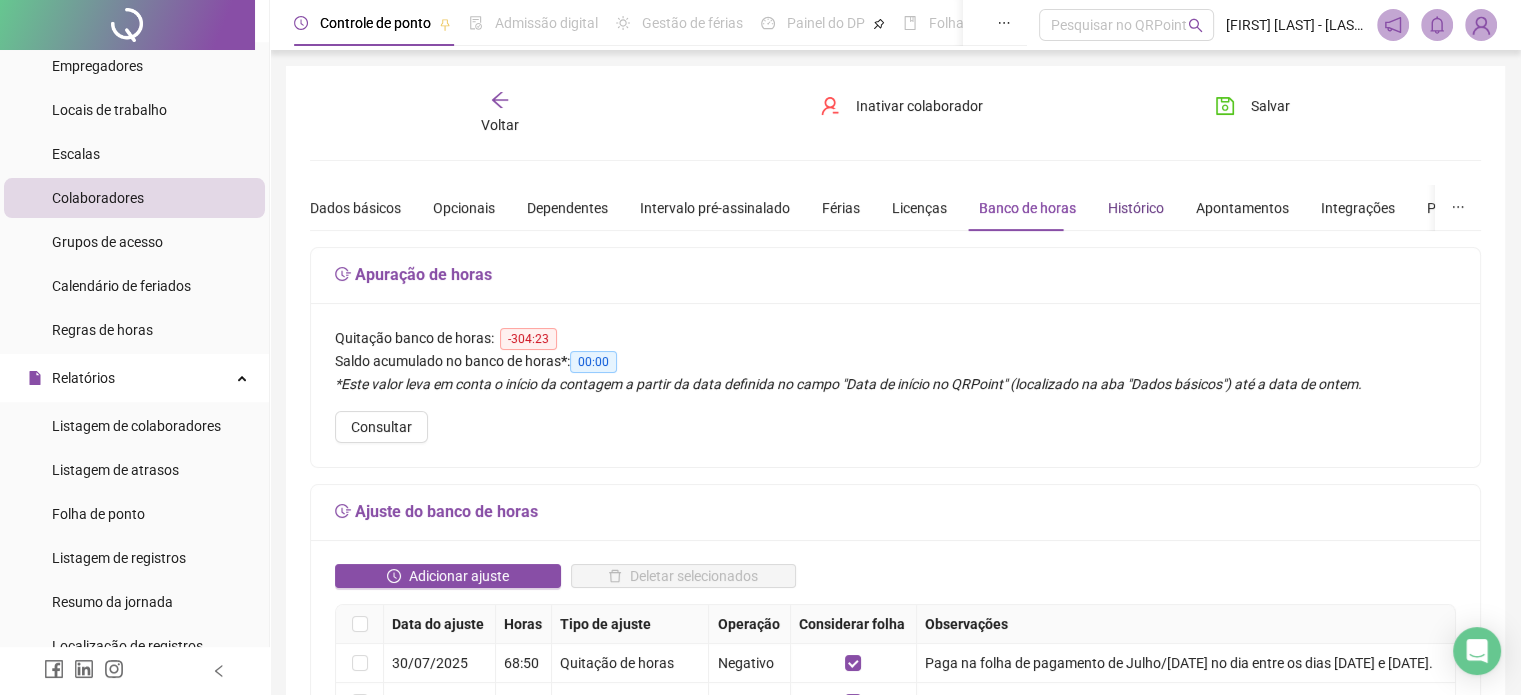 click on "Histórico" at bounding box center (1136, 208) 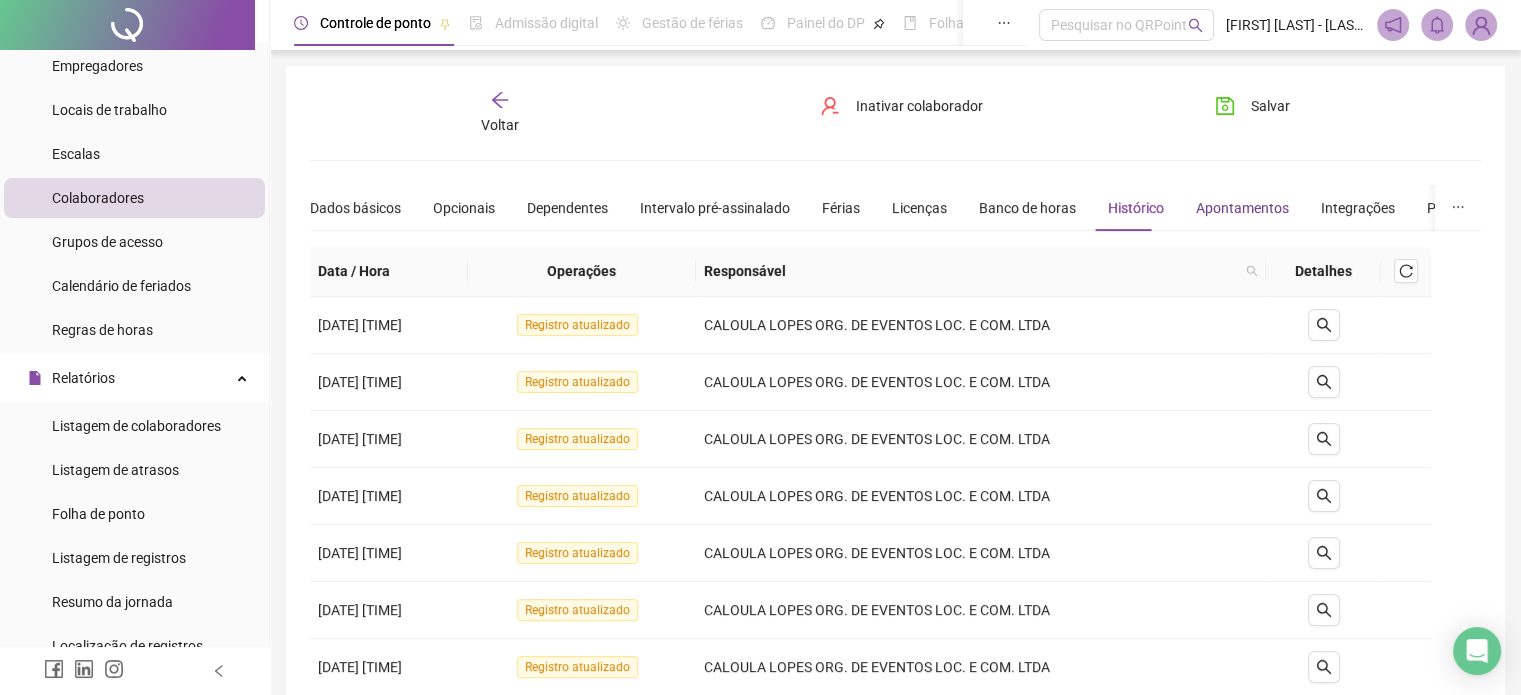 click on "Apontamentos" at bounding box center (1242, 208) 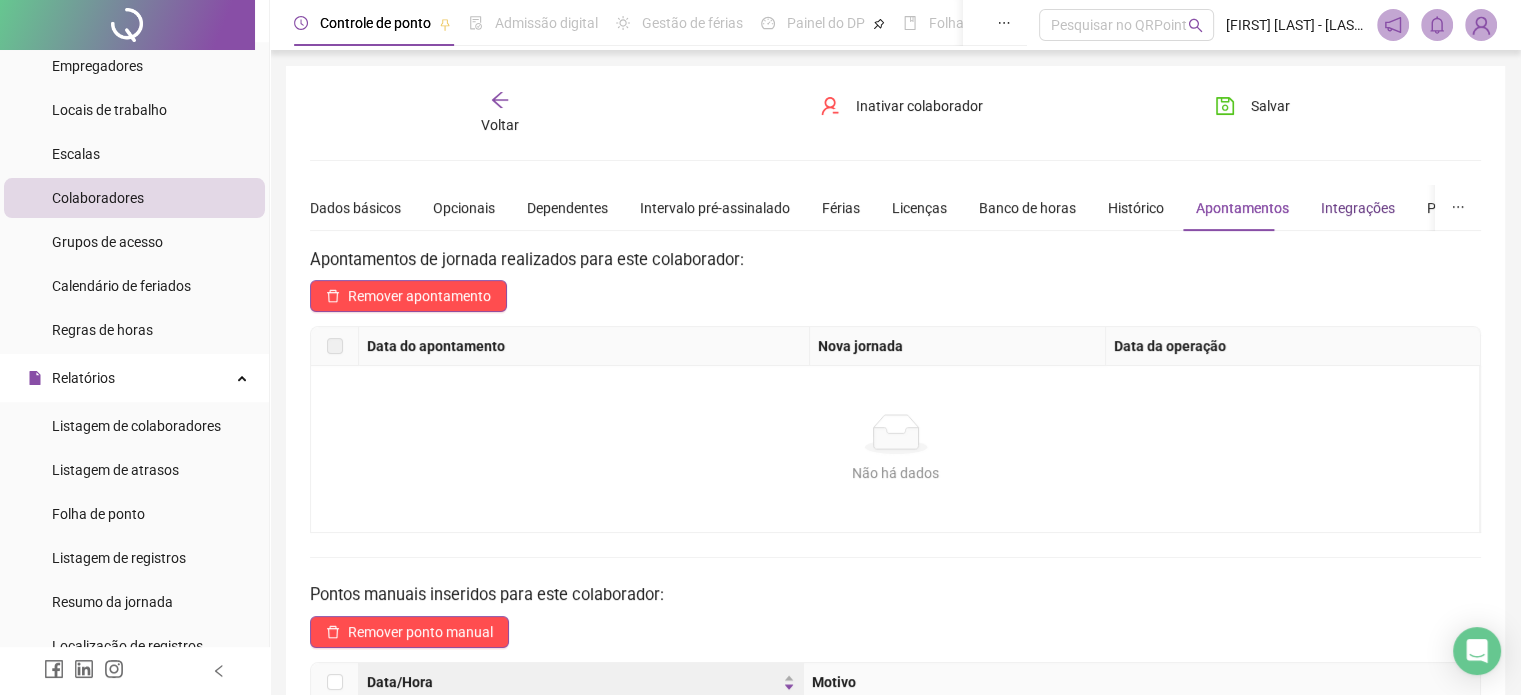 click on "Integrações" at bounding box center [1358, 208] 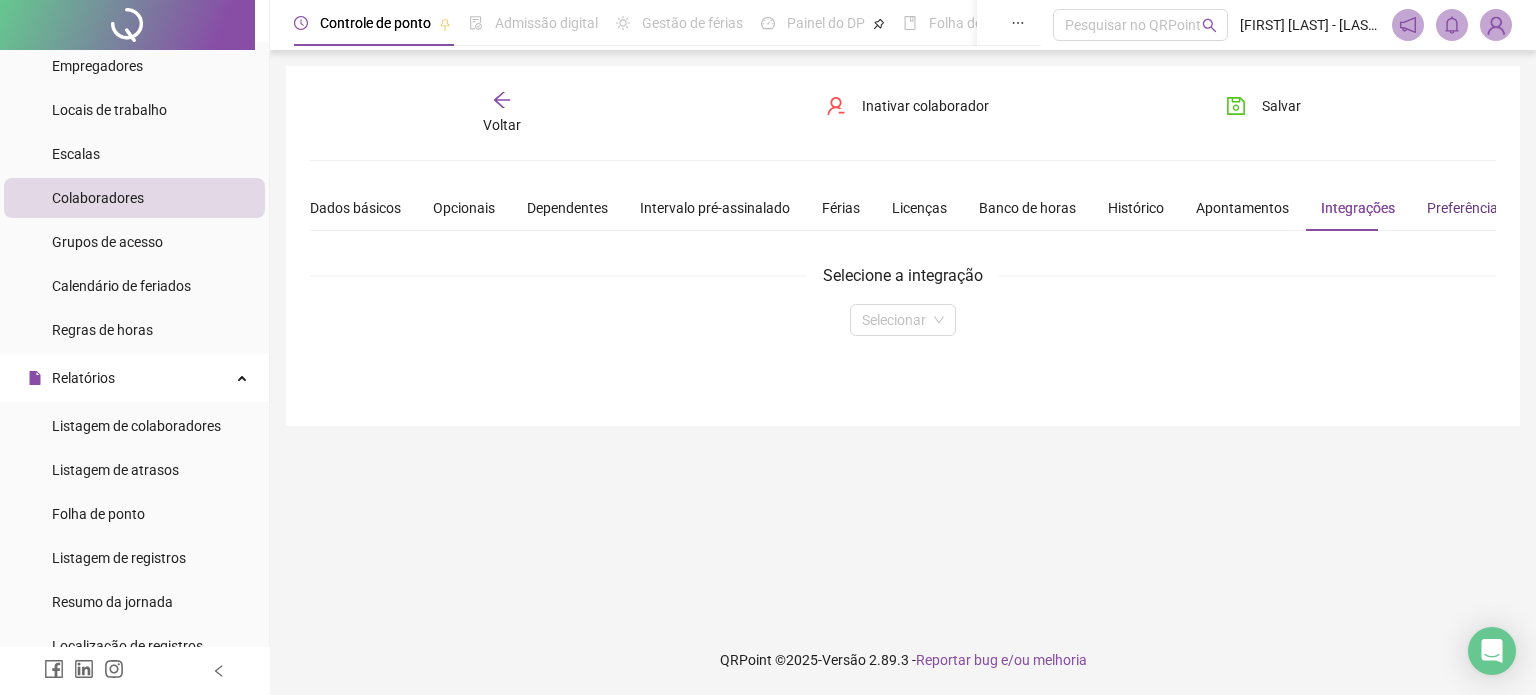 click on "Preferências" at bounding box center [1466, 208] 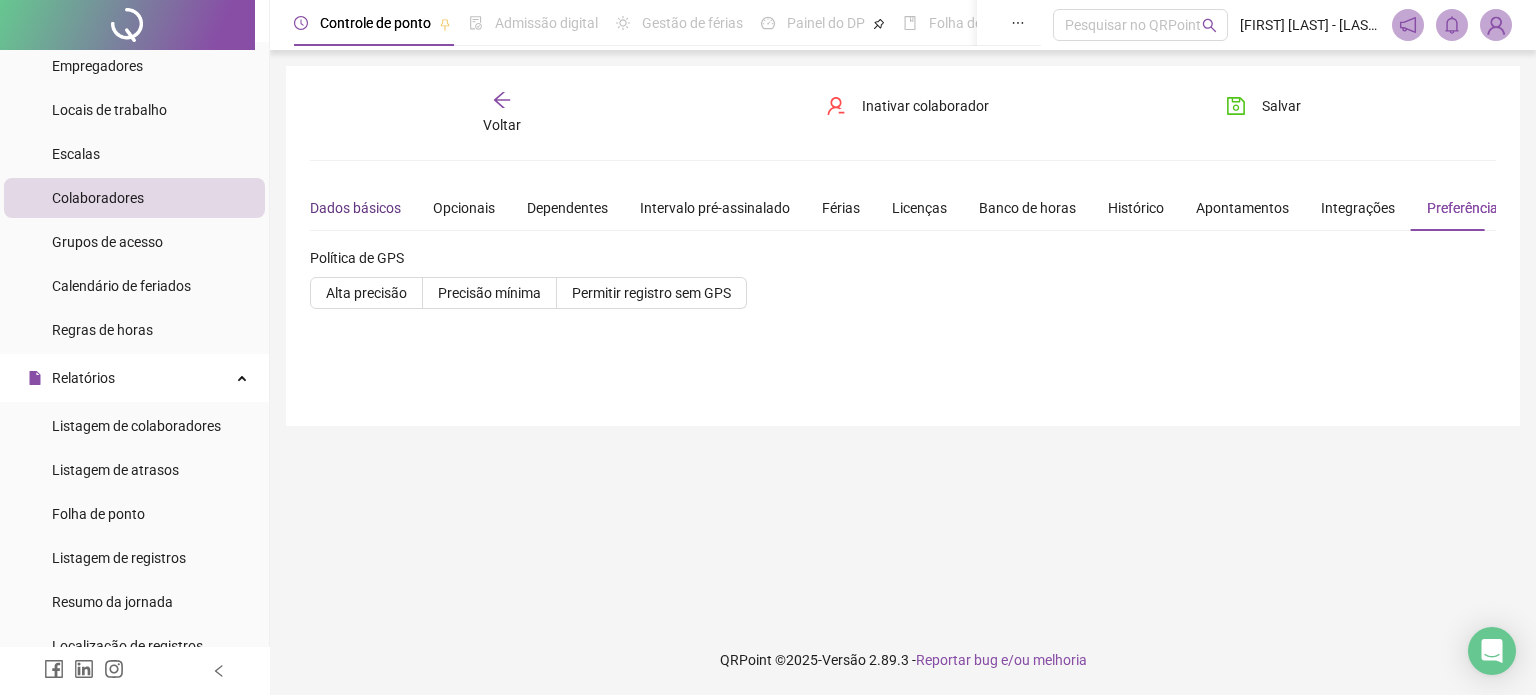 click on "Dados básicos" at bounding box center (355, 208) 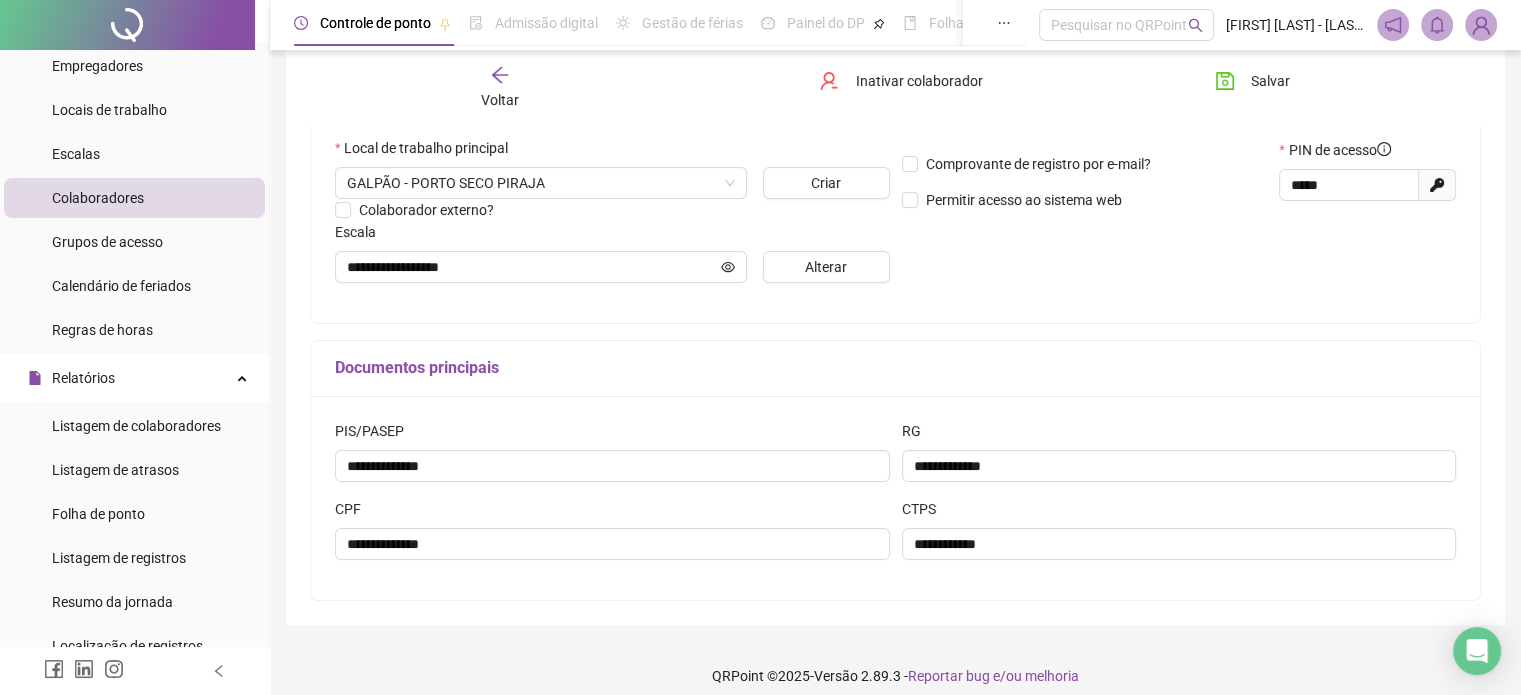 scroll, scrollTop: 445, scrollLeft: 0, axis: vertical 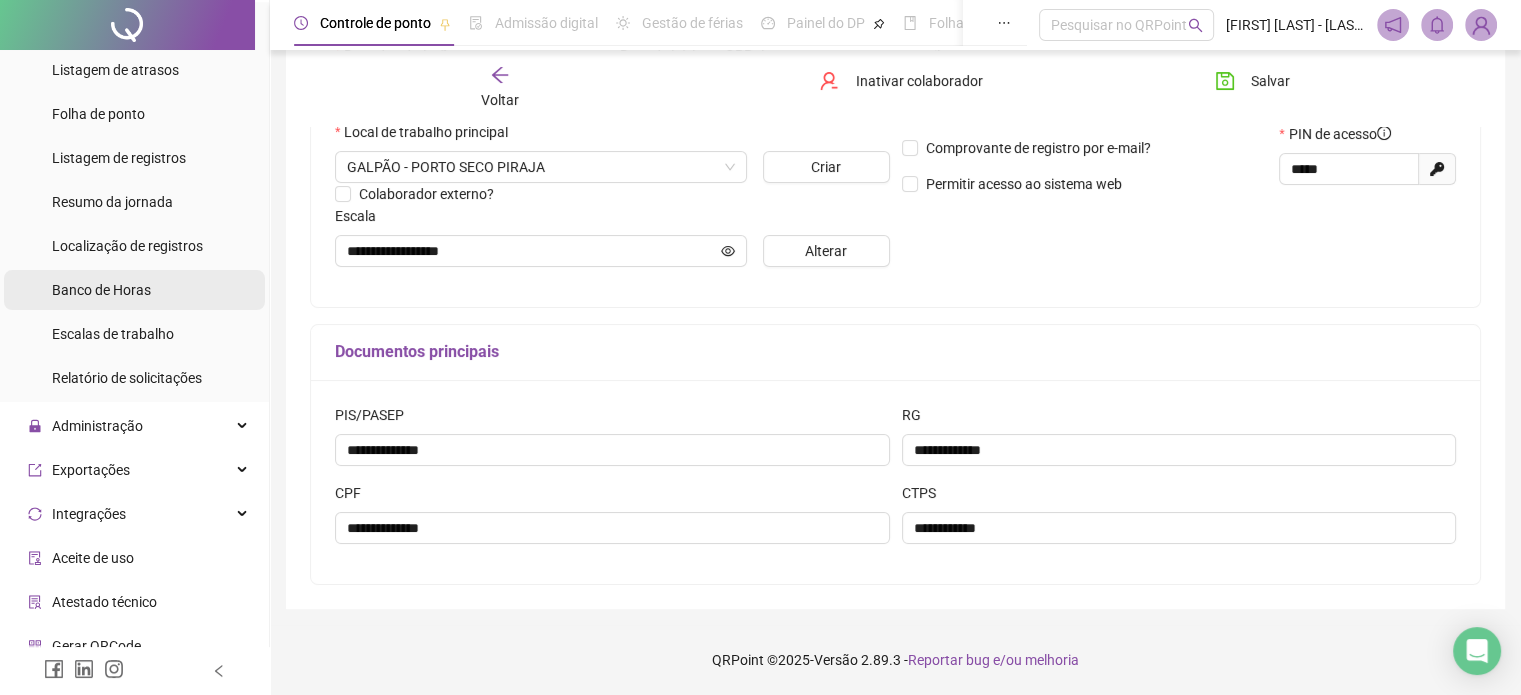 click on "Banco de Horas" at bounding box center [101, 290] 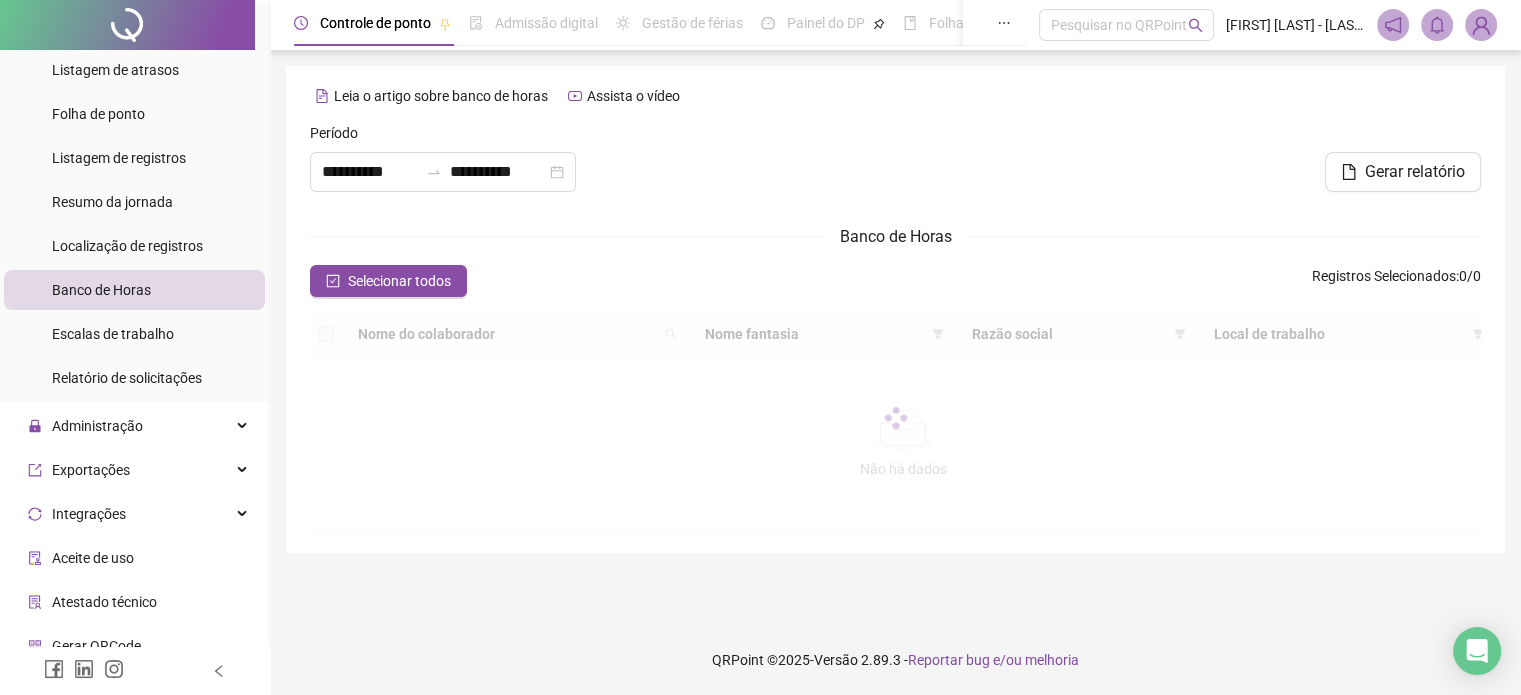 scroll, scrollTop: 0, scrollLeft: 0, axis: both 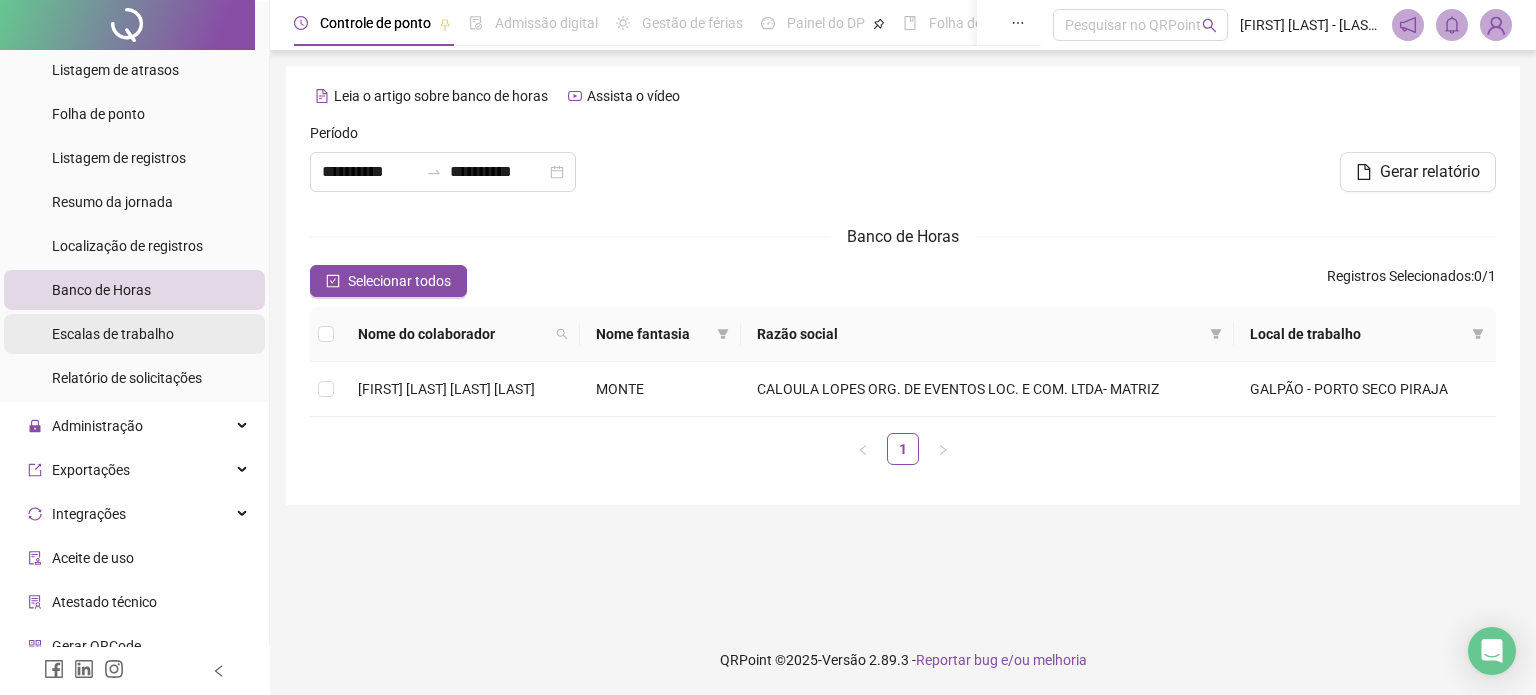 click on "Escalas de trabalho" at bounding box center [113, 334] 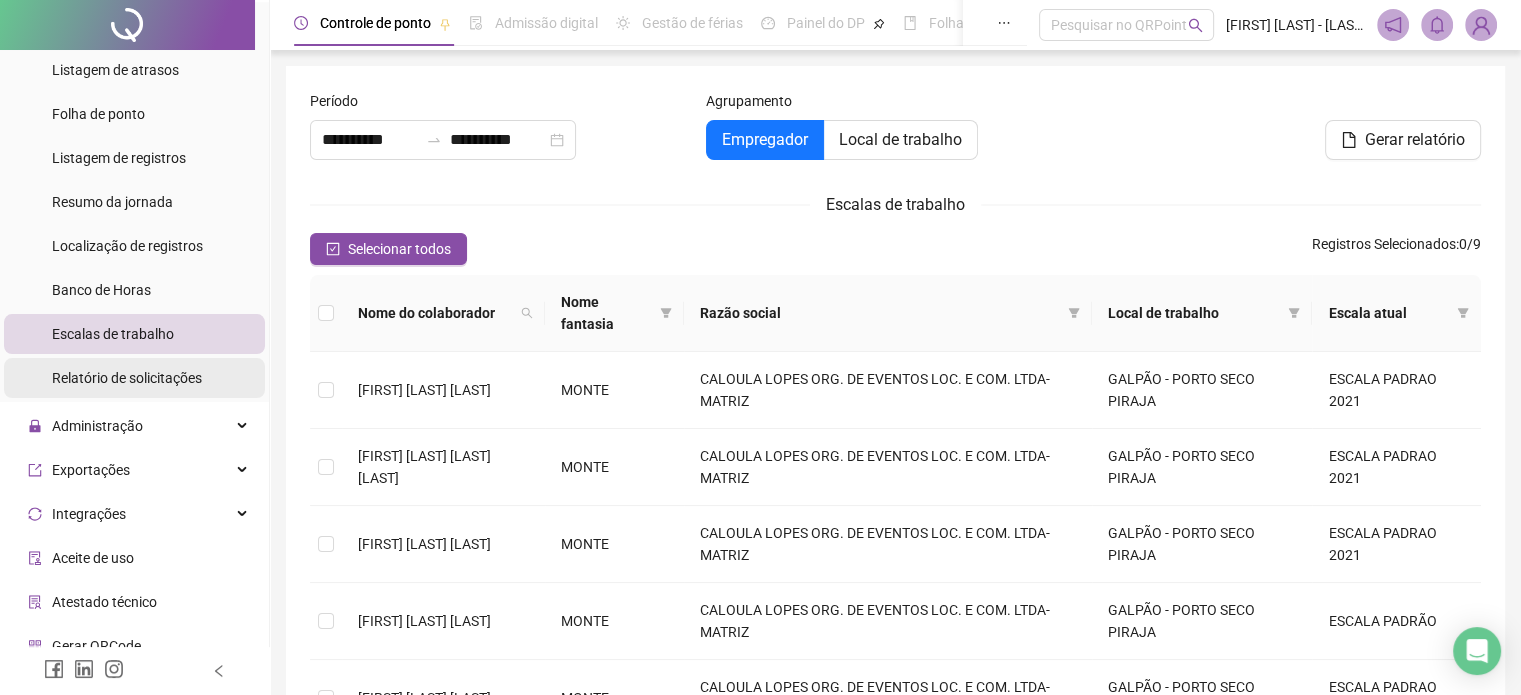 click on "Relatório de solicitações" at bounding box center [127, 378] 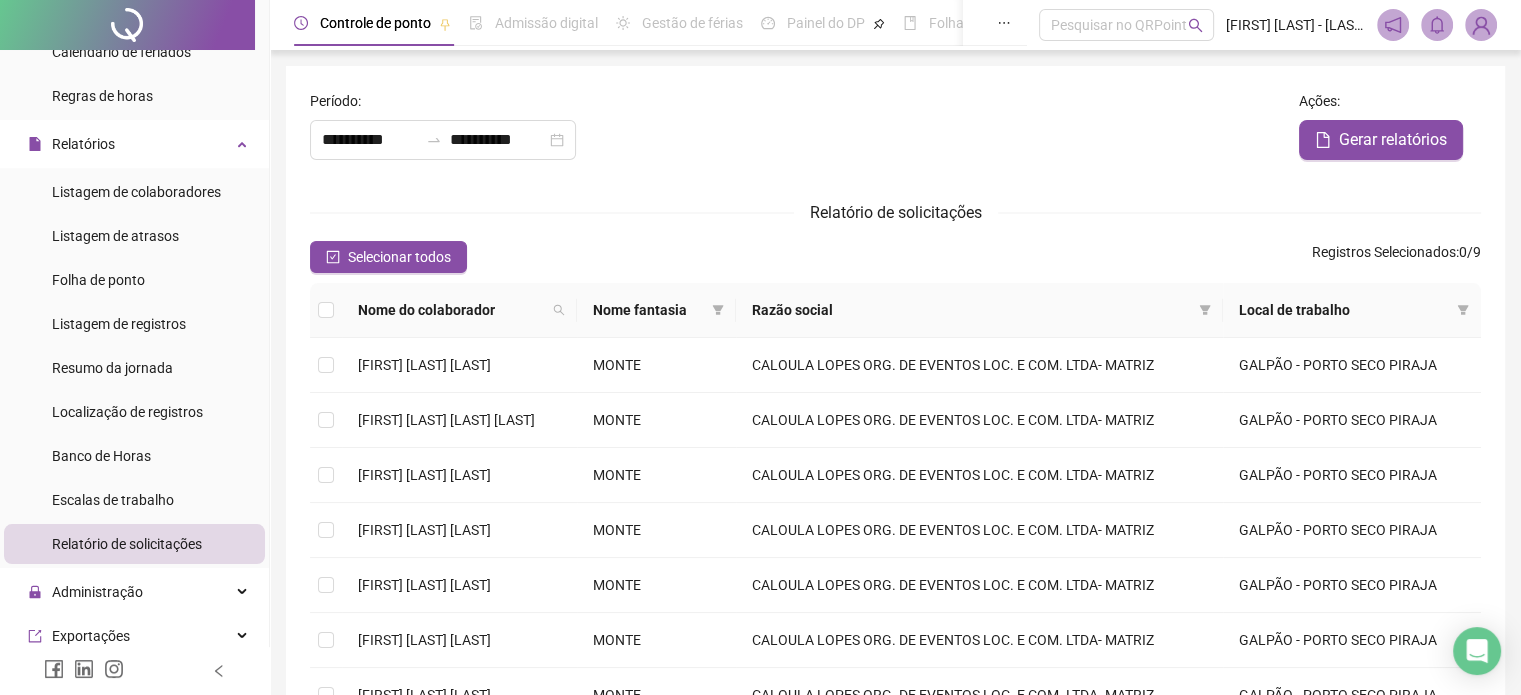 scroll, scrollTop: 300, scrollLeft: 0, axis: vertical 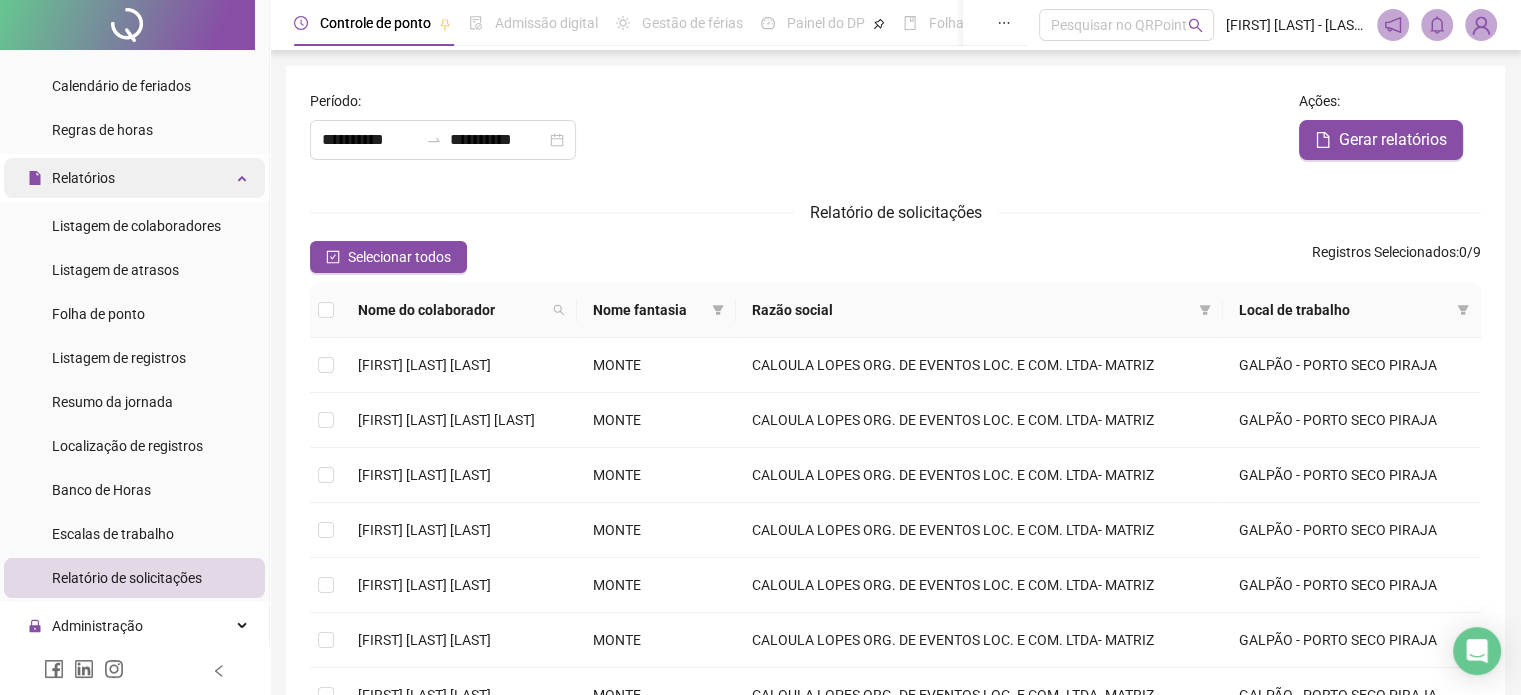 click on "Relatórios" at bounding box center (134, 178) 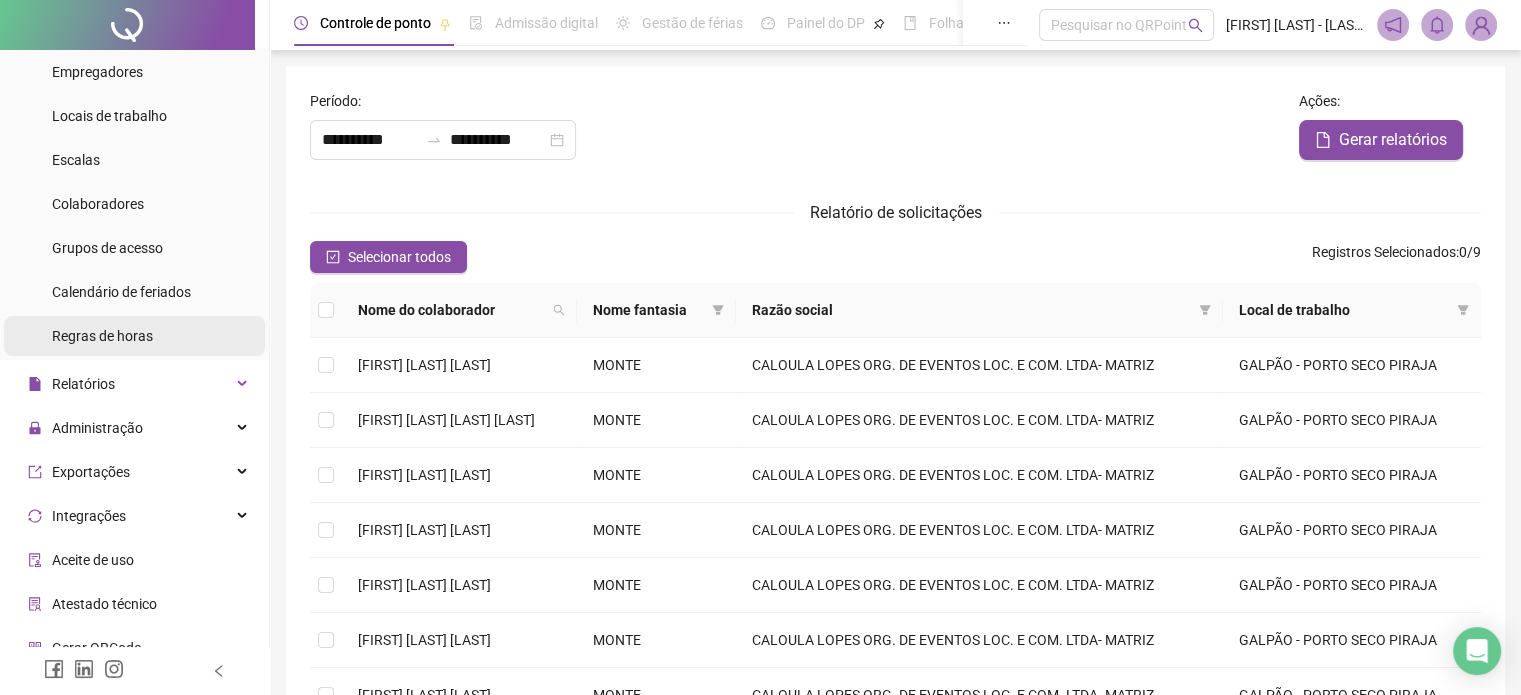 scroll, scrollTop: 0, scrollLeft: 0, axis: both 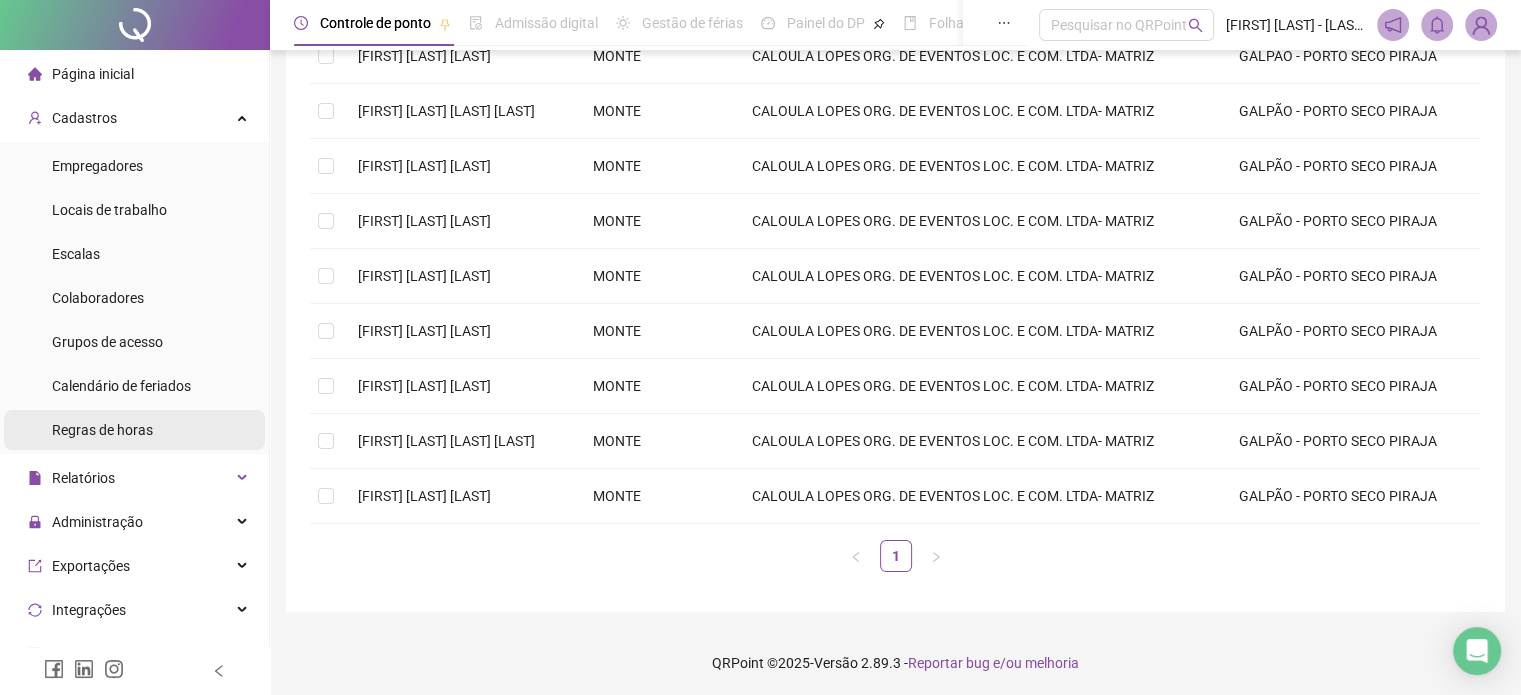 click on "Regras de horas" at bounding box center (102, 430) 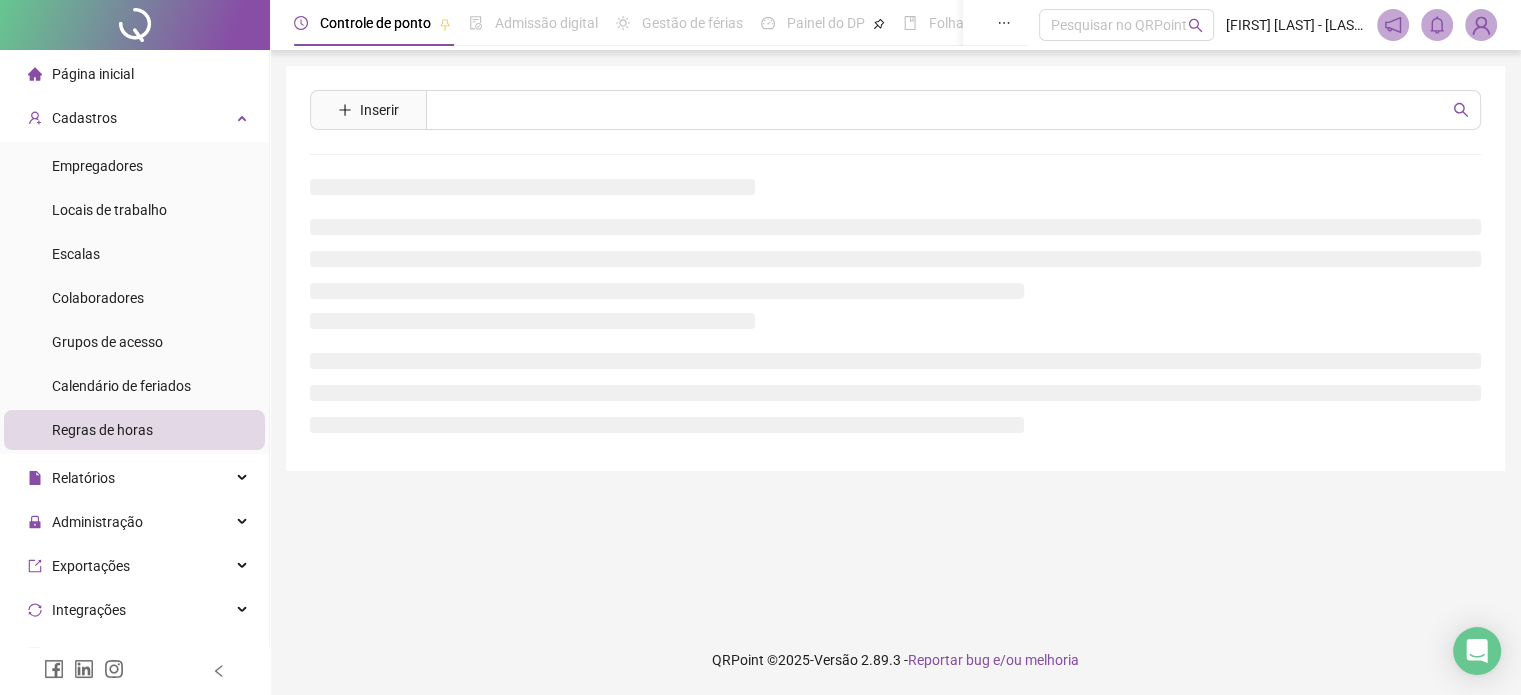scroll, scrollTop: 0, scrollLeft: 0, axis: both 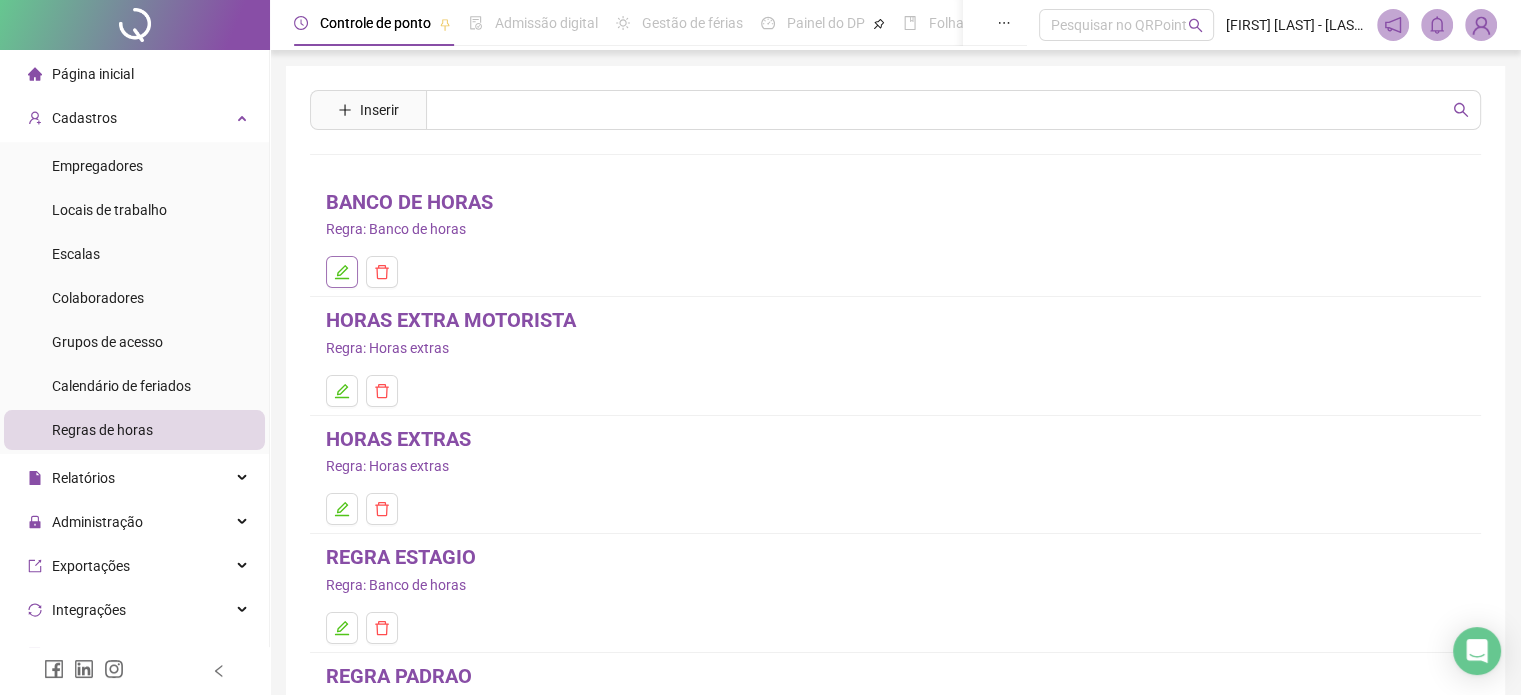 click 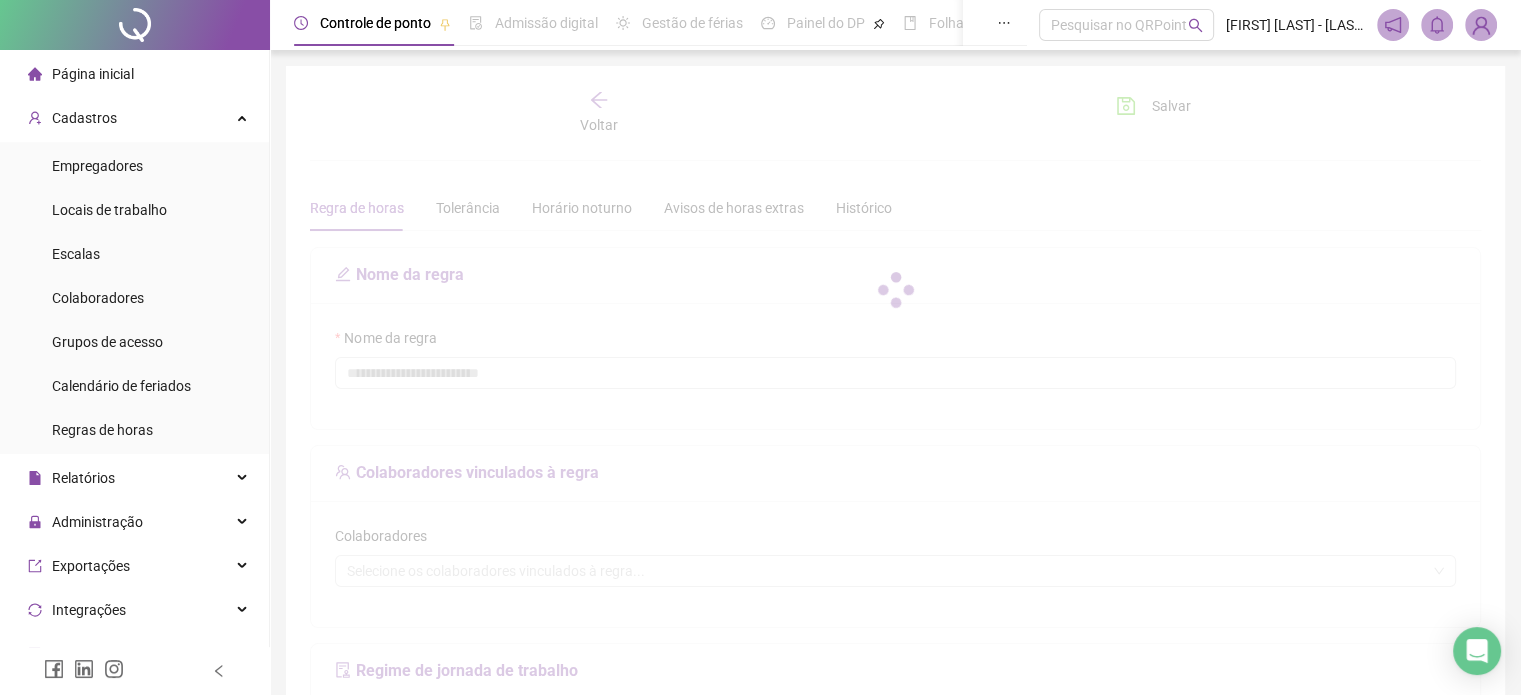type on "**********" 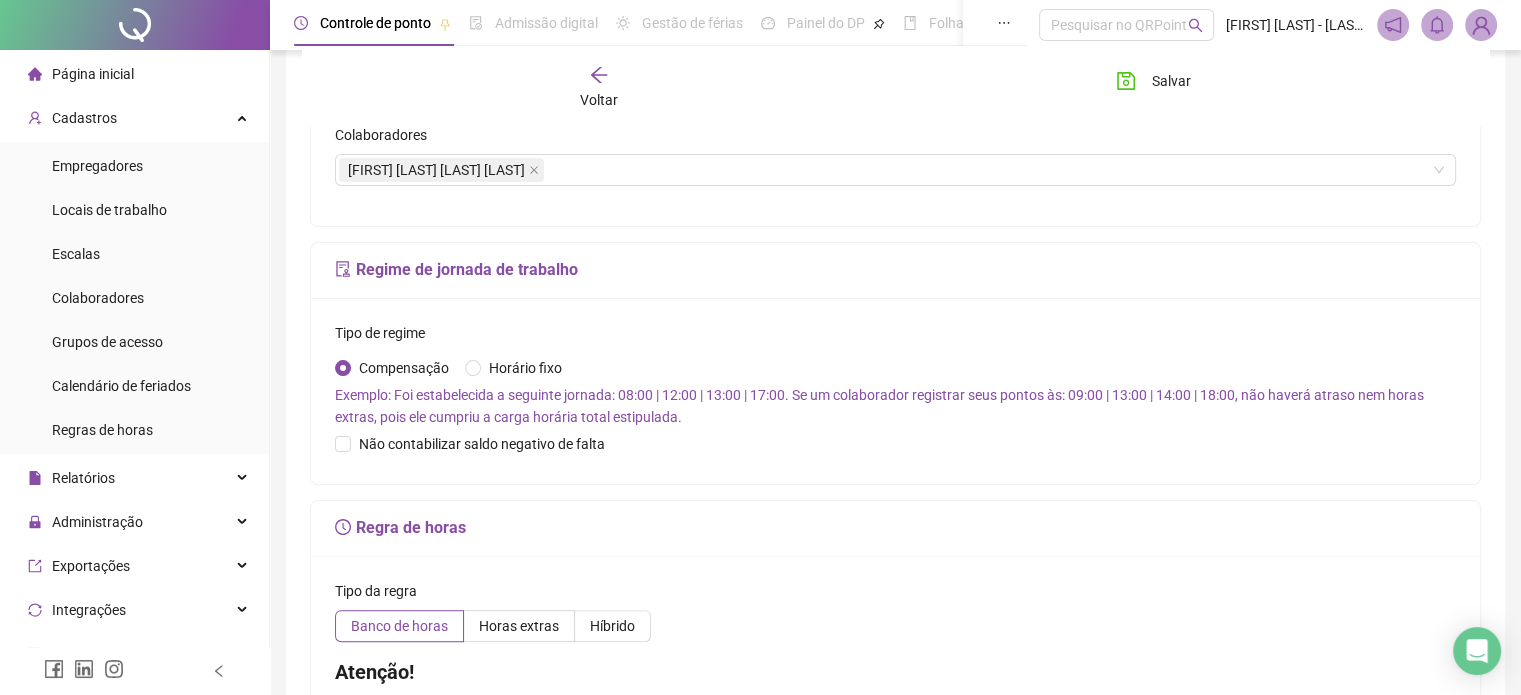 scroll, scrollTop: 500, scrollLeft: 0, axis: vertical 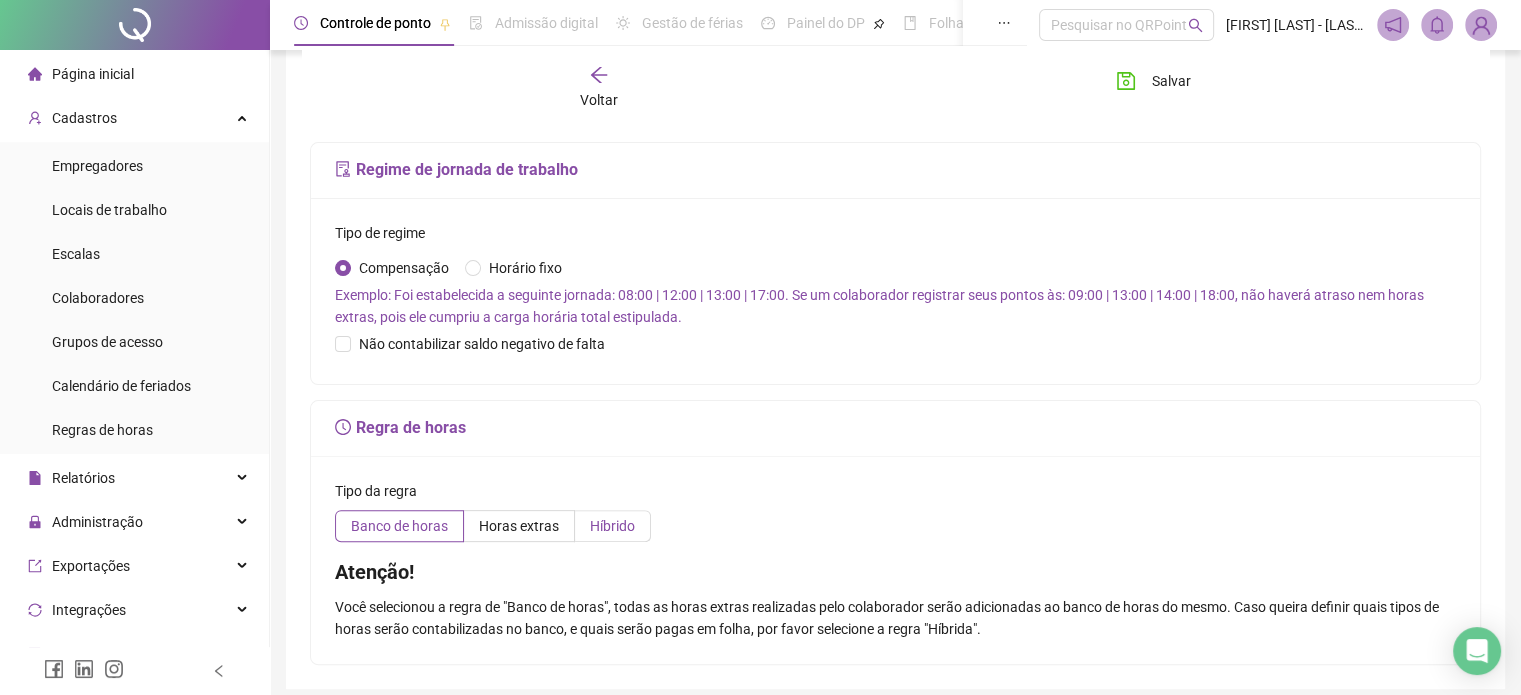 click on "Híbrido" at bounding box center [612, 526] 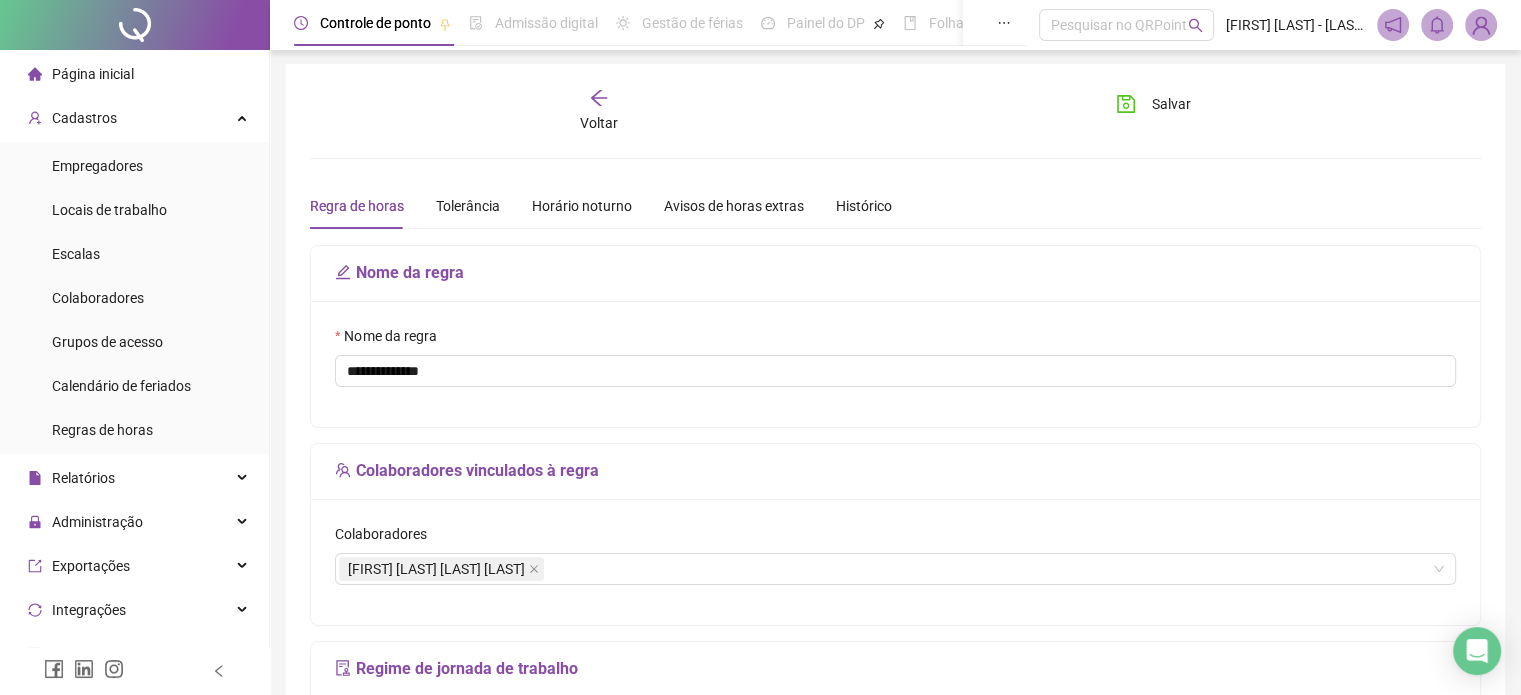 scroll, scrollTop: 0, scrollLeft: 0, axis: both 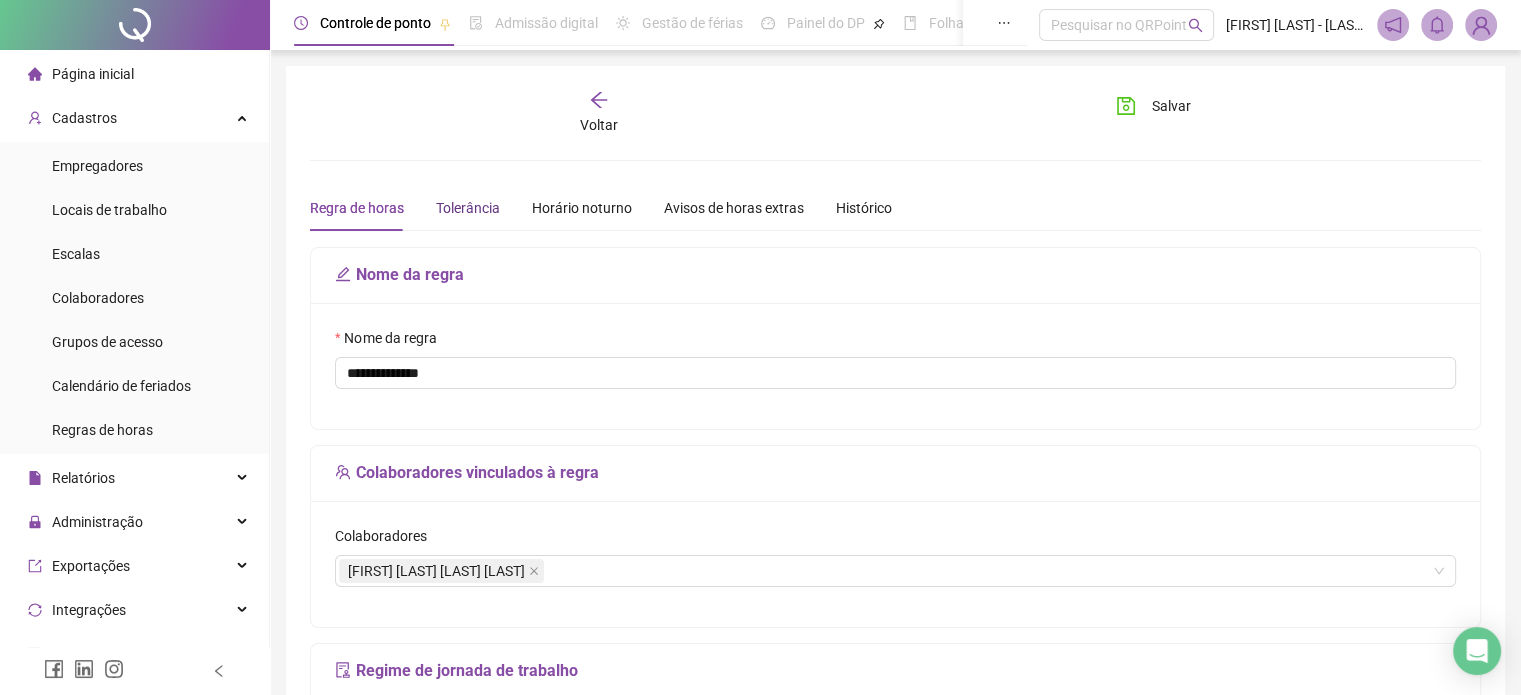 click on "Tolerância" at bounding box center [468, 208] 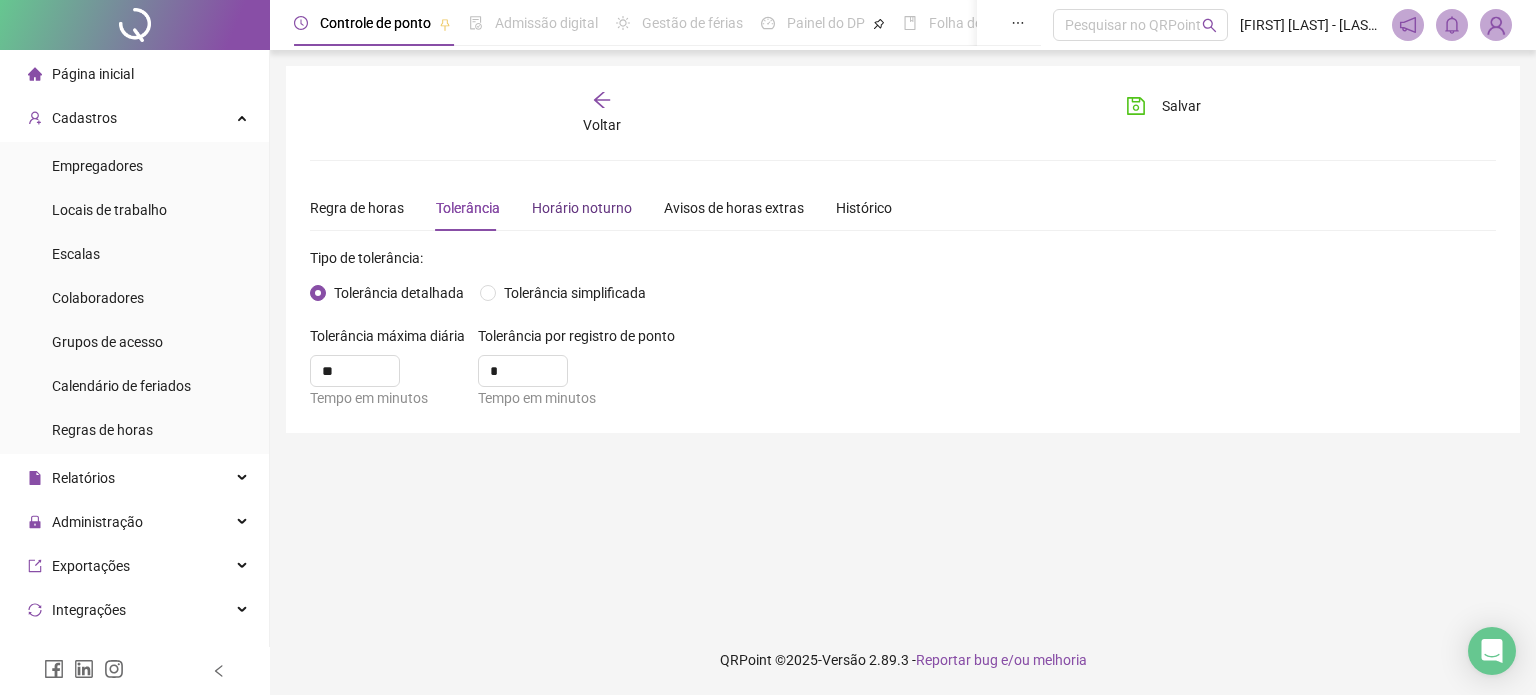 click on "Horário noturno" at bounding box center (582, 208) 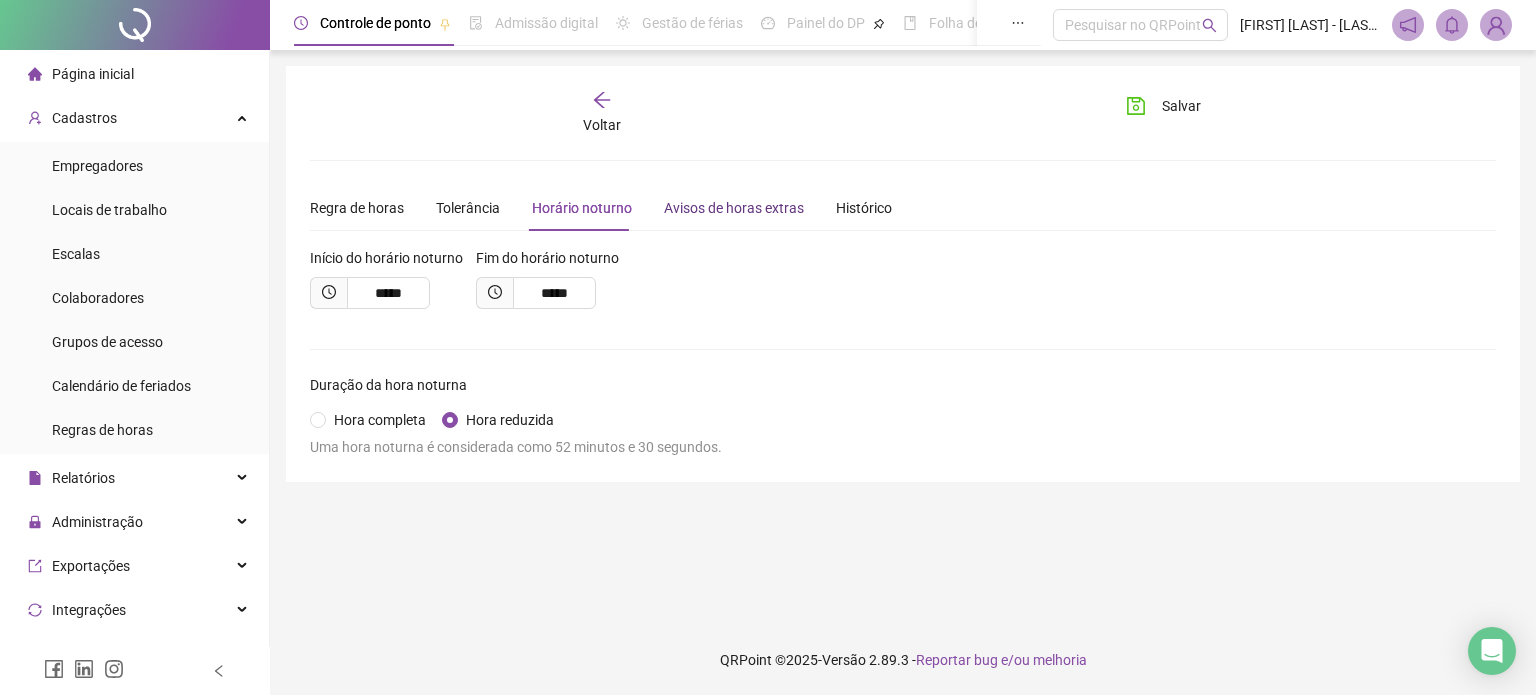 click on "Avisos de horas extras" at bounding box center [734, 208] 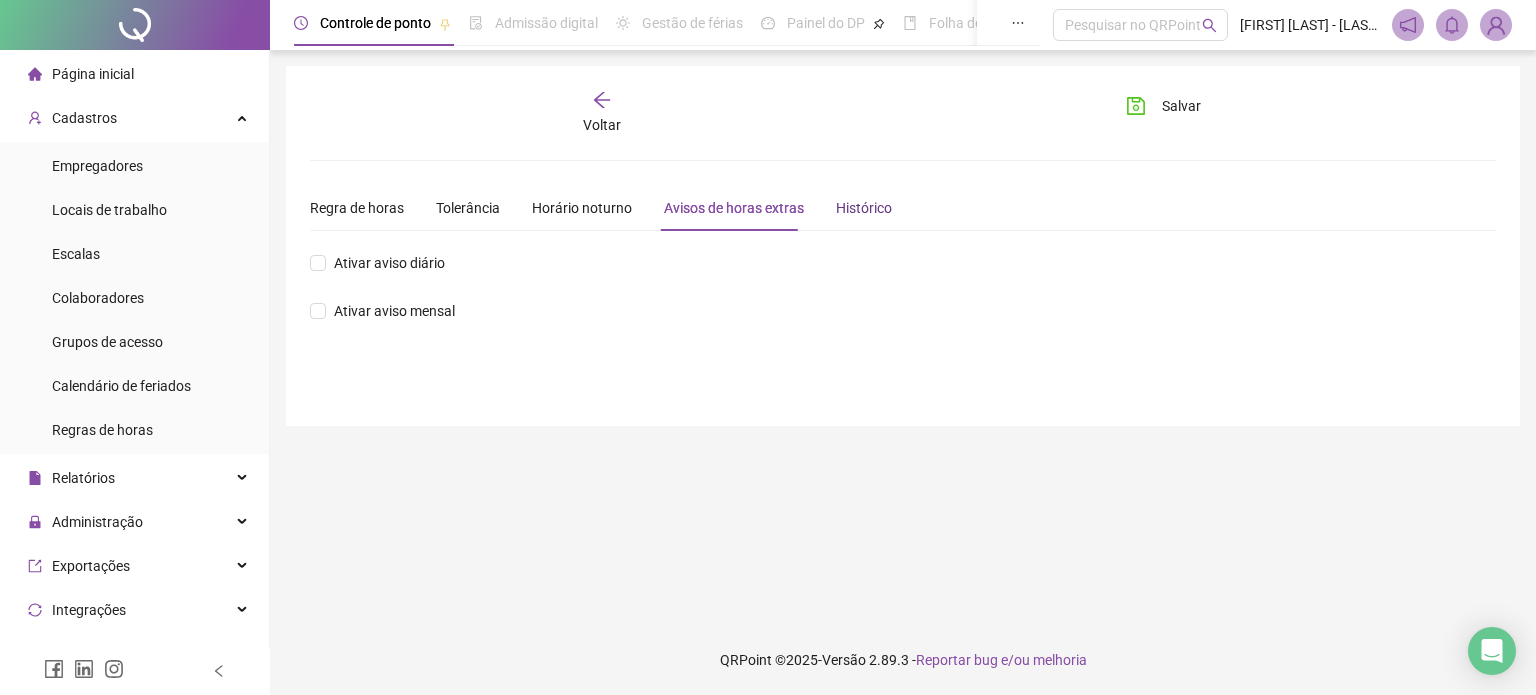 click on "Histórico" at bounding box center (864, 208) 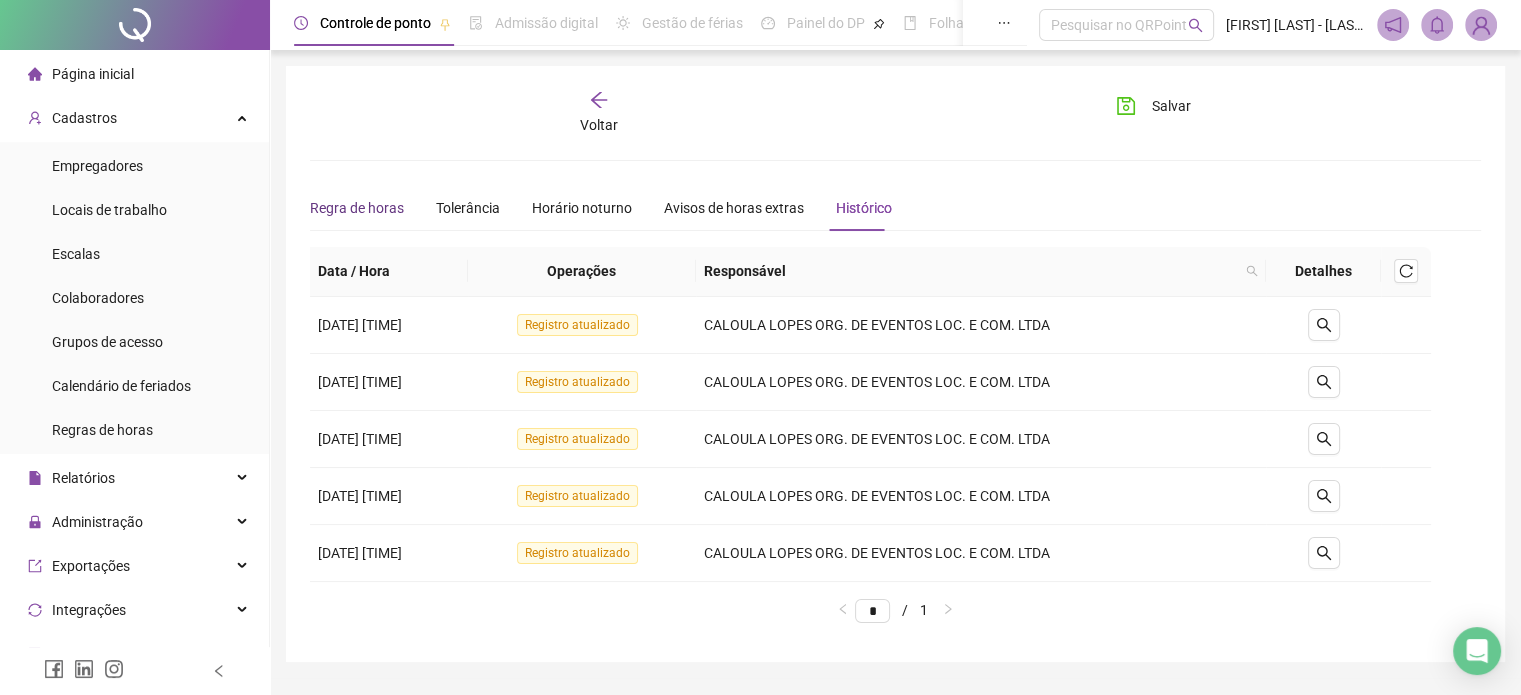 click on "Regra de horas" at bounding box center (357, 208) 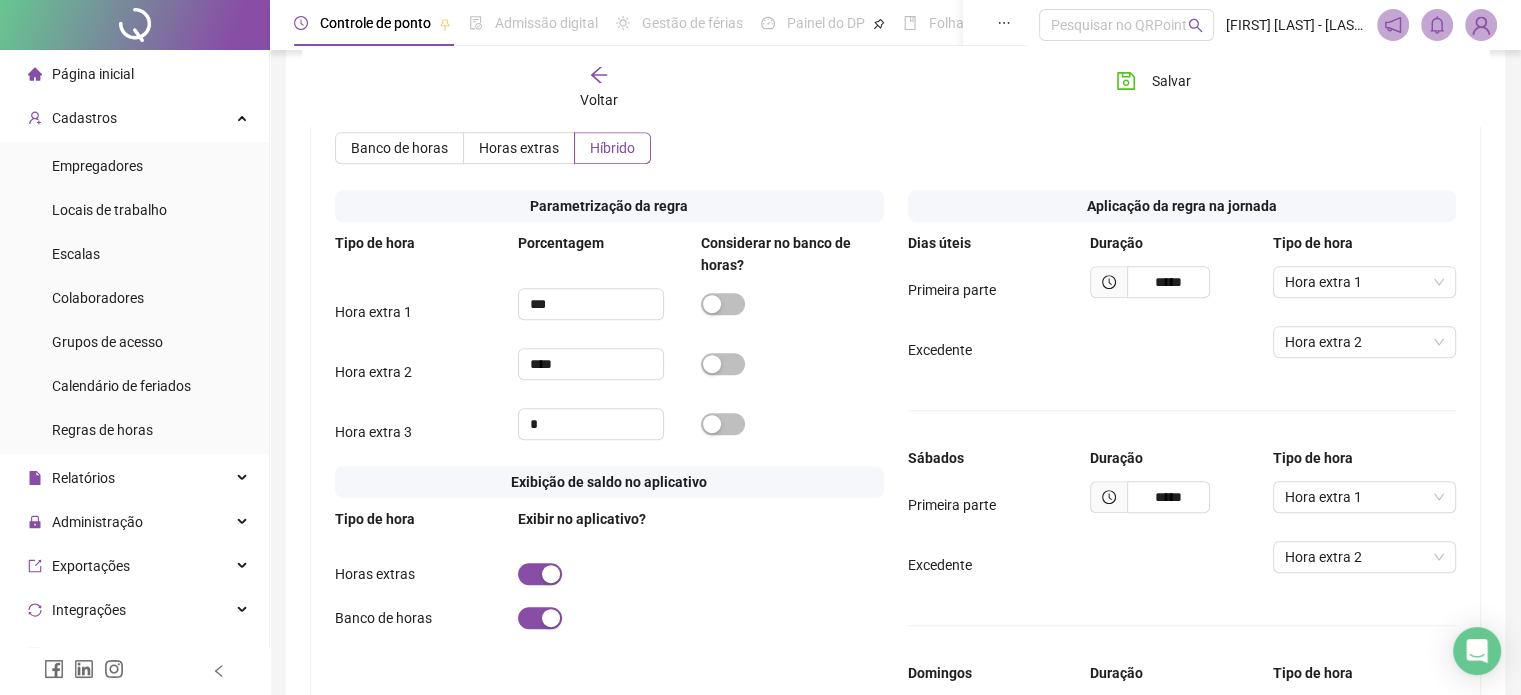 scroll, scrollTop: 900, scrollLeft: 0, axis: vertical 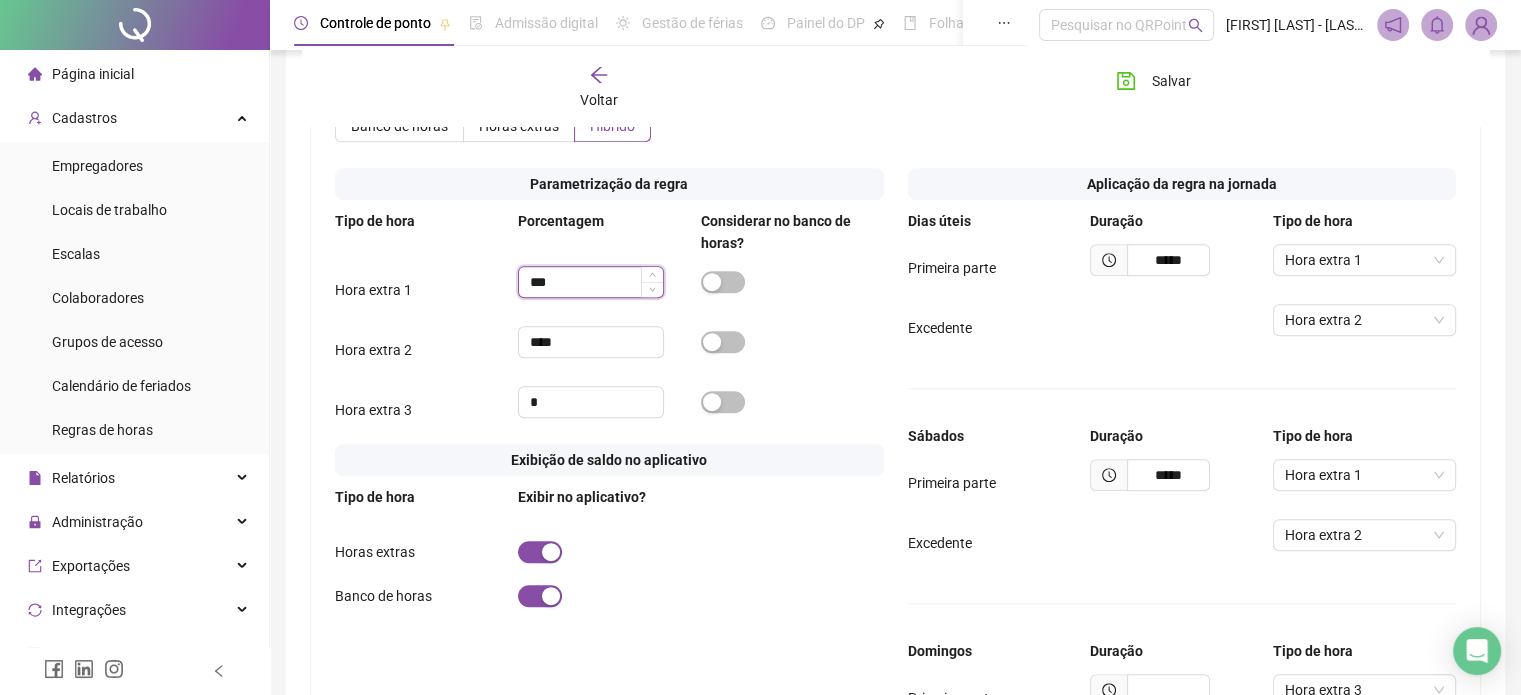 click on "***" at bounding box center (591, 282) 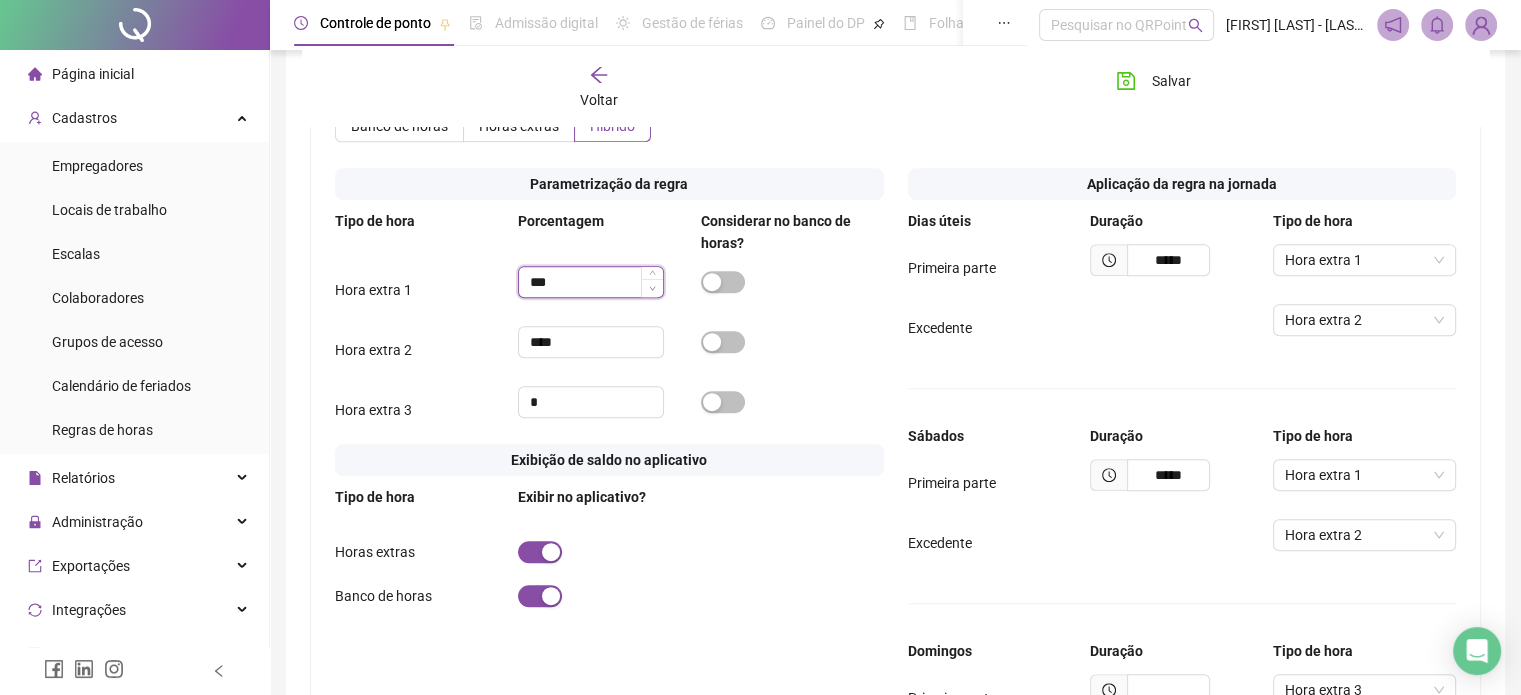 click 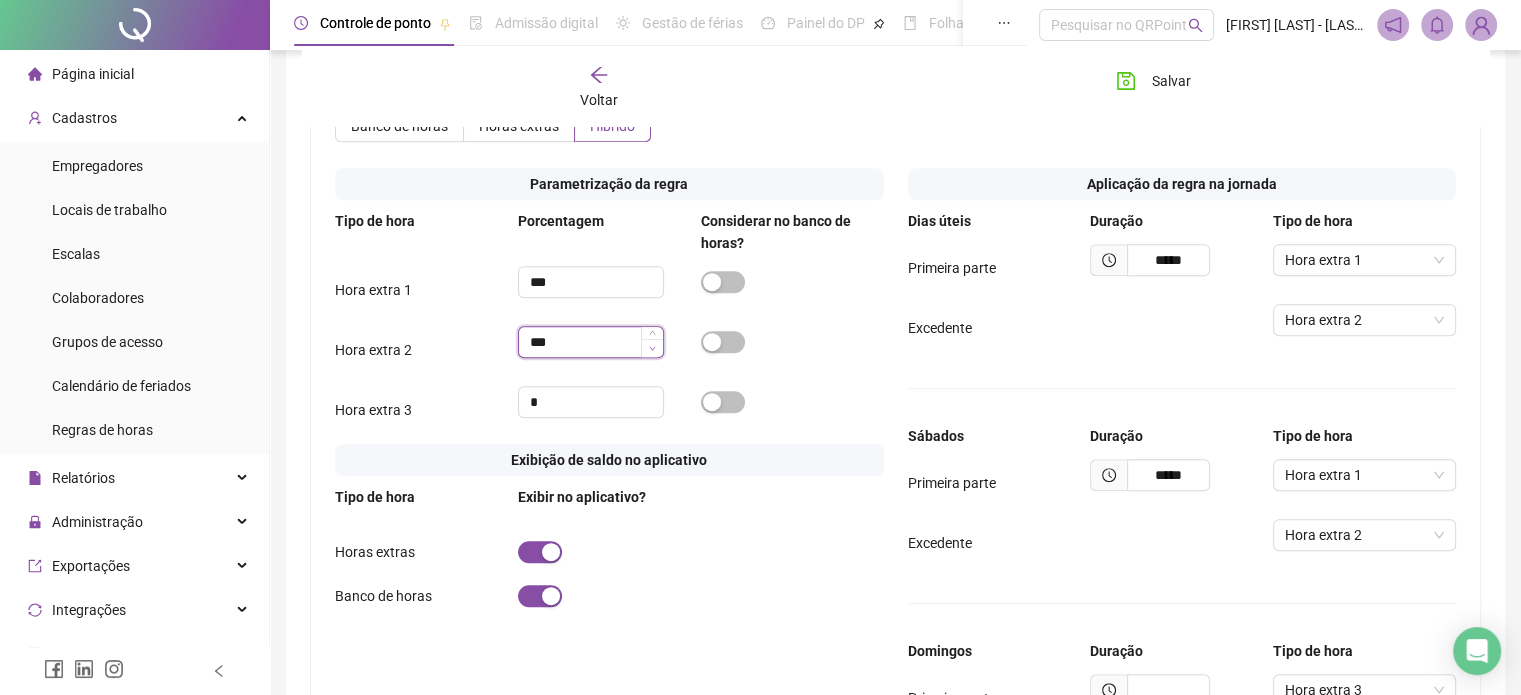 click 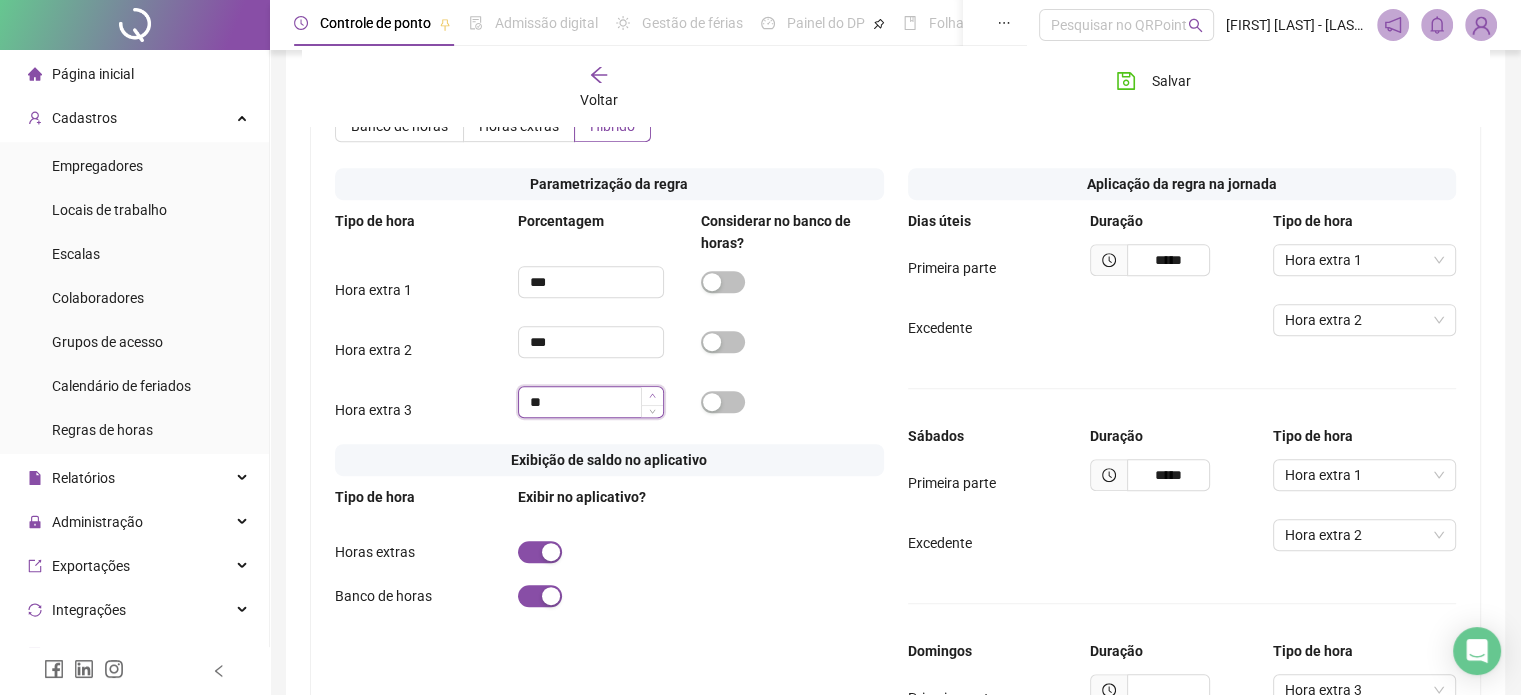 click 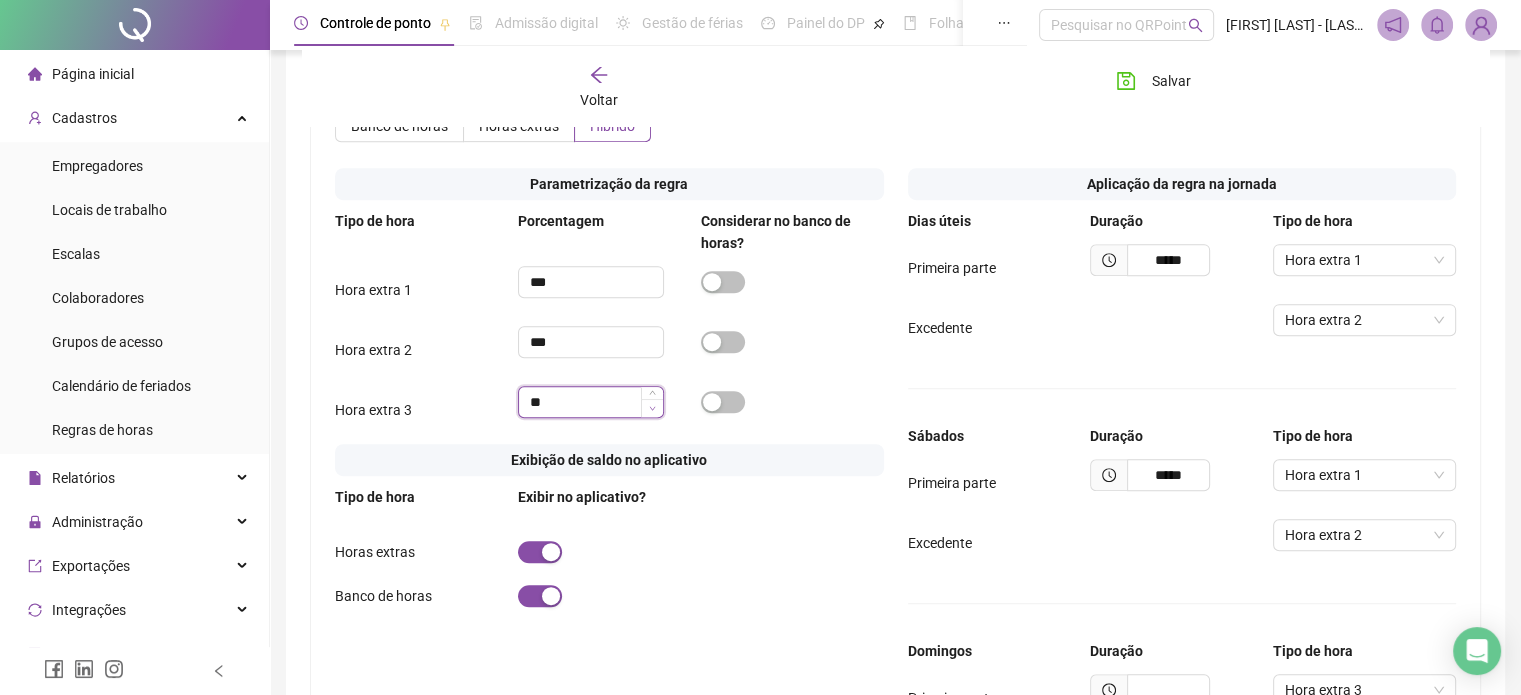 click 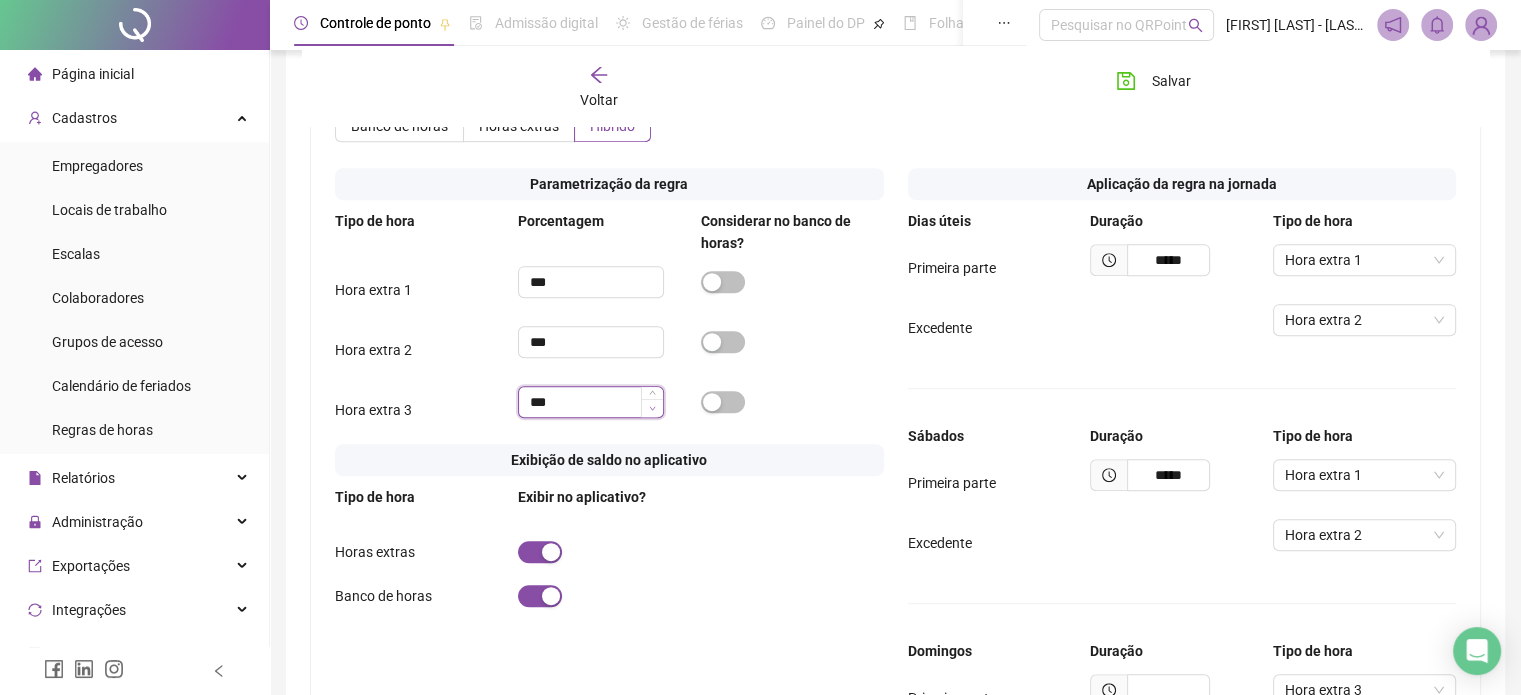 click 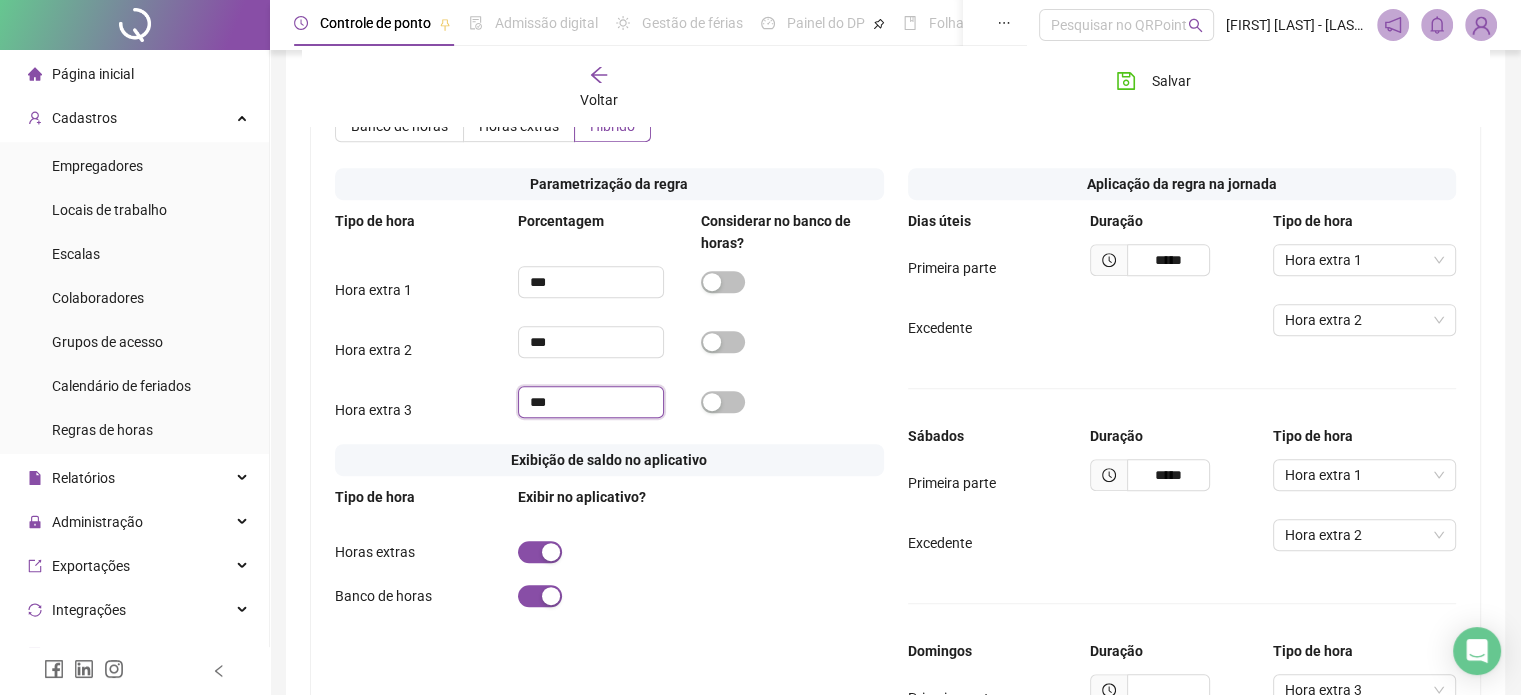drag, startPoint x: 604, startPoint y: 402, endPoint x: 438, endPoint y: 407, distance: 166.07529 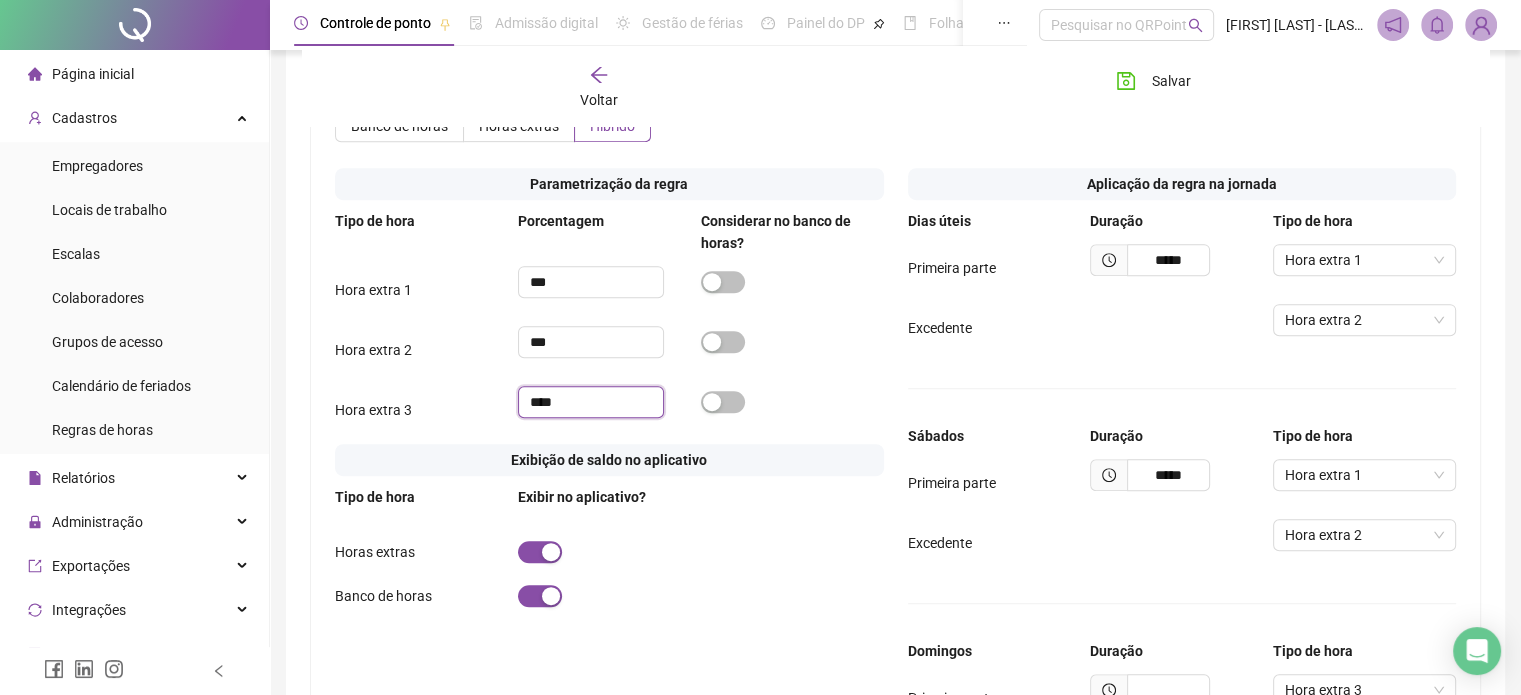 type on "****" 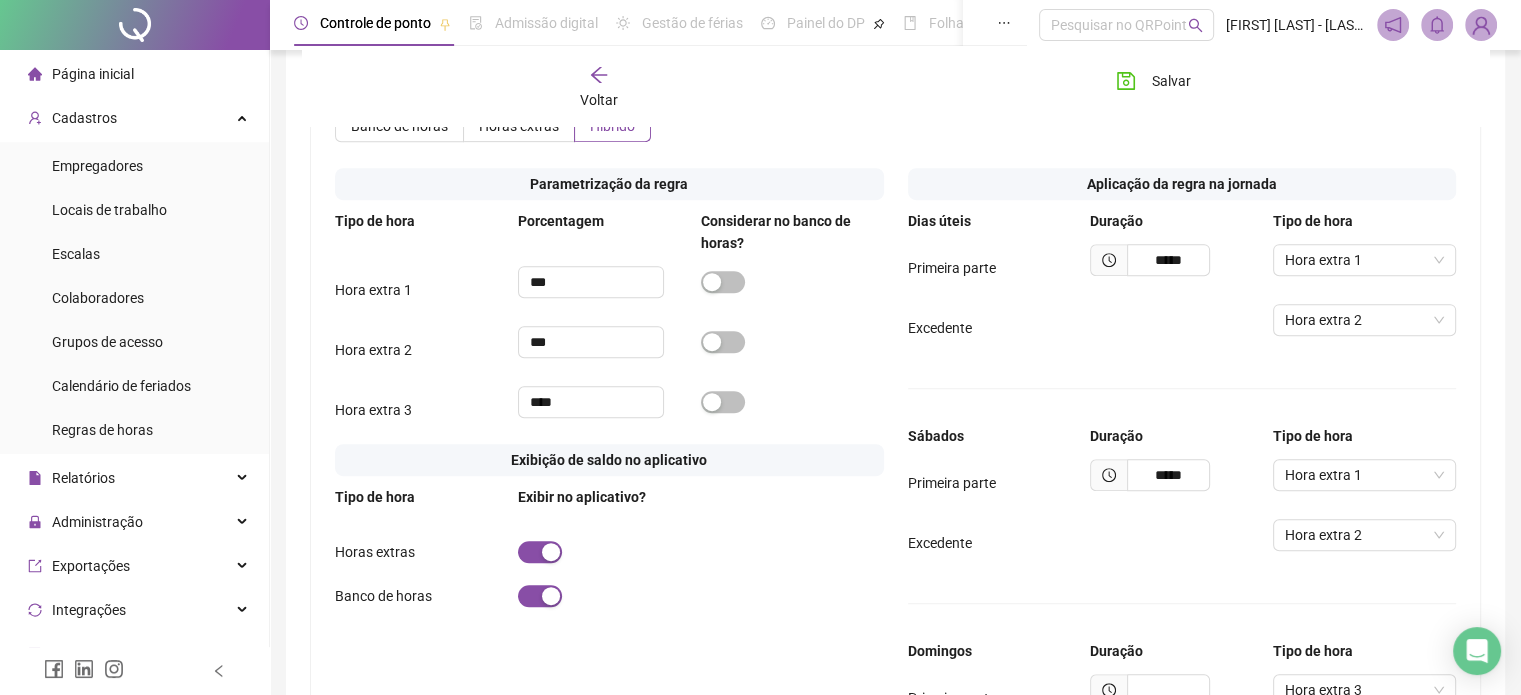 click at bounding box center [792, 281] 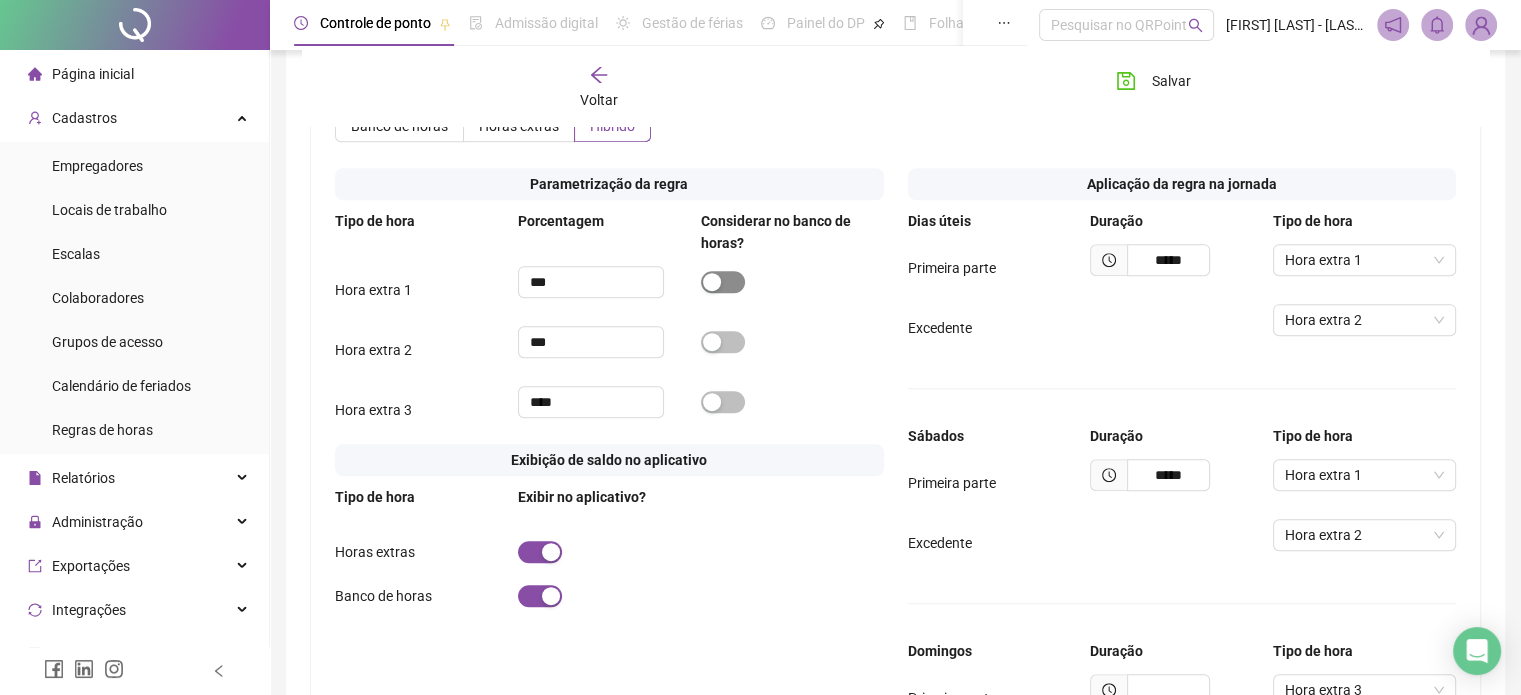 click at bounding box center [712, 282] 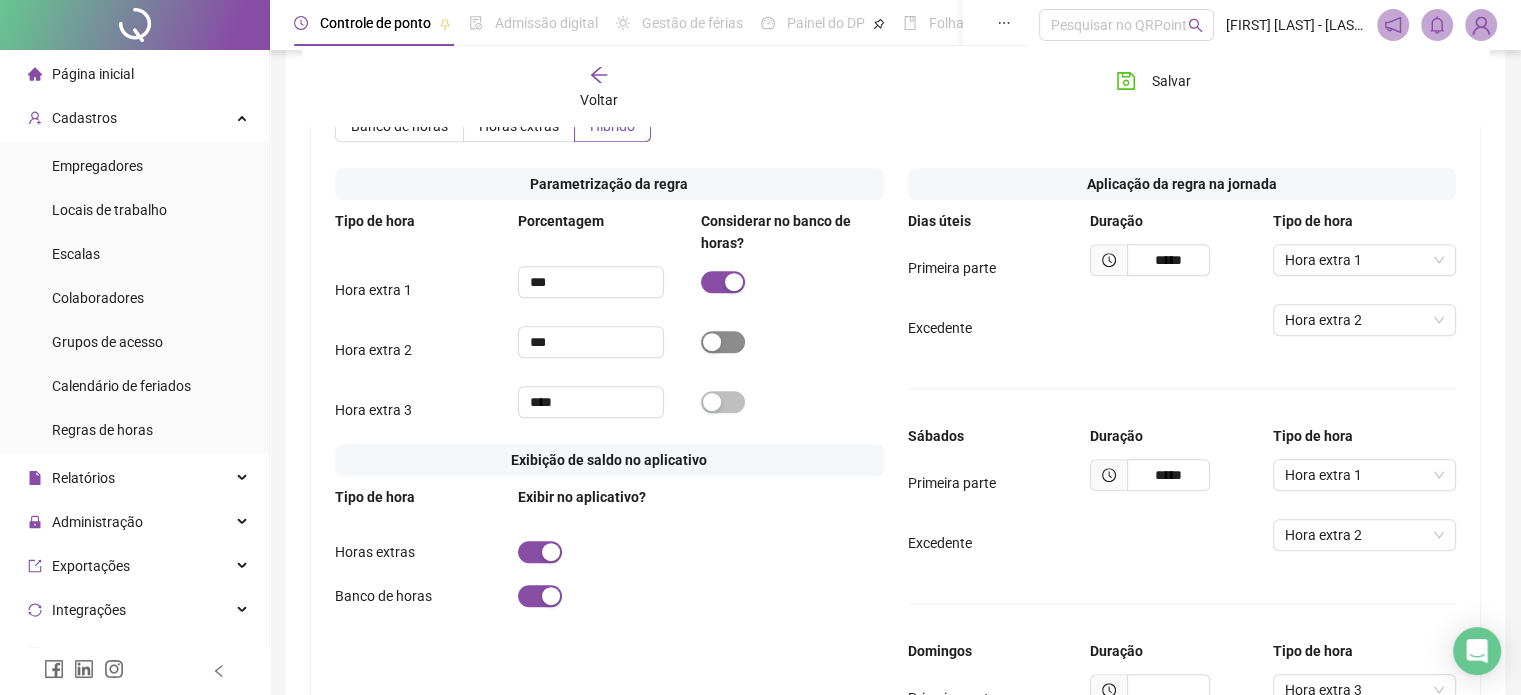 click at bounding box center [723, 342] 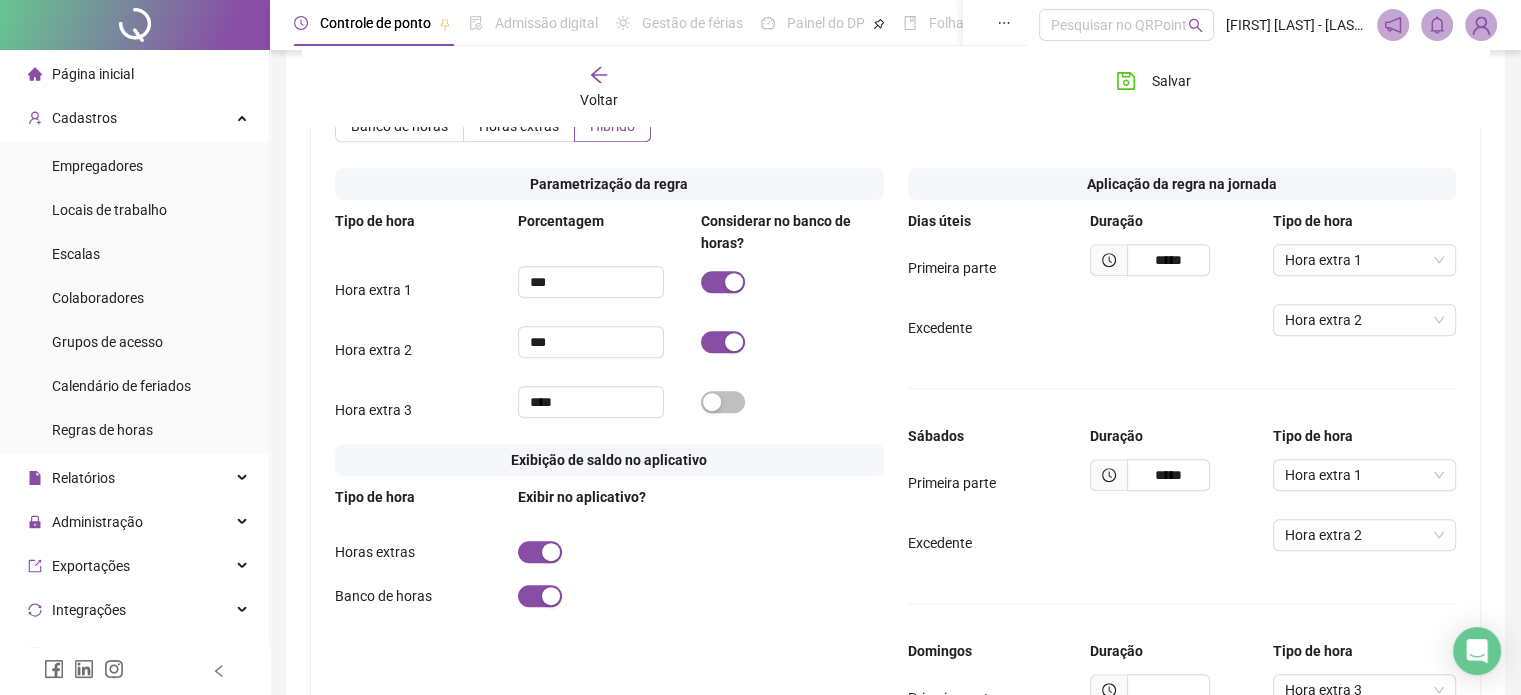 click on "Tipo de hora Porcentagem Considerar no banco de horas? Hora extra 1 *** Hora extra 2 *** Hora extra 3 ****" at bounding box center [609, 322] 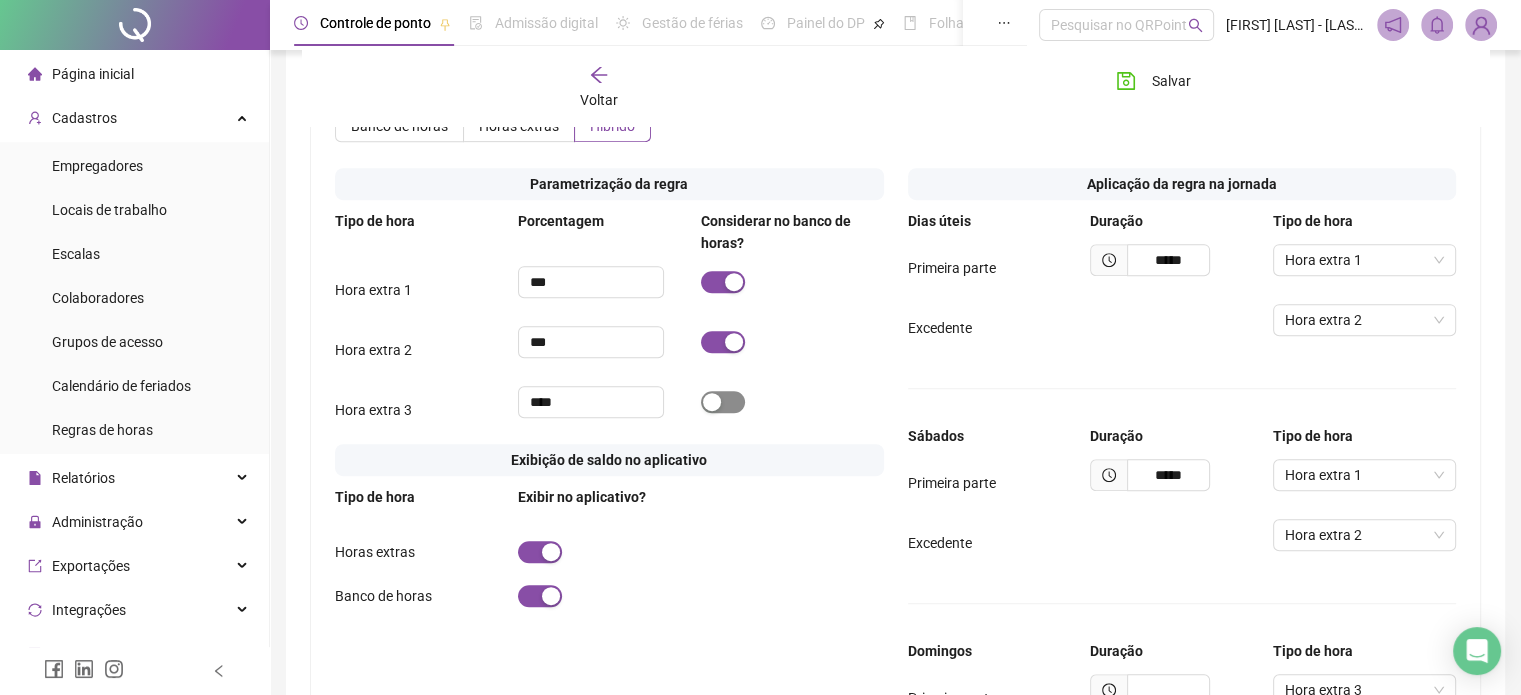 click at bounding box center [712, 402] 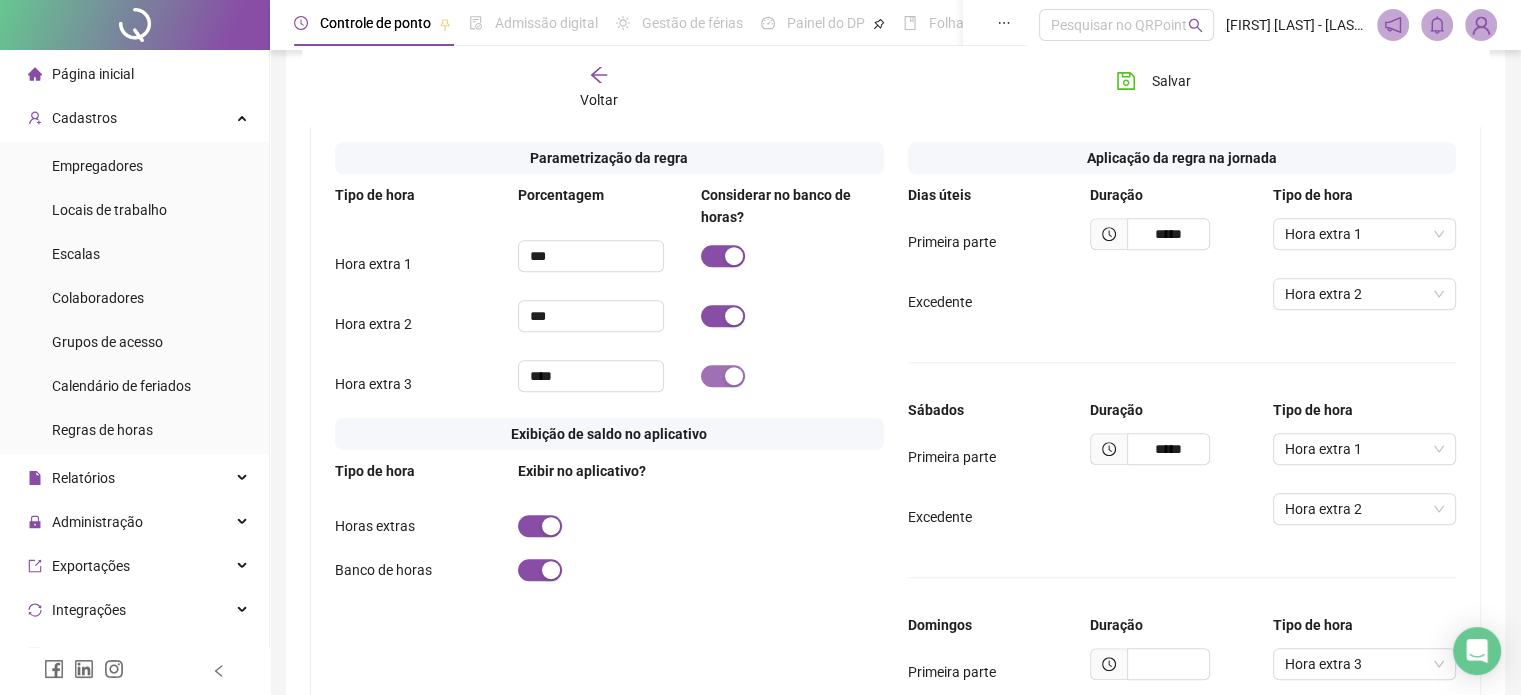 scroll, scrollTop: 835, scrollLeft: 0, axis: vertical 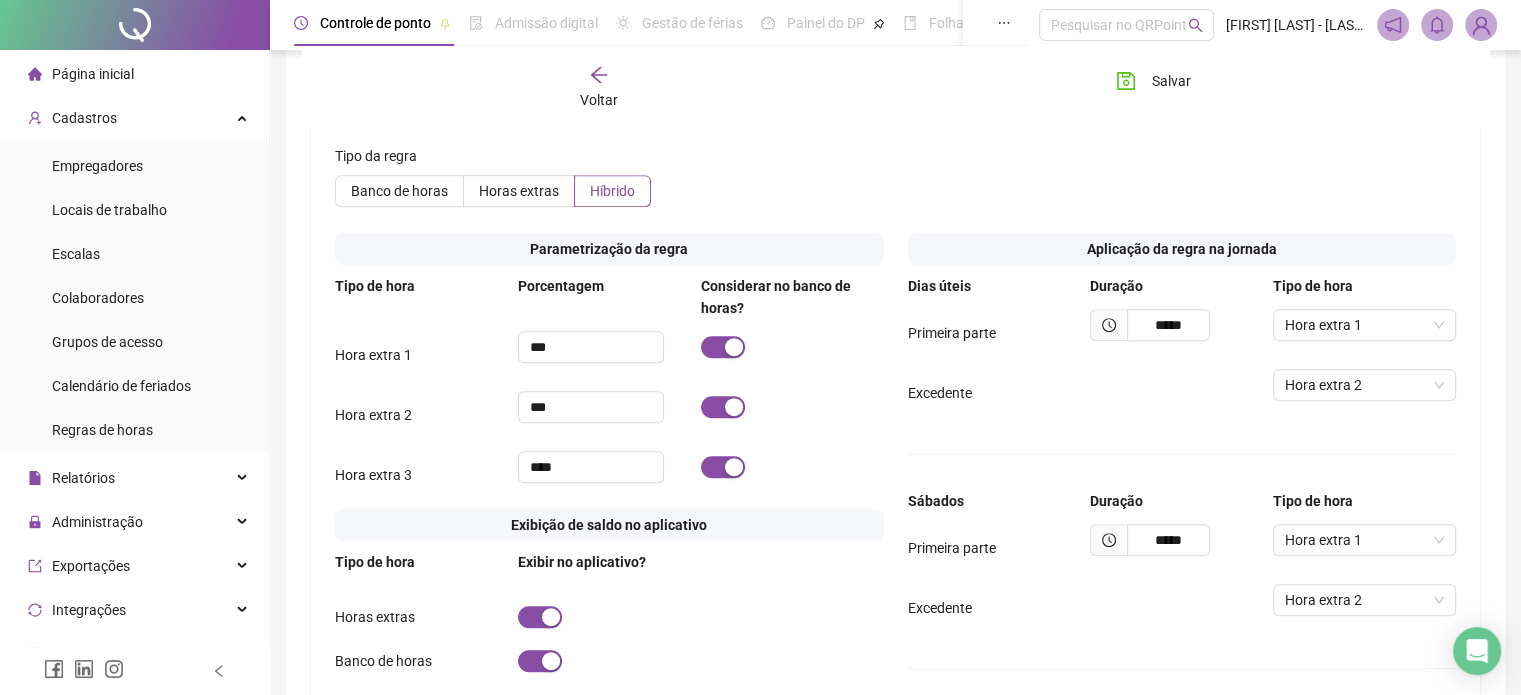 click 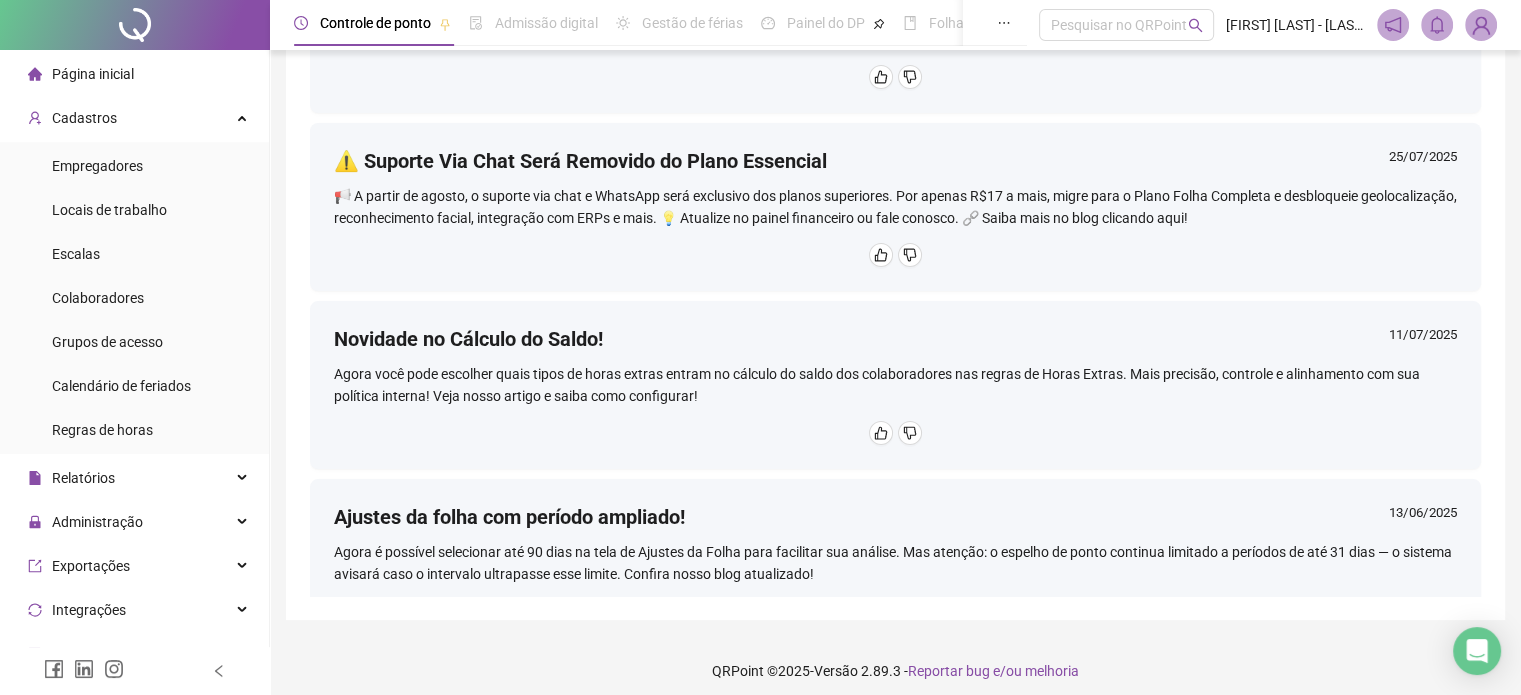 scroll, scrollTop: 252, scrollLeft: 0, axis: vertical 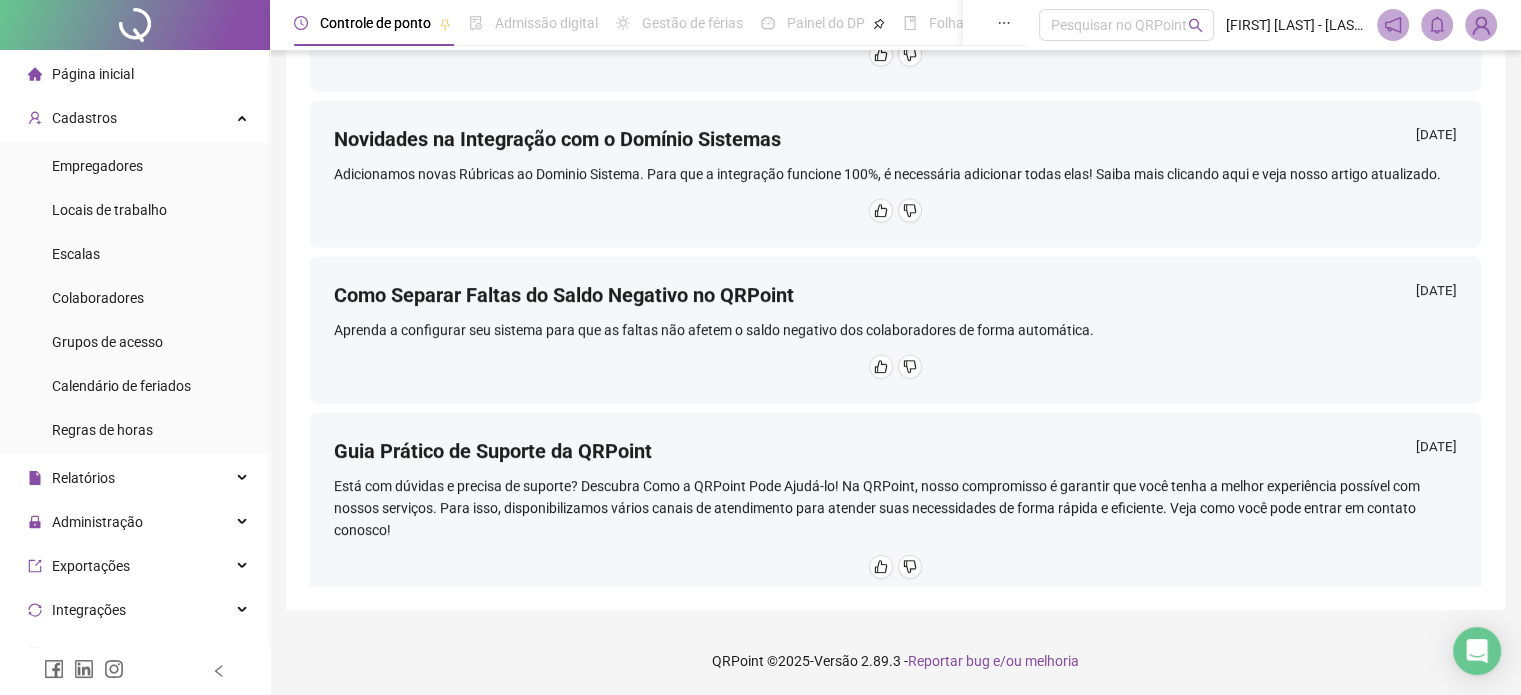 click on "Como Separar Faltas do Saldo Negativo no QRPoint" at bounding box center (564, 295) 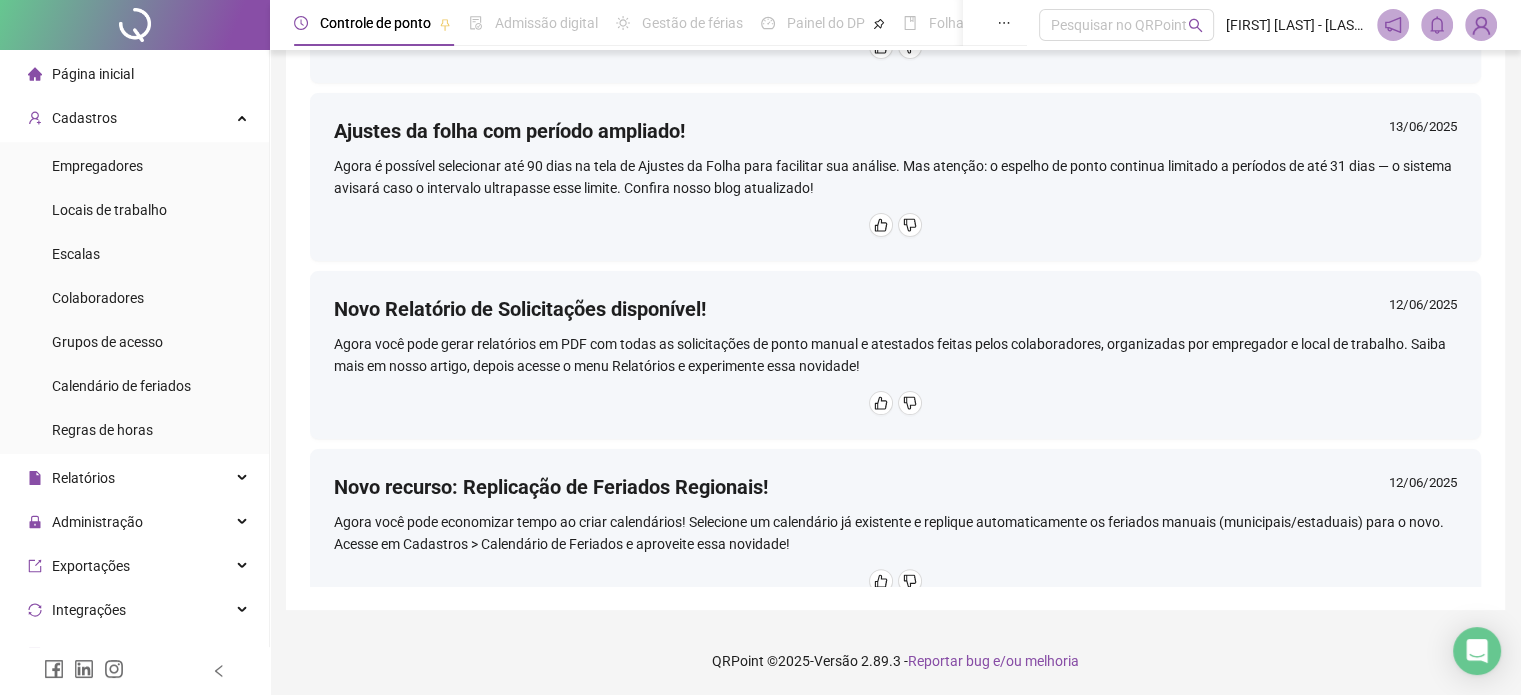 scroll, scrollTop: 0, scrollLeft: 0, axis: both 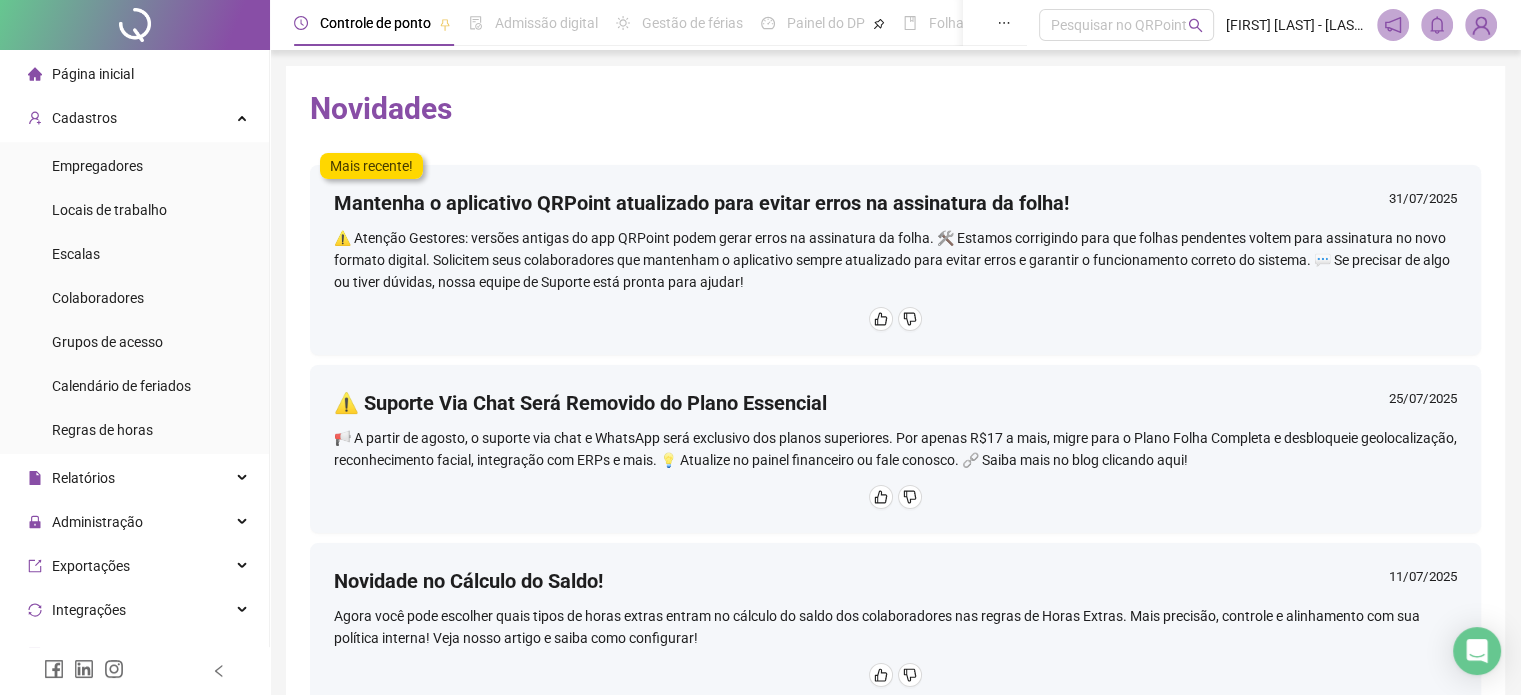 click on "Página inicial" at bounding box center [93, 74] 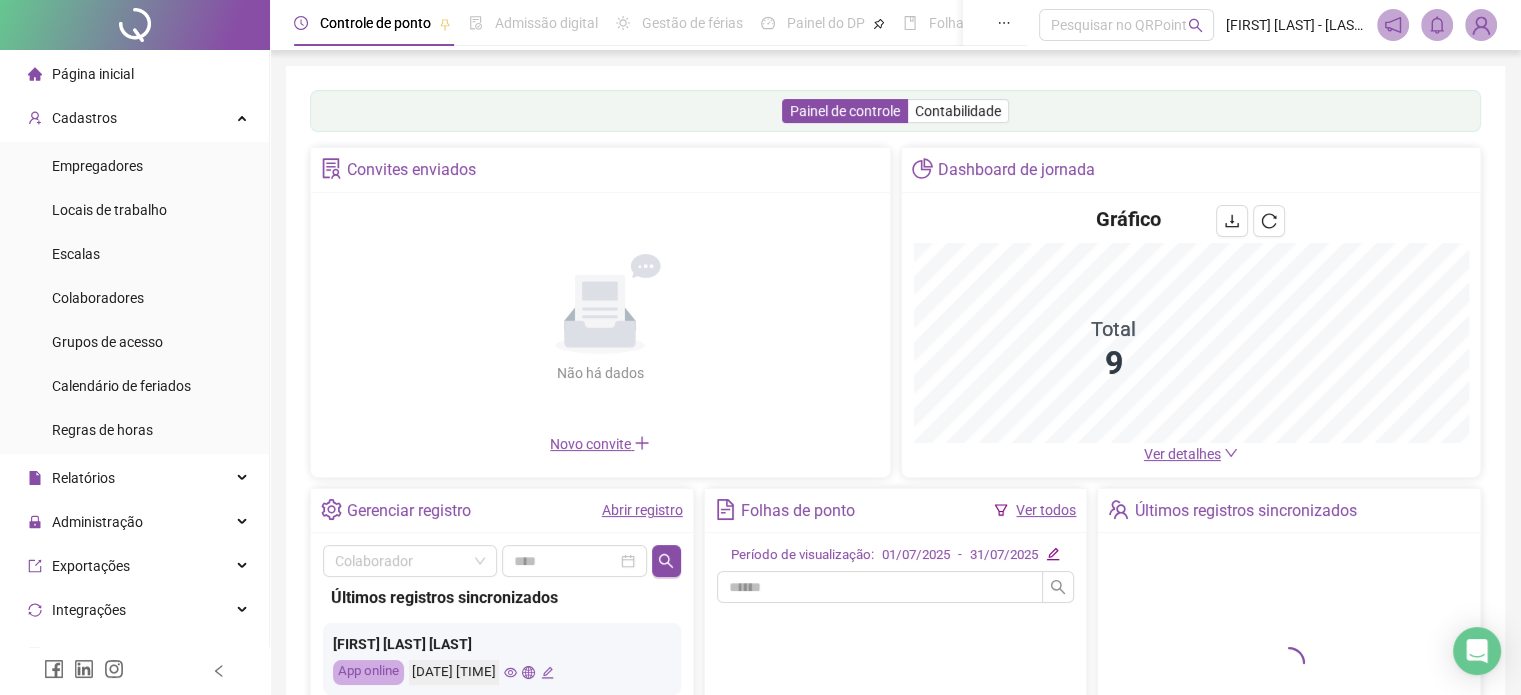 click on "Abrir registro" at bounding box center (642, 510) 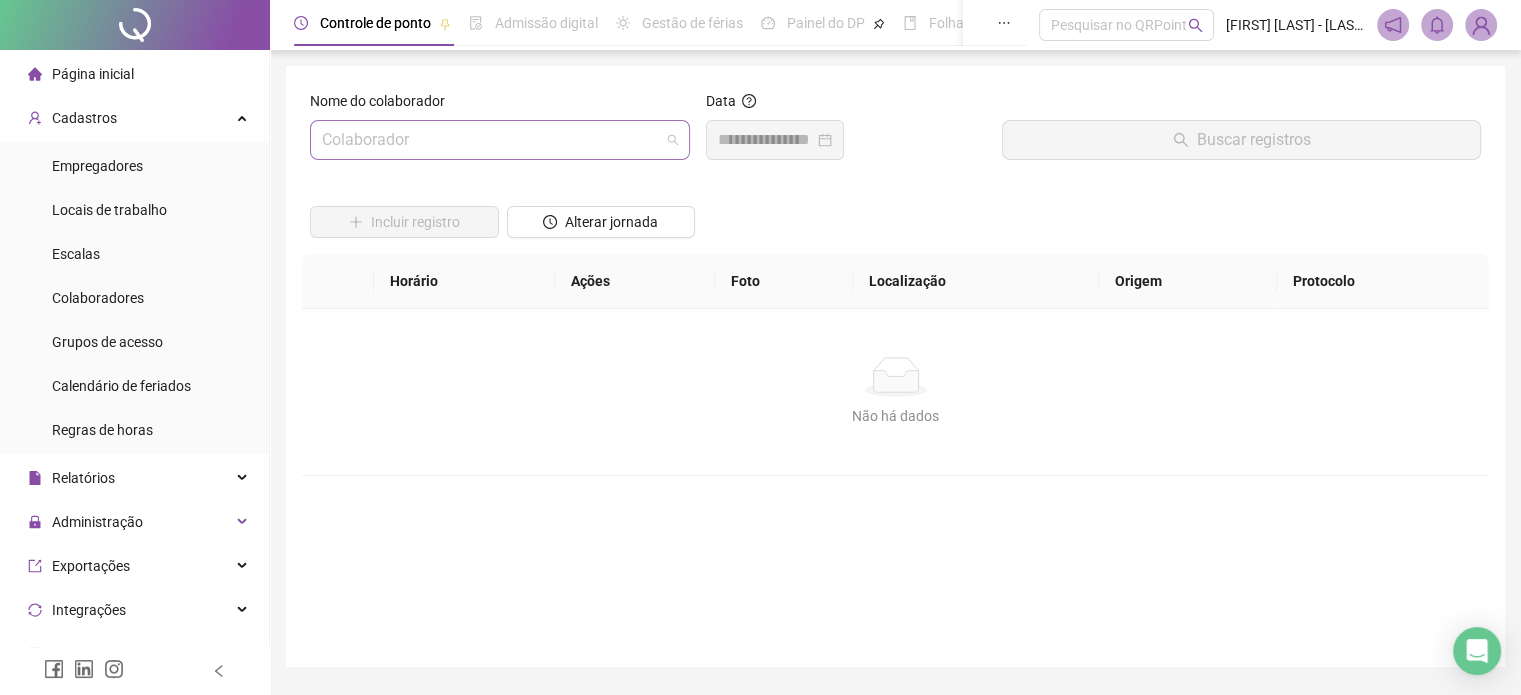 click at bounding box center [491, 140] 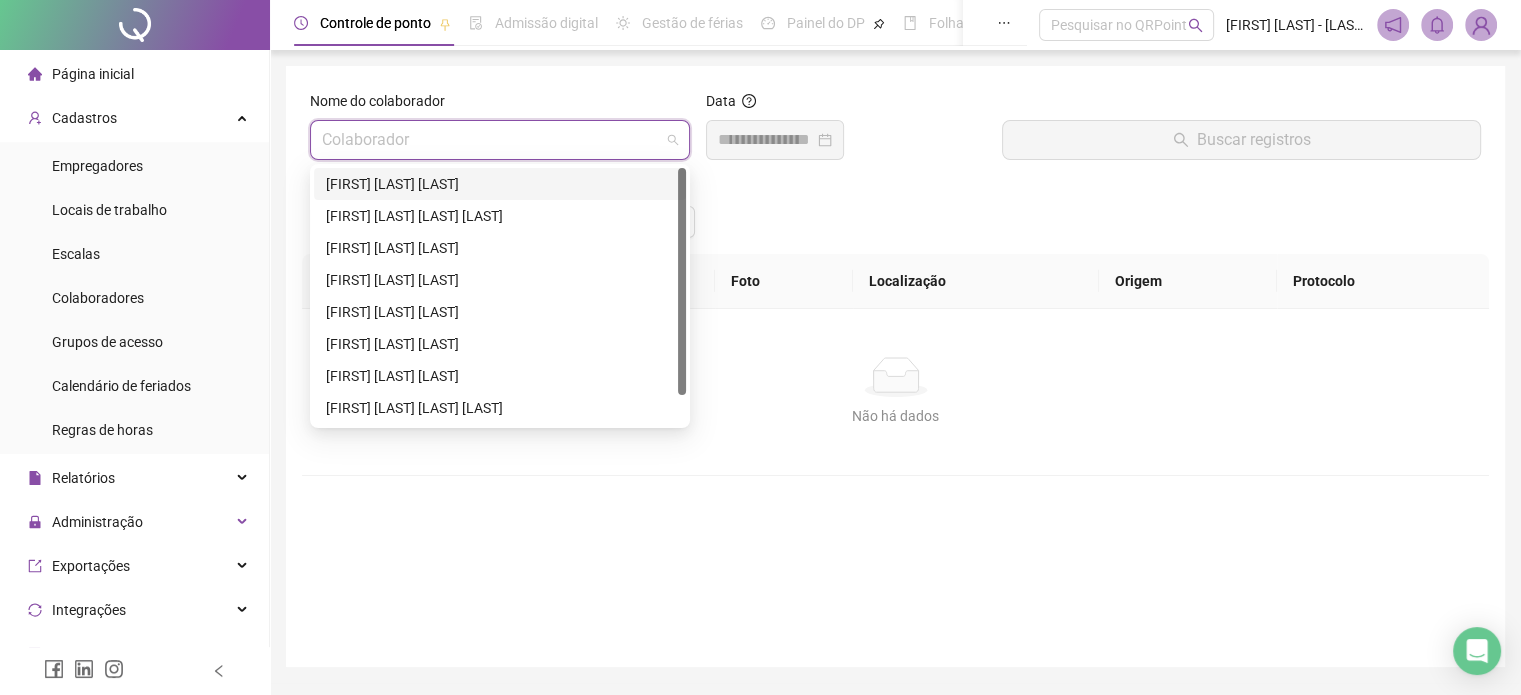 click on "[FIRST] [LAST] [LAST]" at bounding box center (500, 184) 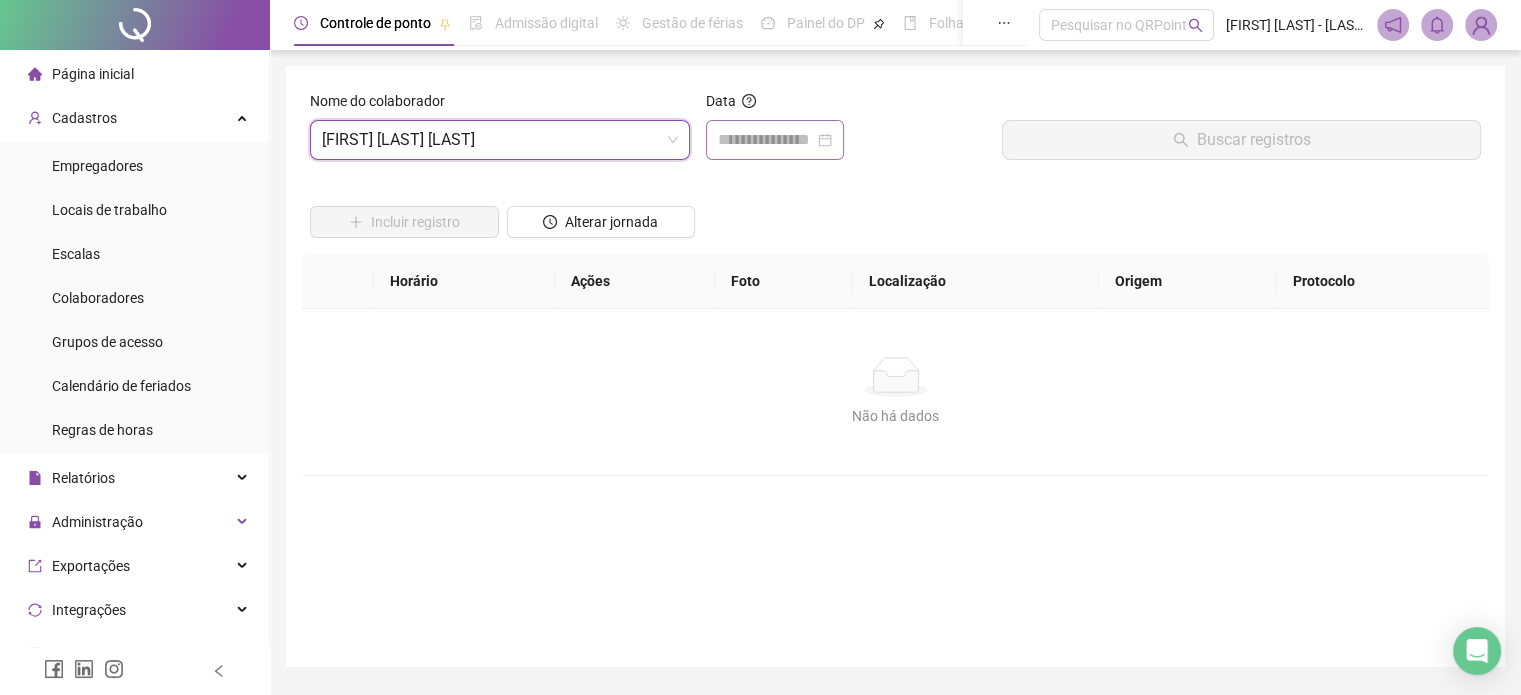 click at bounding box center [775, 140] 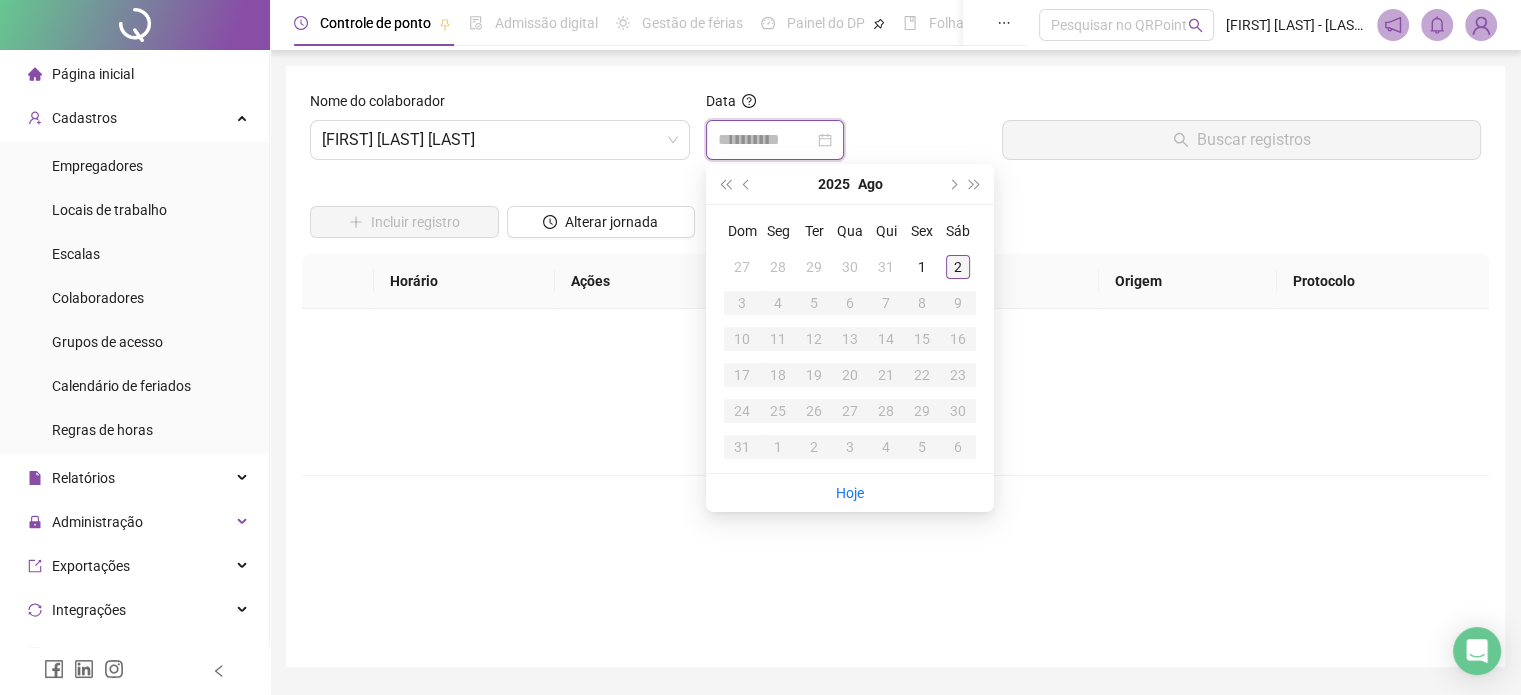 type on "**********" 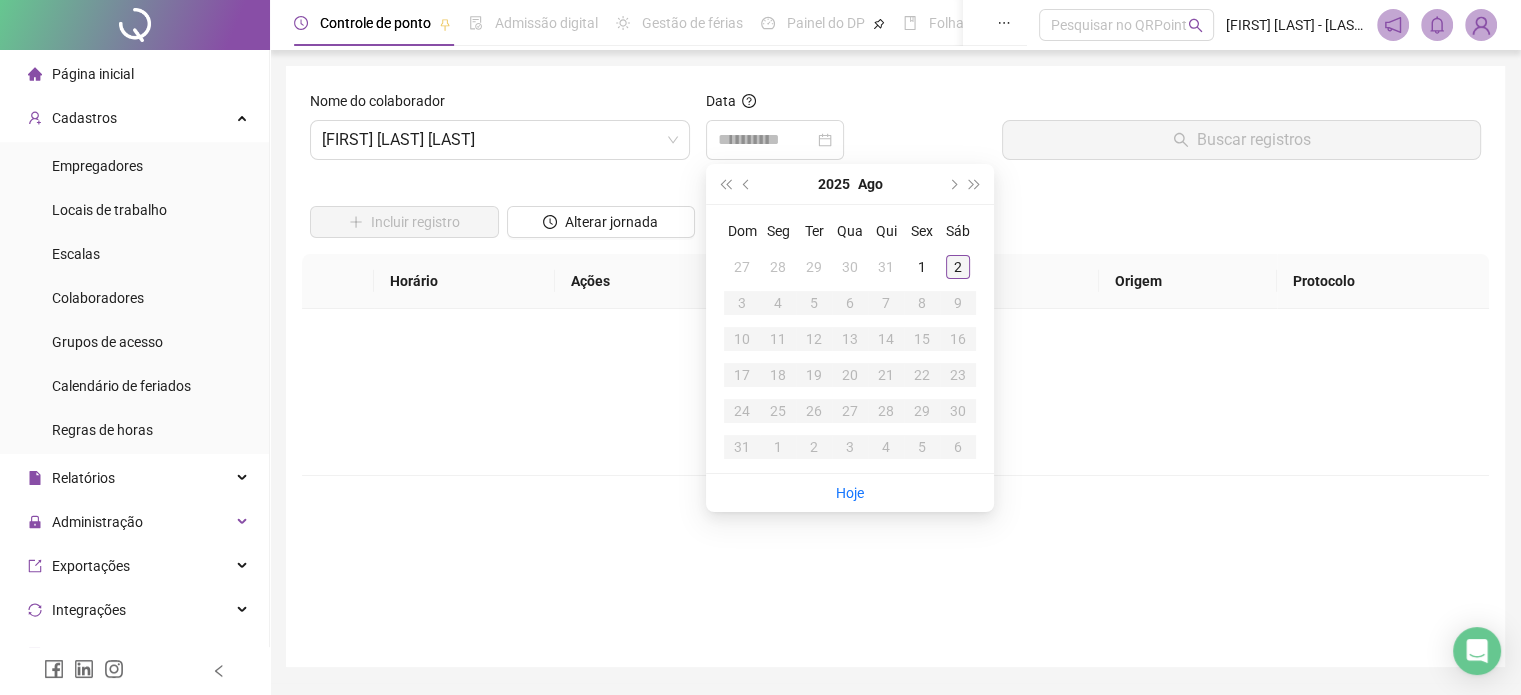 click on "2" at bounding box center [958, 267] 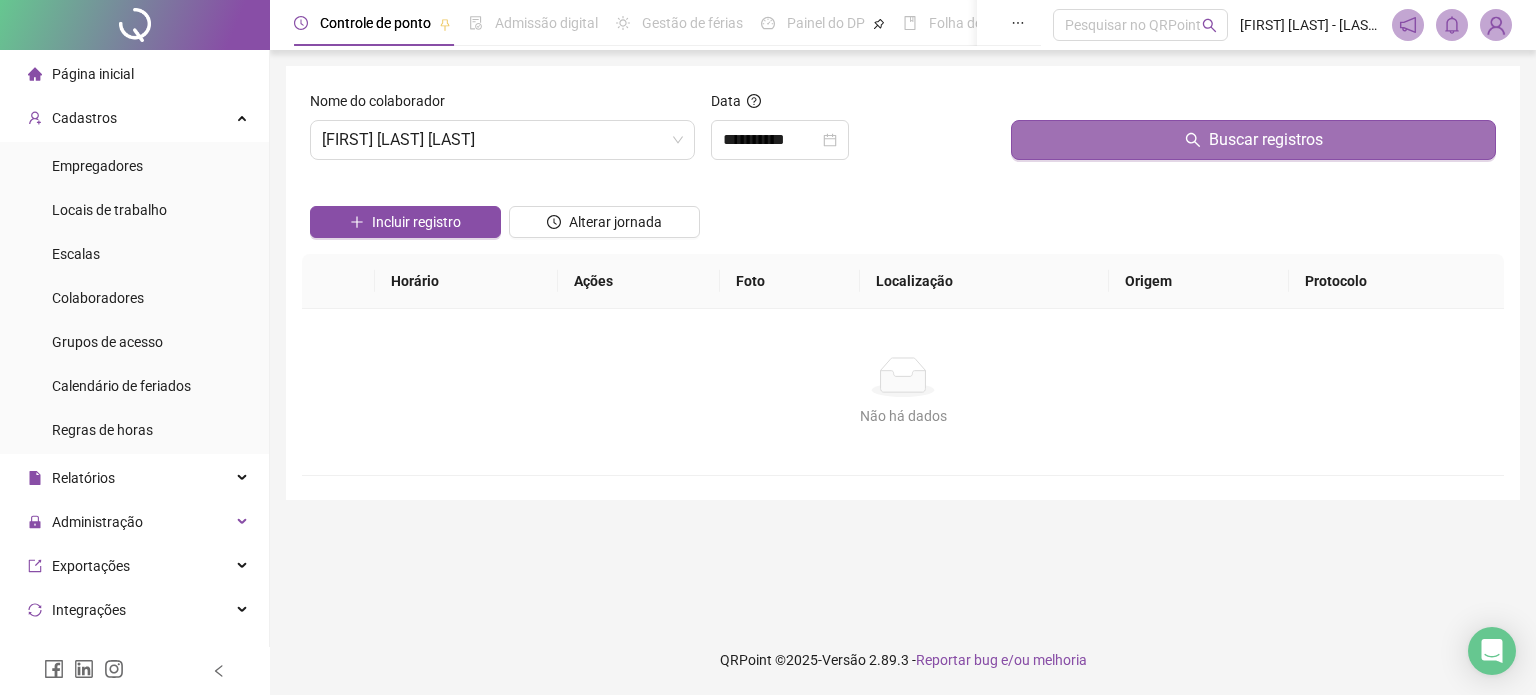 click on "Buscar registros" at bounding box center [1253, 140] 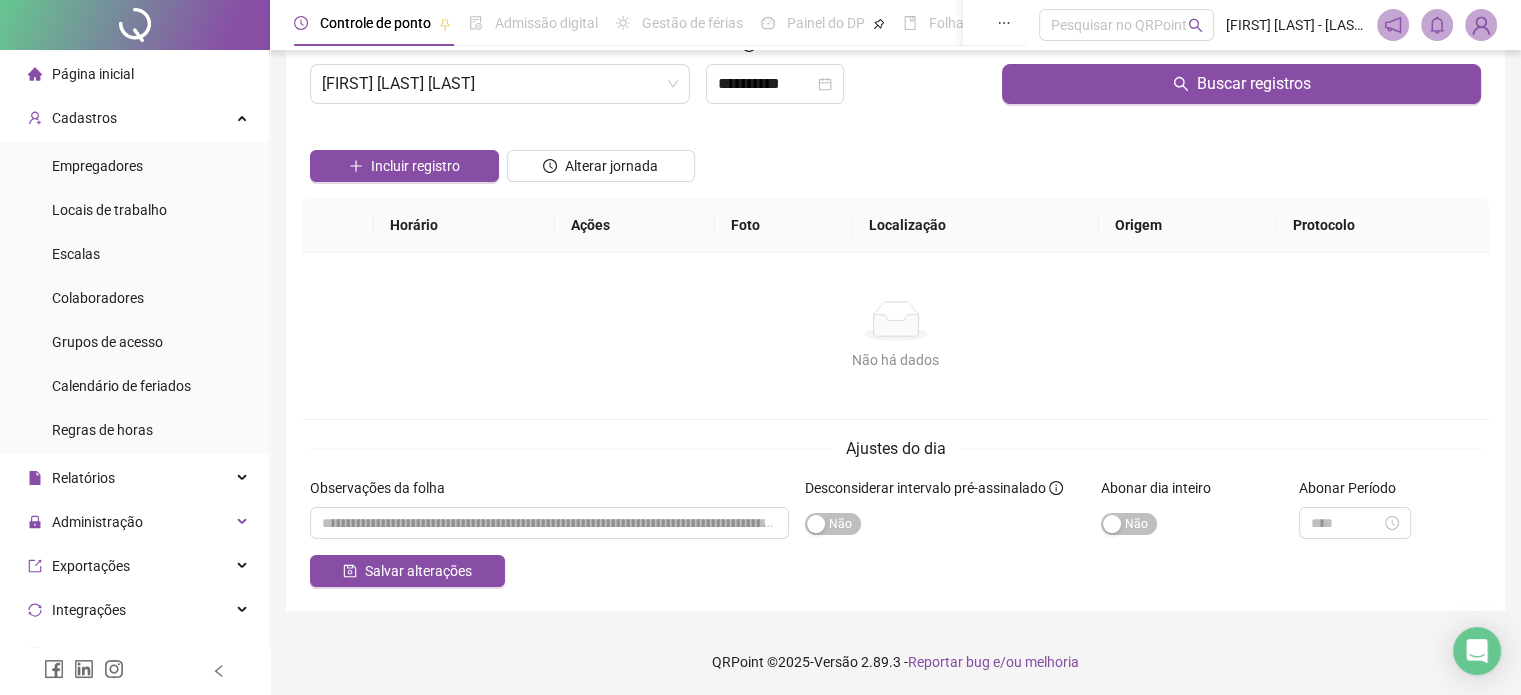 scroll, scrollTop: 57, scrollLeft: 0, axis: vertical 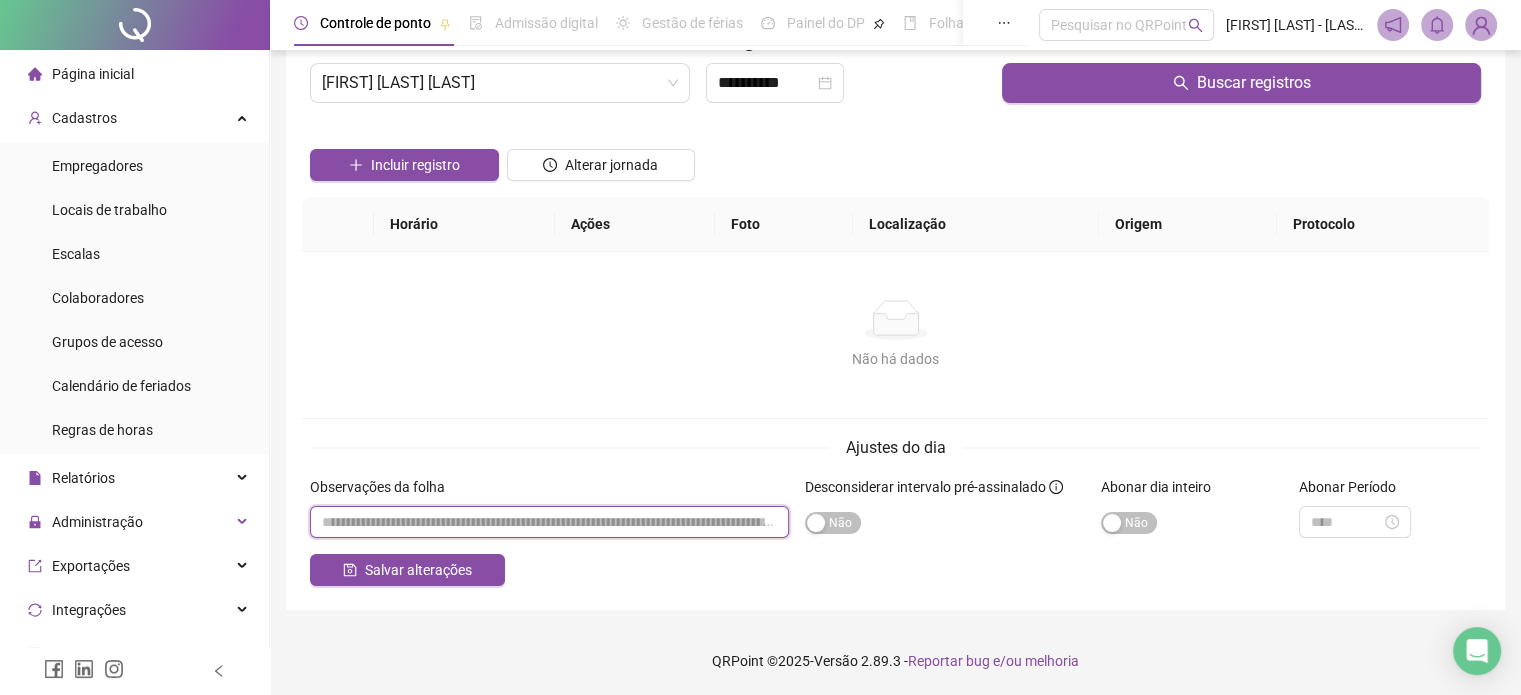 click at bounding box center [549, 522] 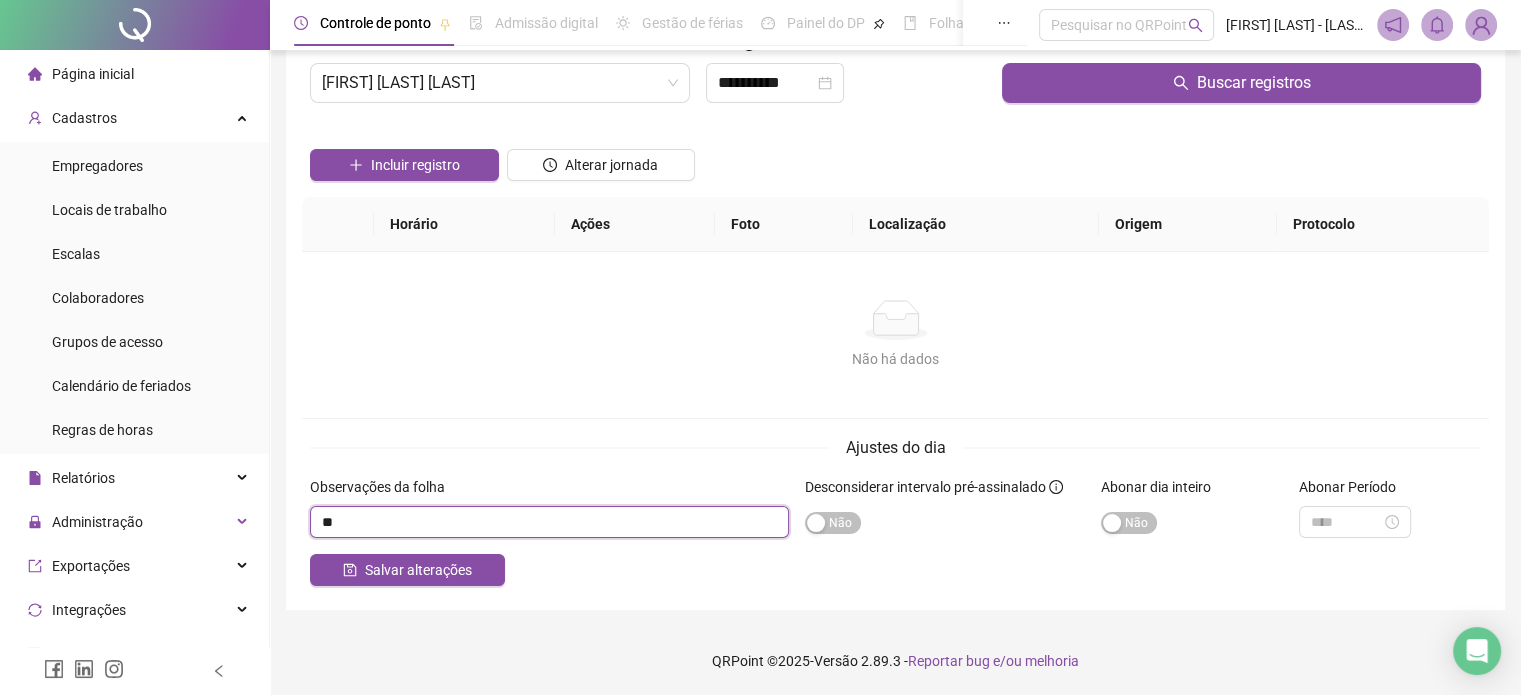 type on "*" 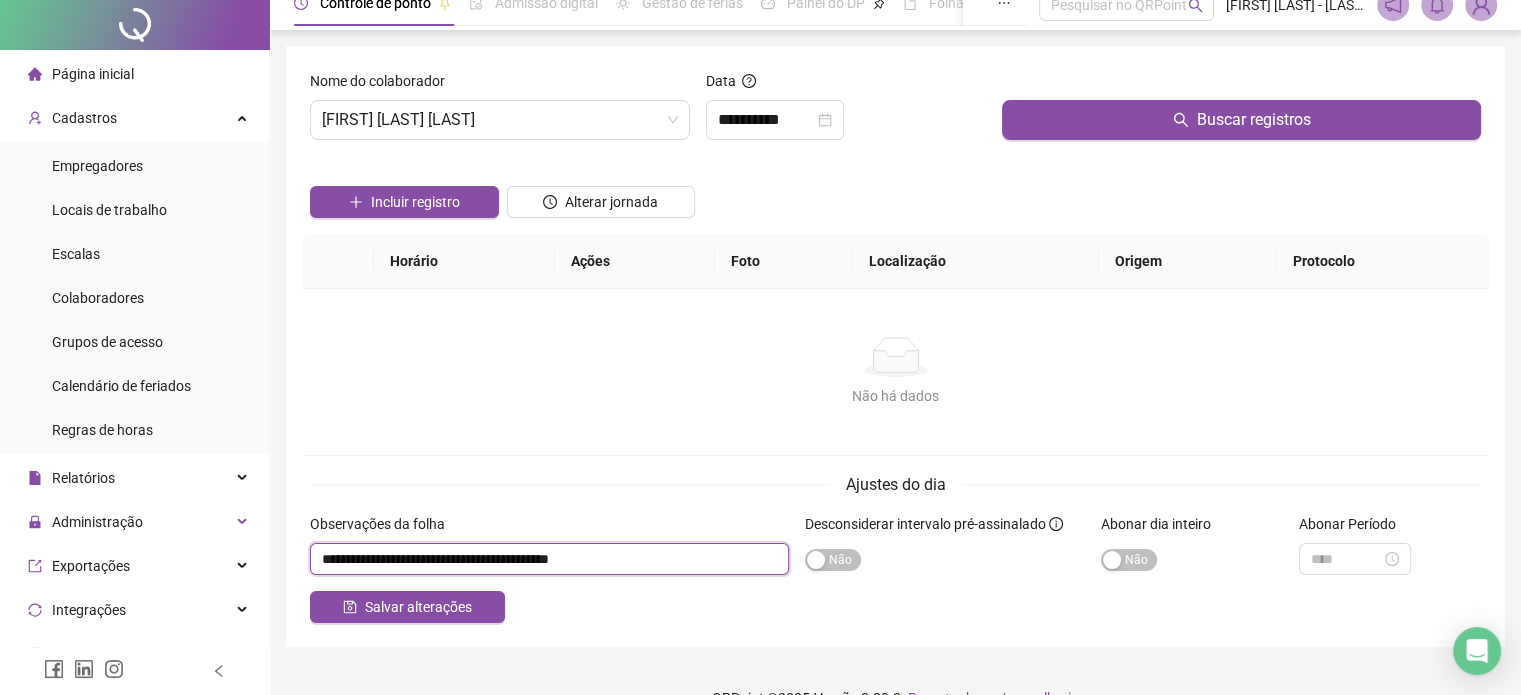 scroll, scrollTop: 0, scrollLeft: 0, axis: both 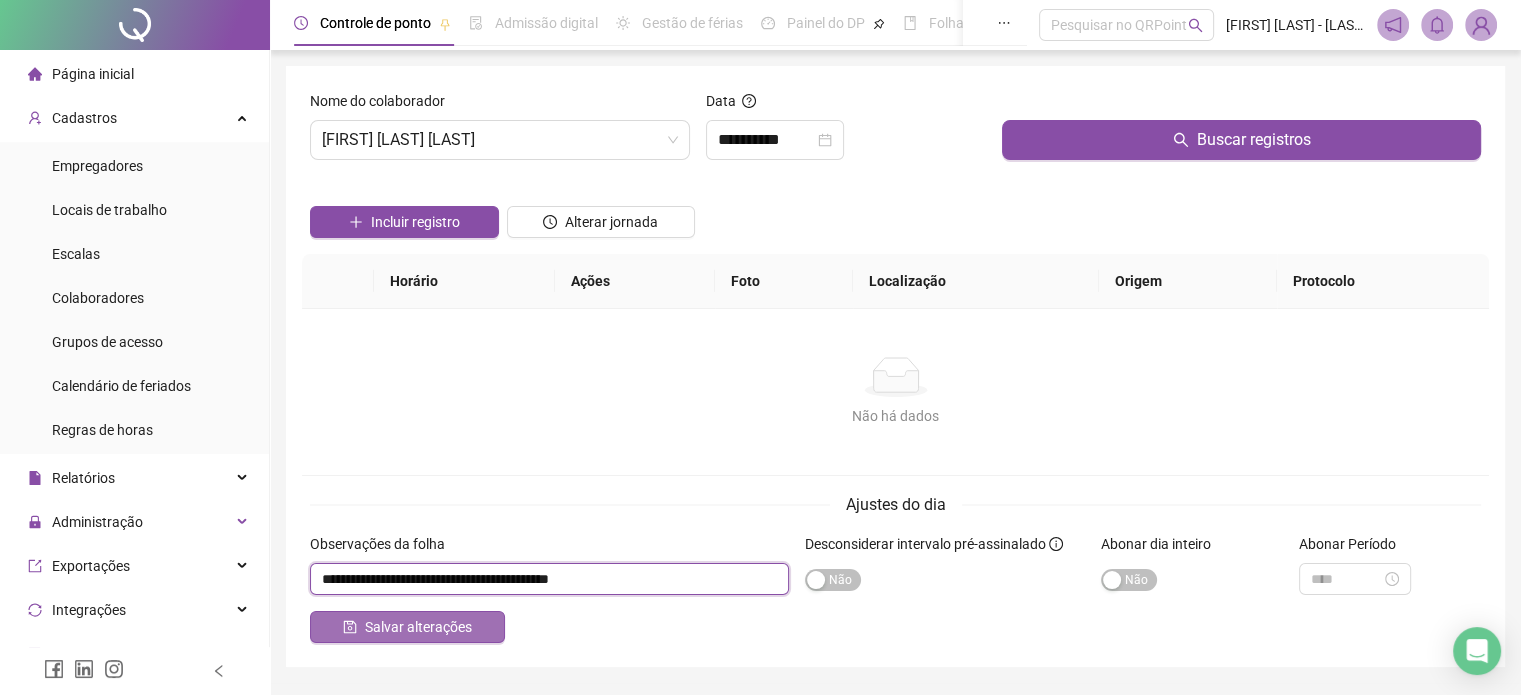type on "**********" 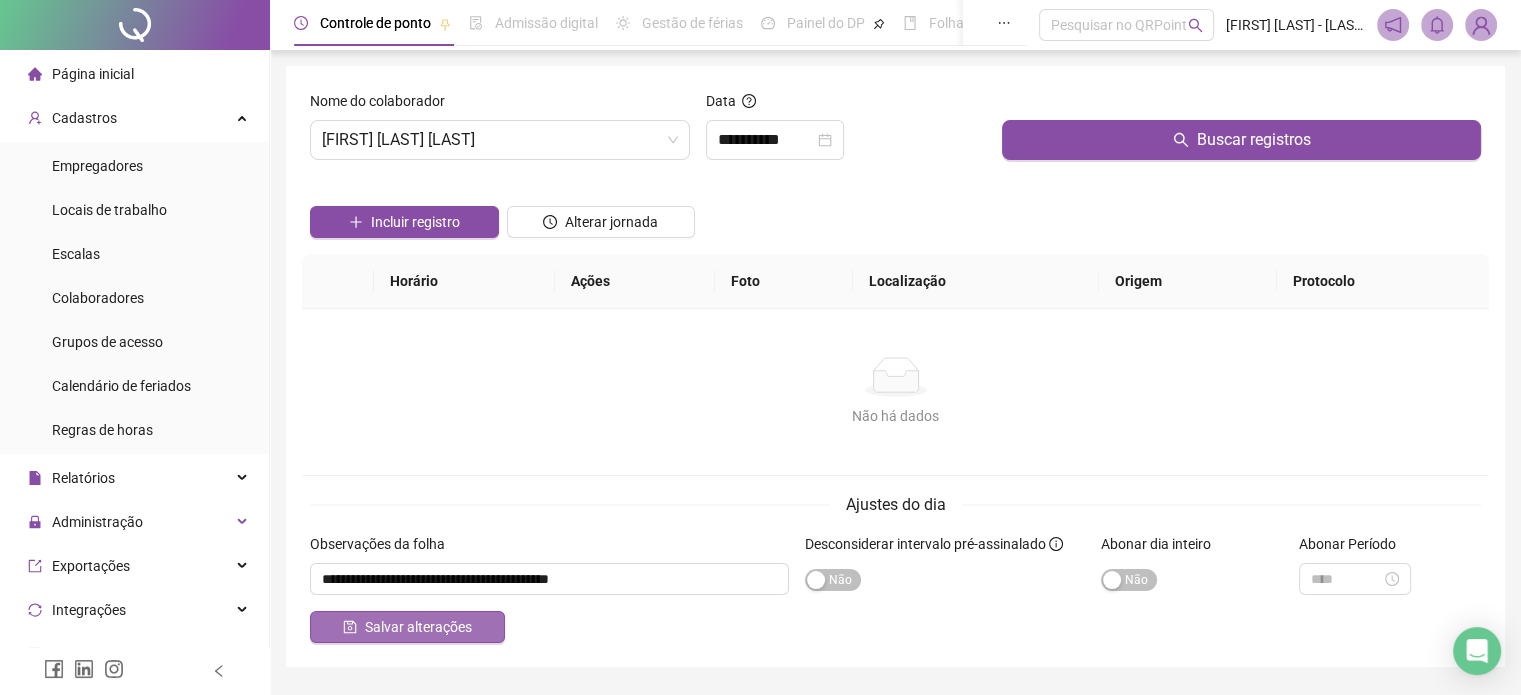 click on "Salvar alterações" at bounding box center [418, 627] 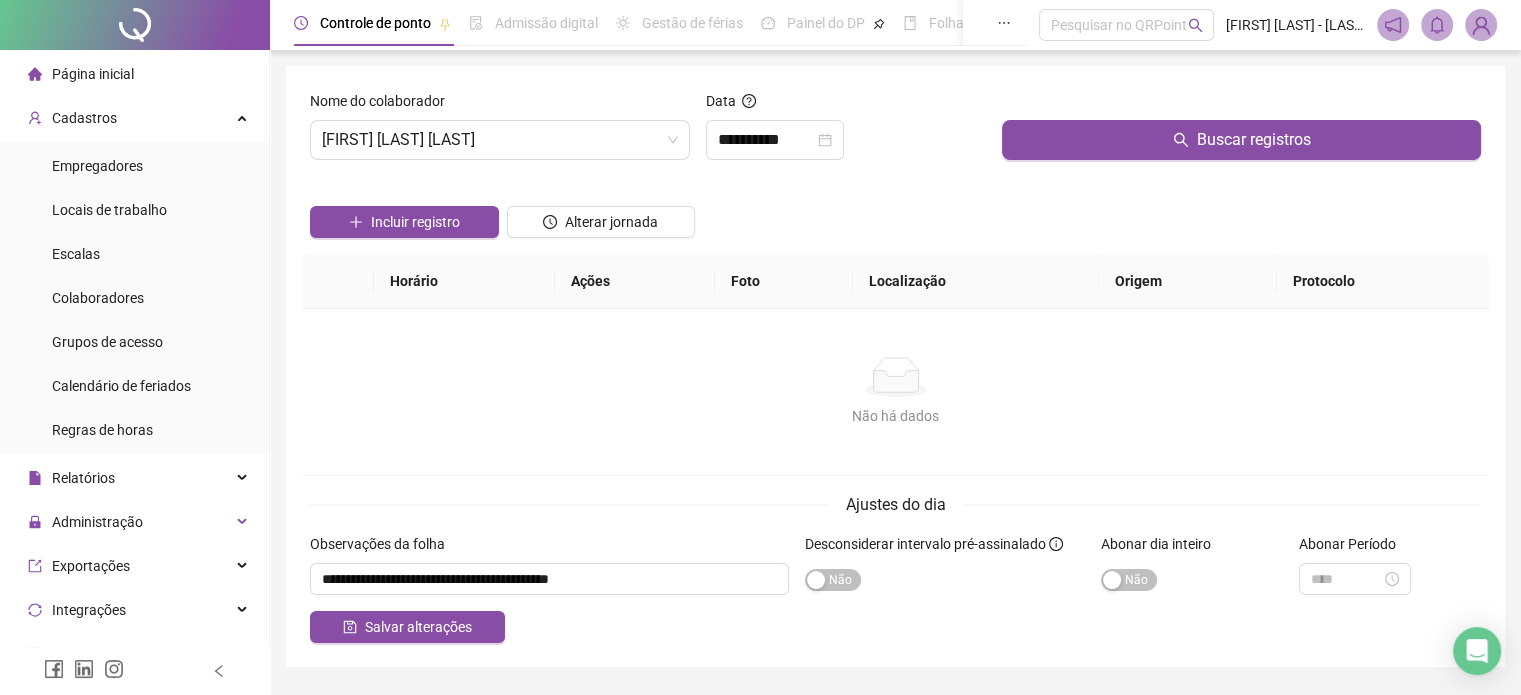 click on "Página inicial" at bounding box center [93, 74] 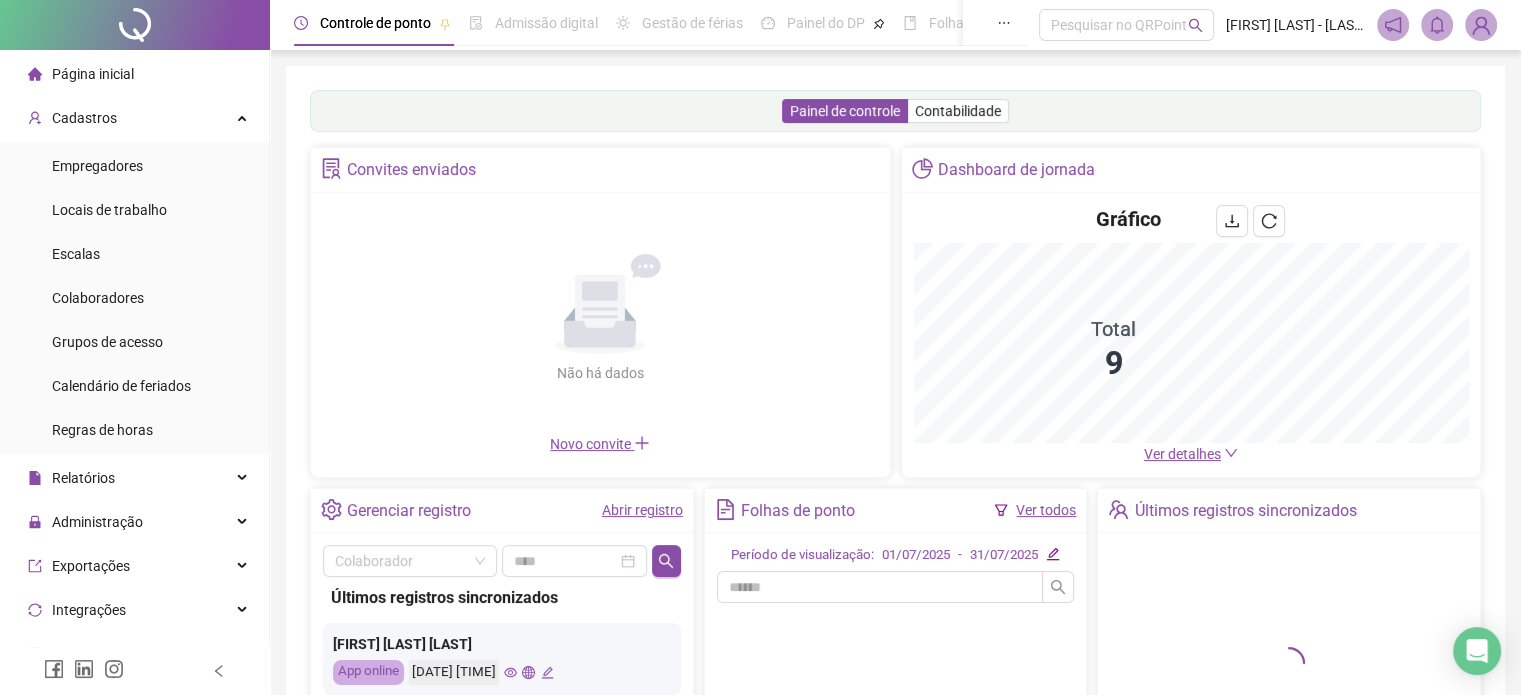 click on "Abrir registro" at bounding box center [642, 510] 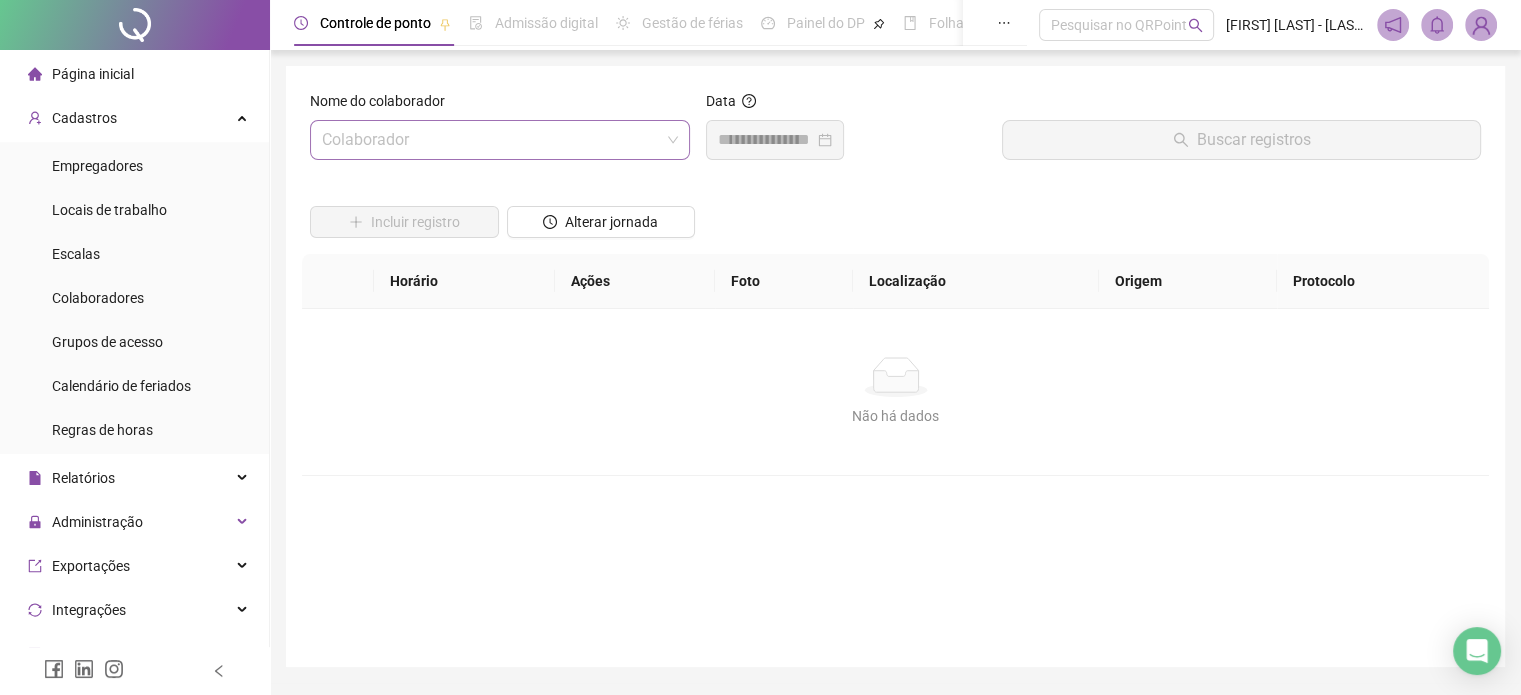 click at bounding box center (500, 140) 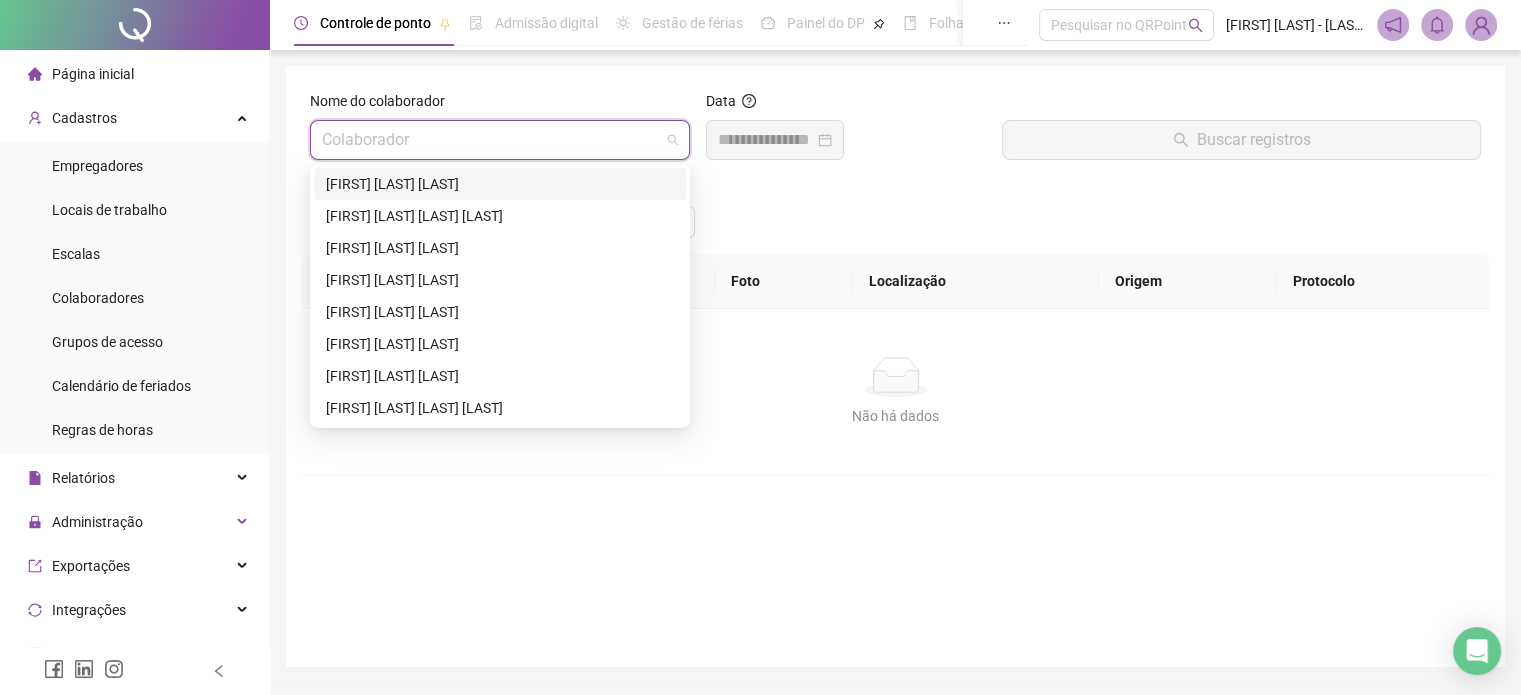 click on "Página inicial" at bounding box center [134, 74] 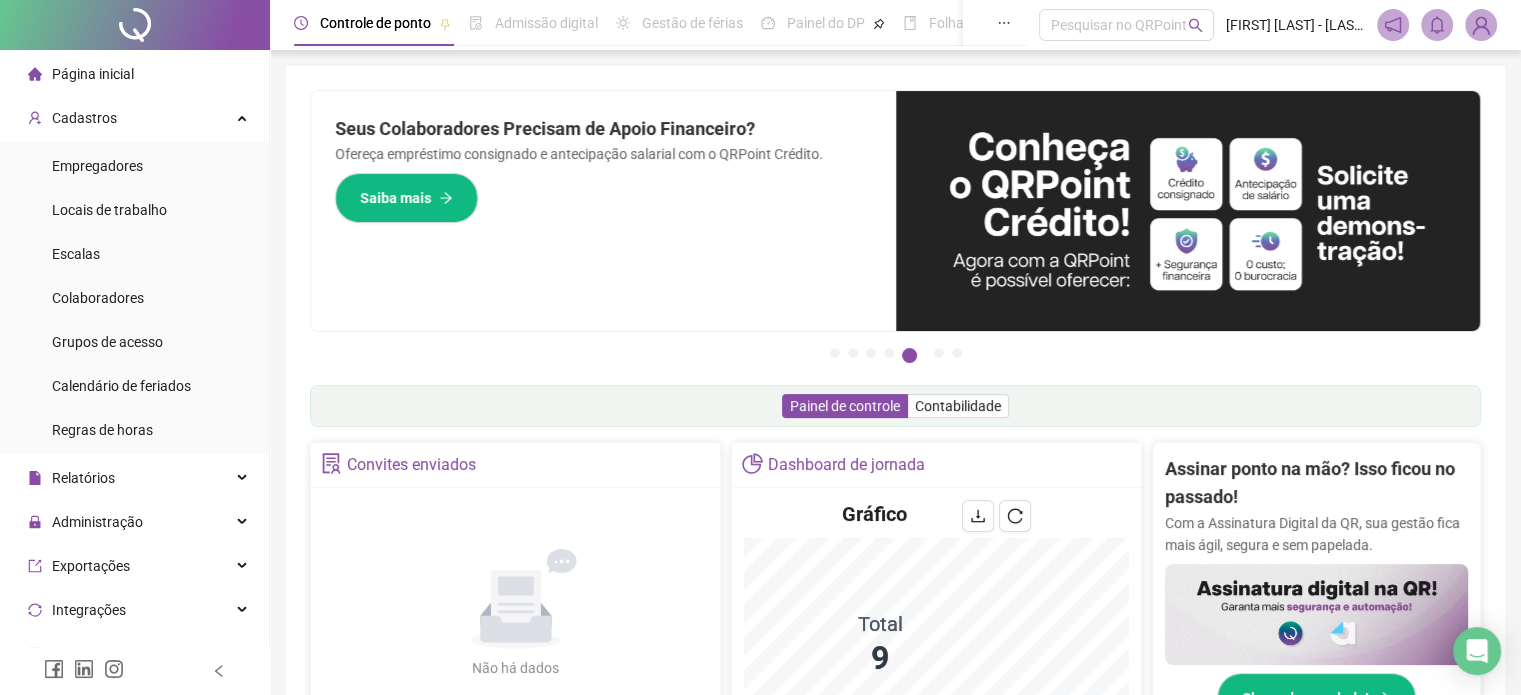 click on "Página inicial" at bounding box center (93, 74) 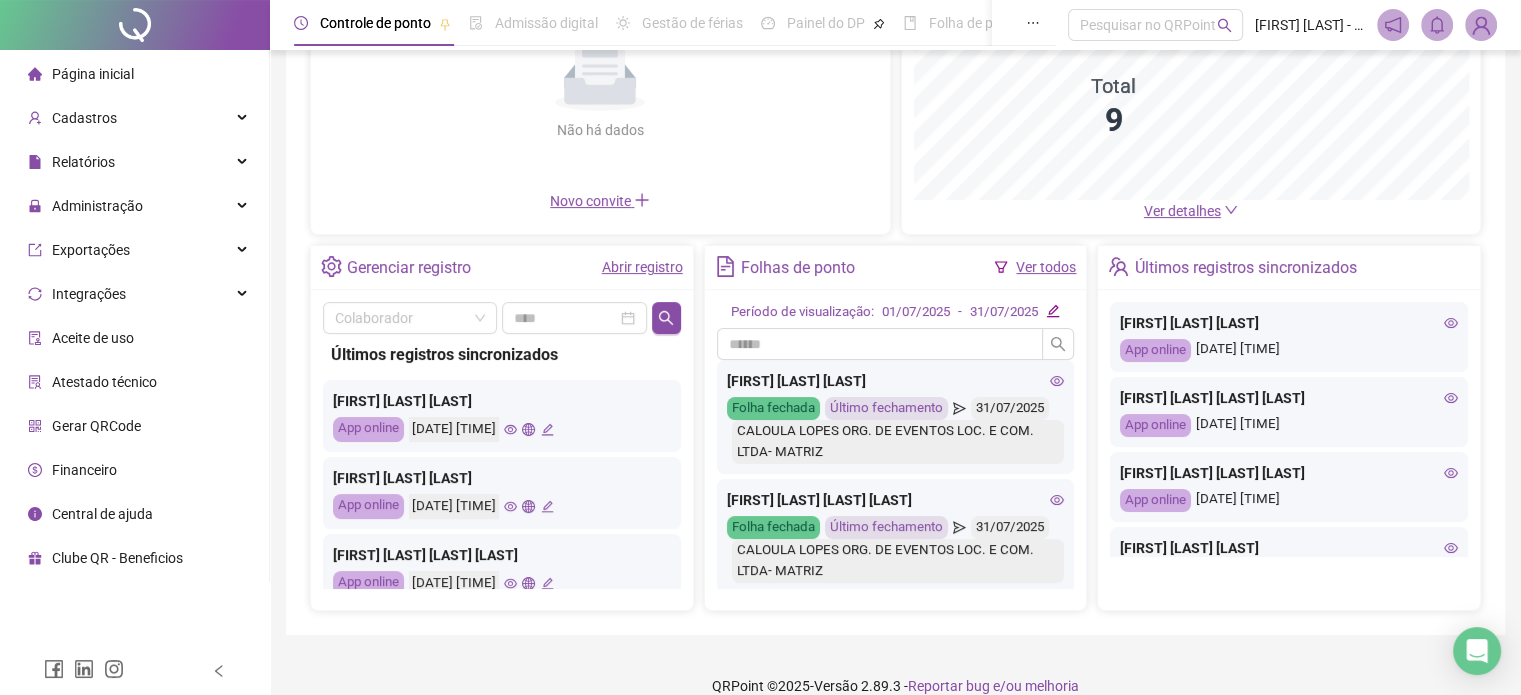 scroll, scrollTop: 267, scrollLeft: 0, axis: vertical 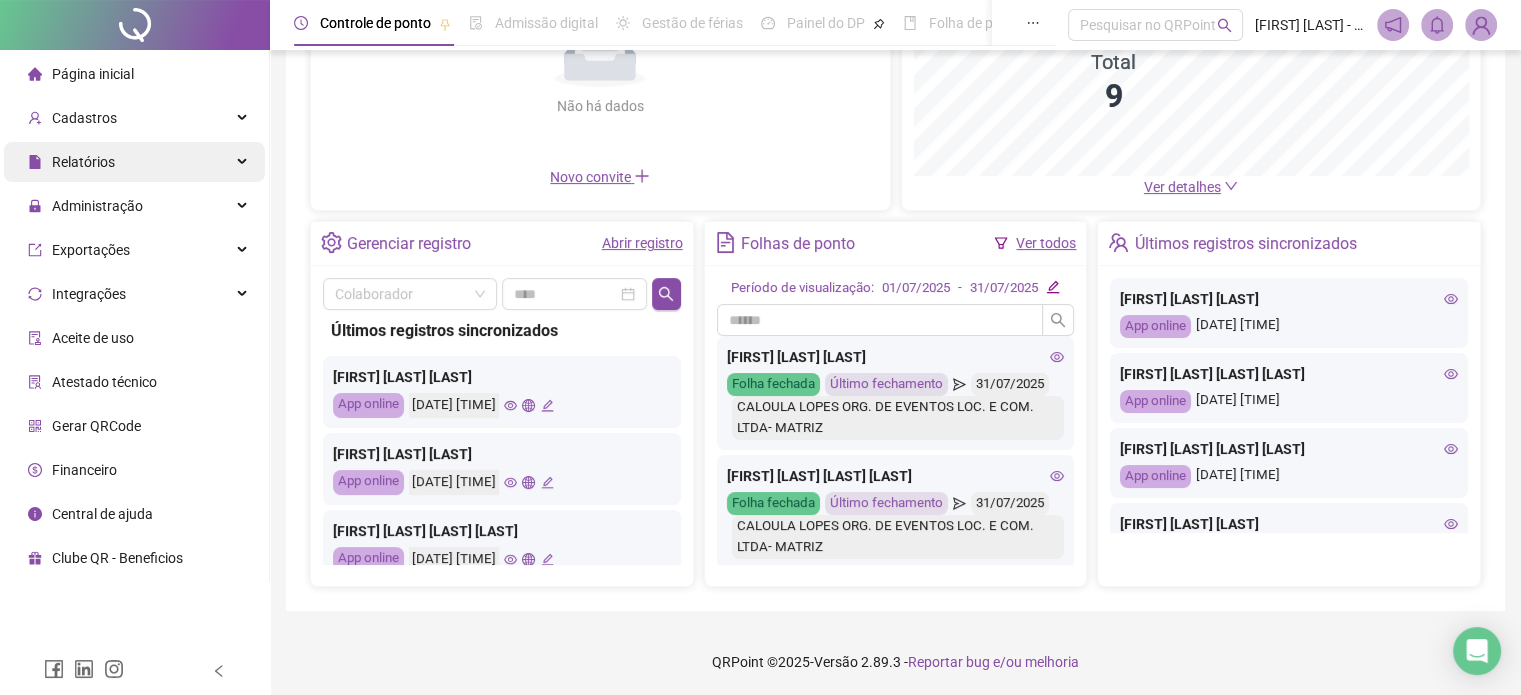 click on "Relatórios" at bounding box center [134, 162] 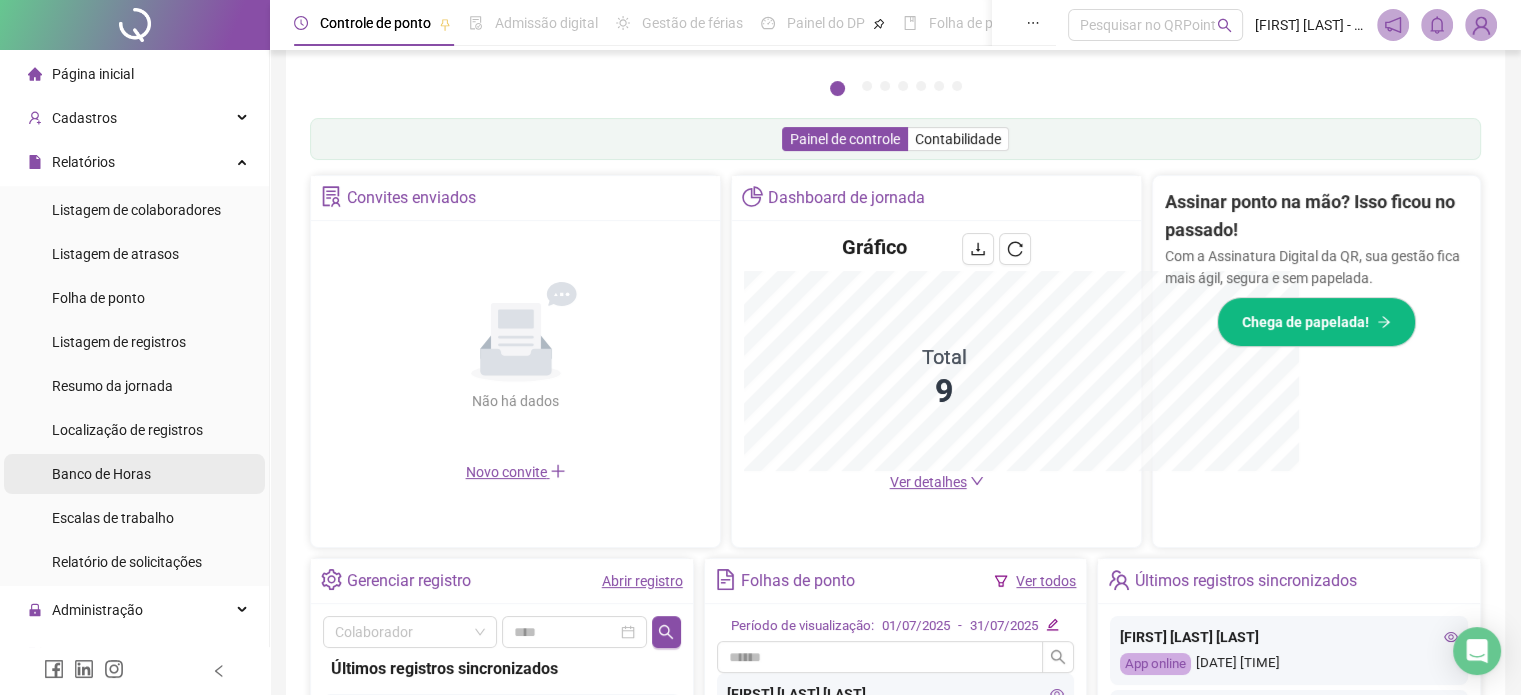 scroll, scrollTop: 562, scrollLeft: 0, axis: vertical 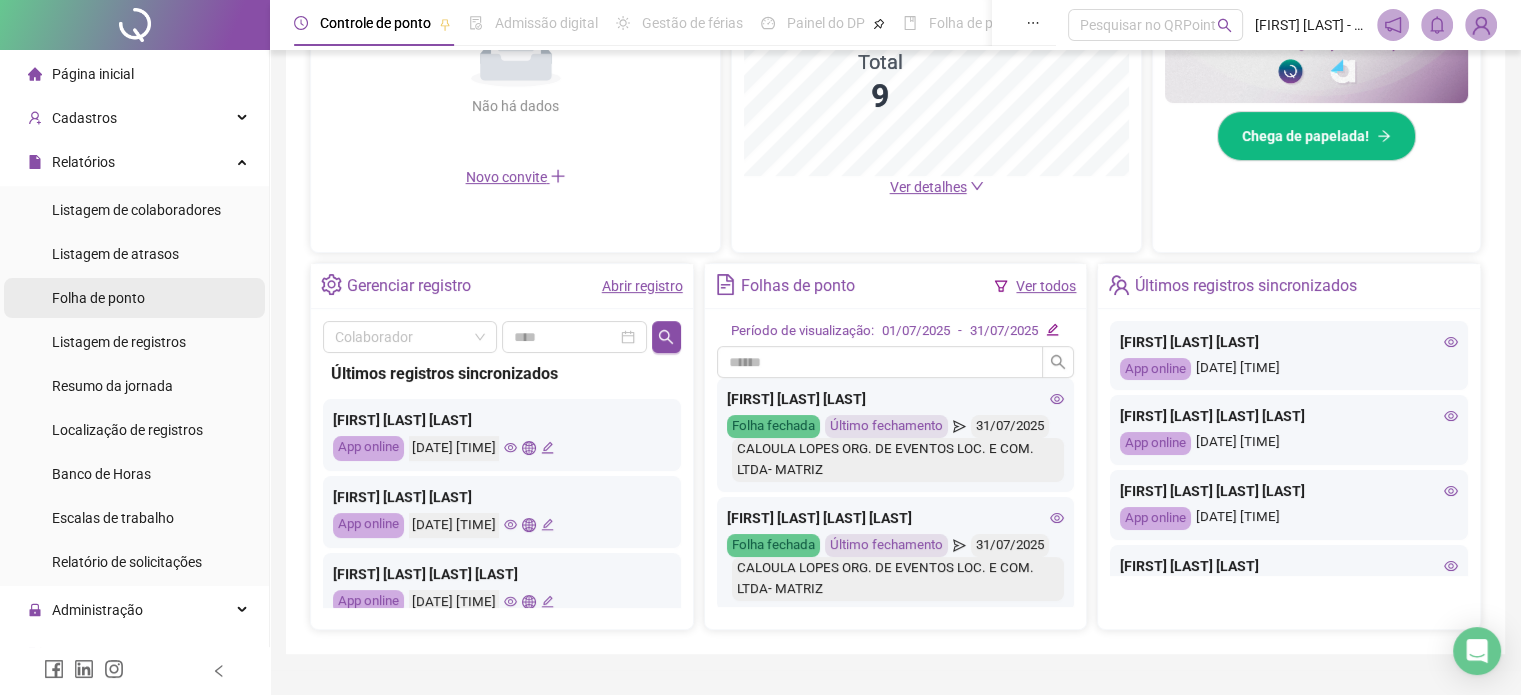click on "Folha de ponto" at bounding box center [98, 298] 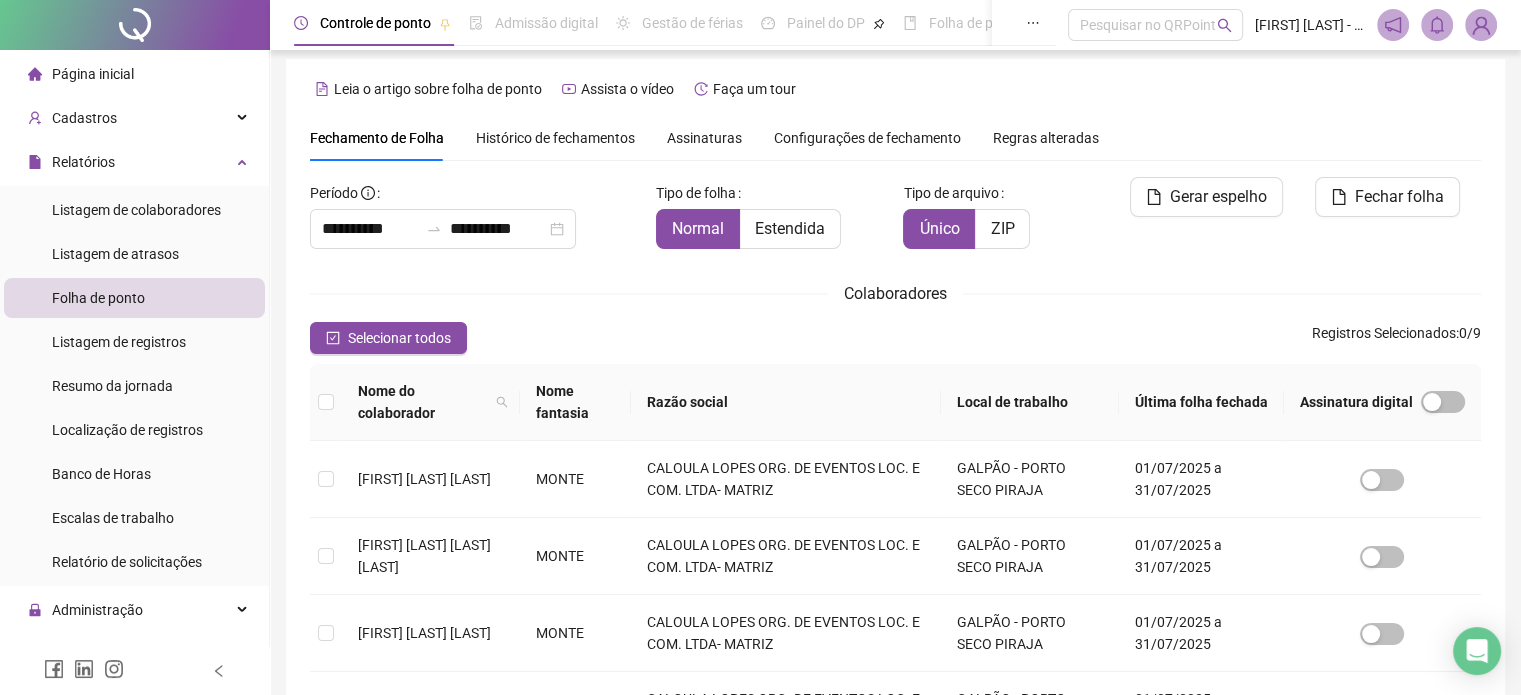 scroll, scrollTop: 61, scrollLeft: 0, axis: vertical 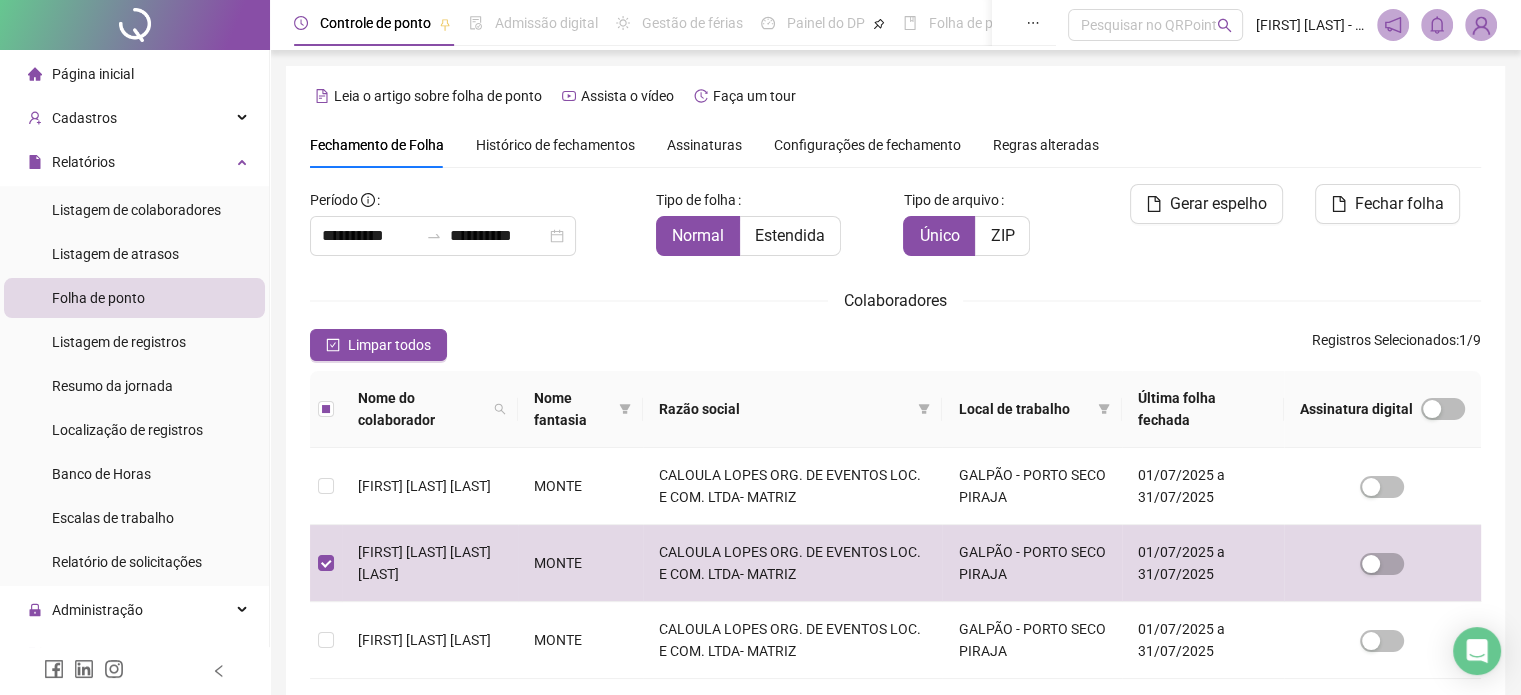 click on "Configurações de fechamento" at bounding box center [867, 145] 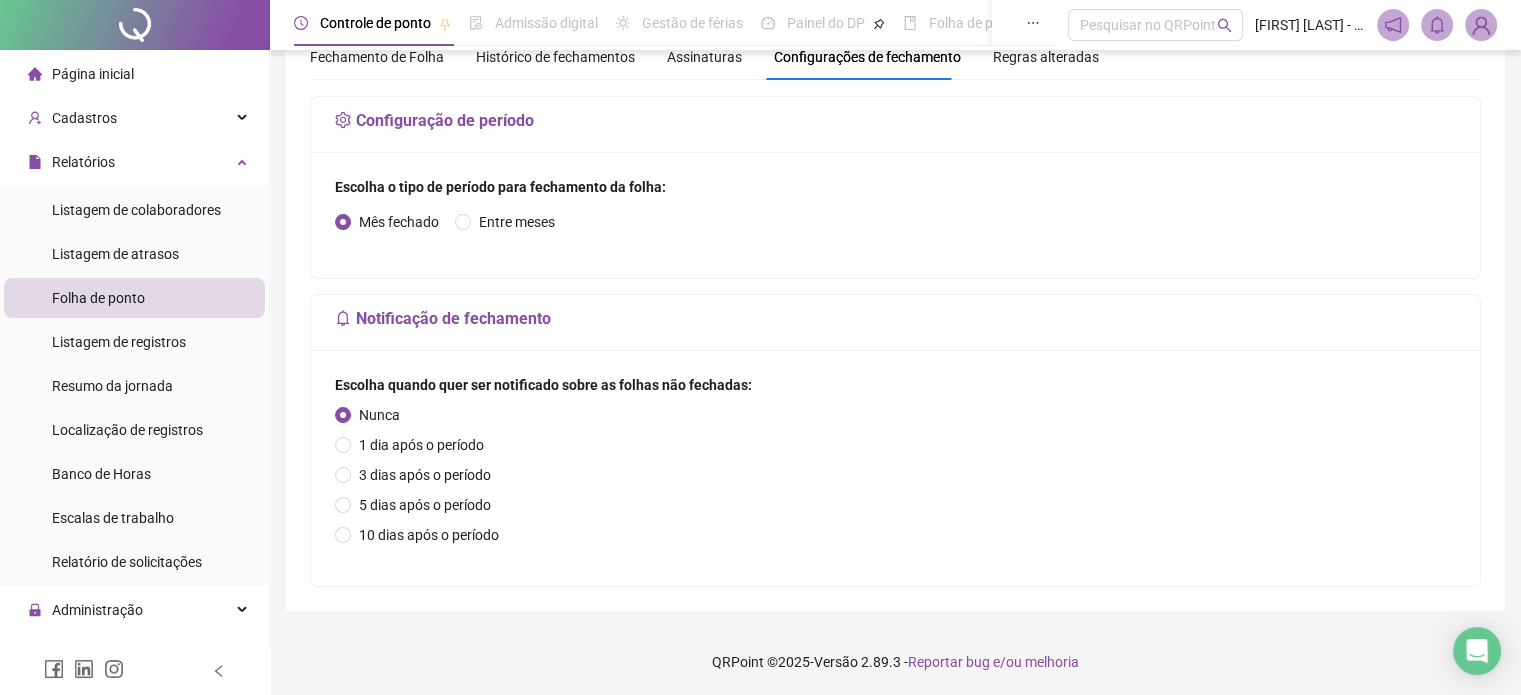 scroll, scrollTop: 0, scrollLeft: 0, axis: both 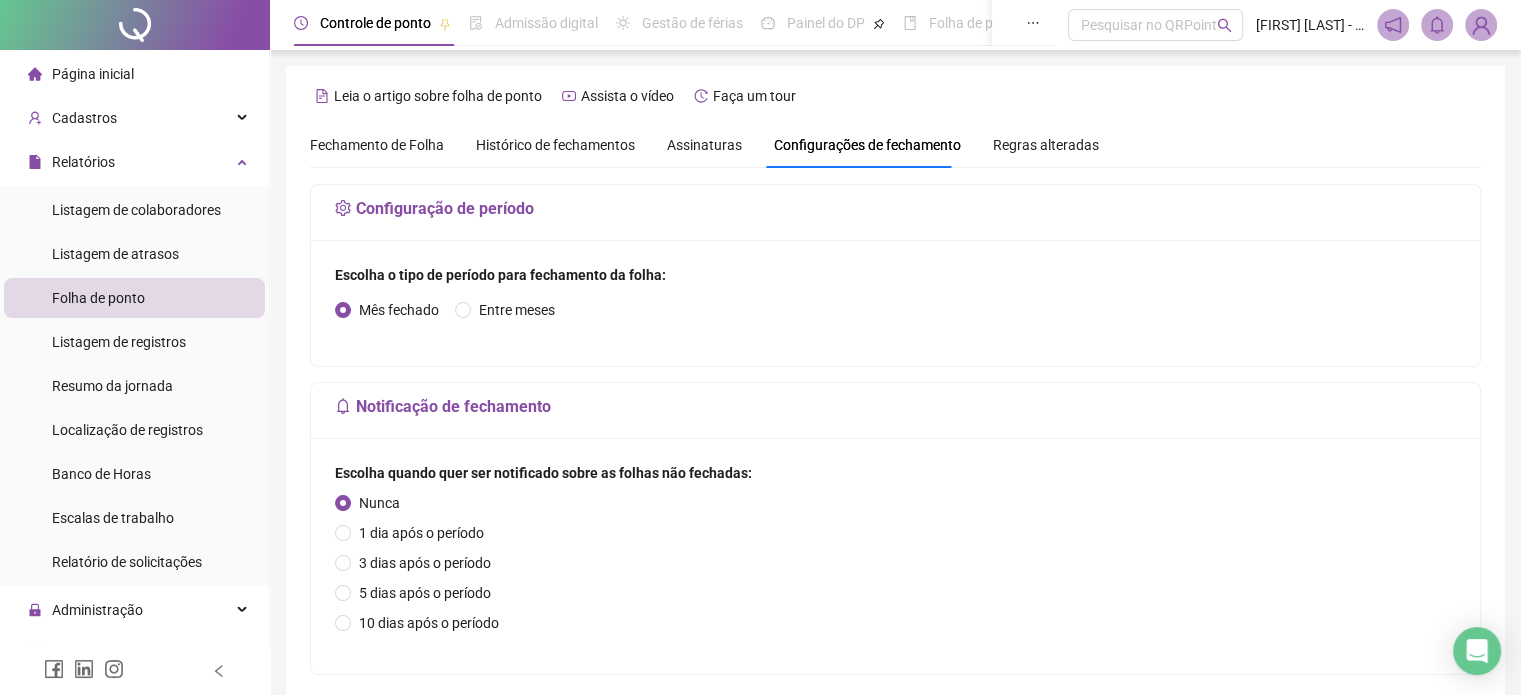 click on "Regras alteradas" at bounding box center [1046, 145] 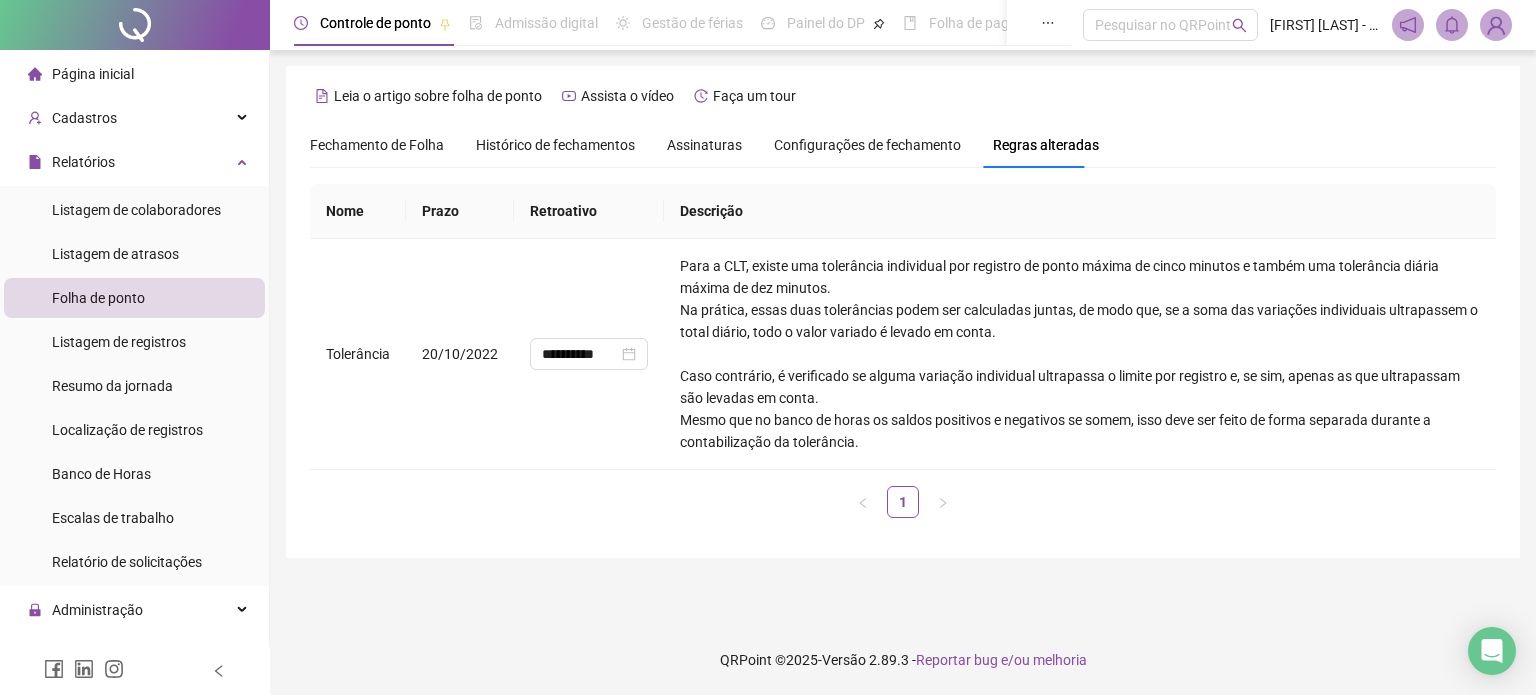 click on "Histórico de fechamentos" at bounding box center [555, 145] 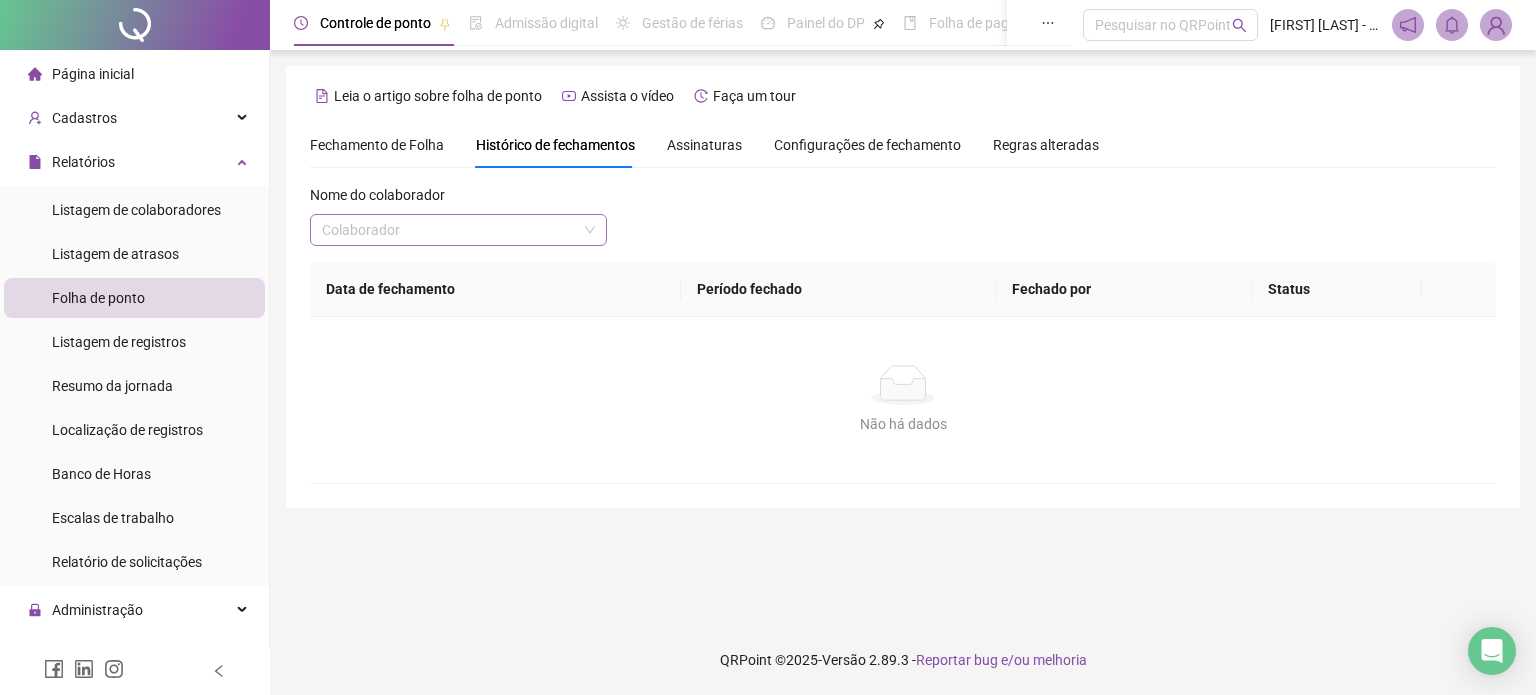 click at bounding box center [458, 230] 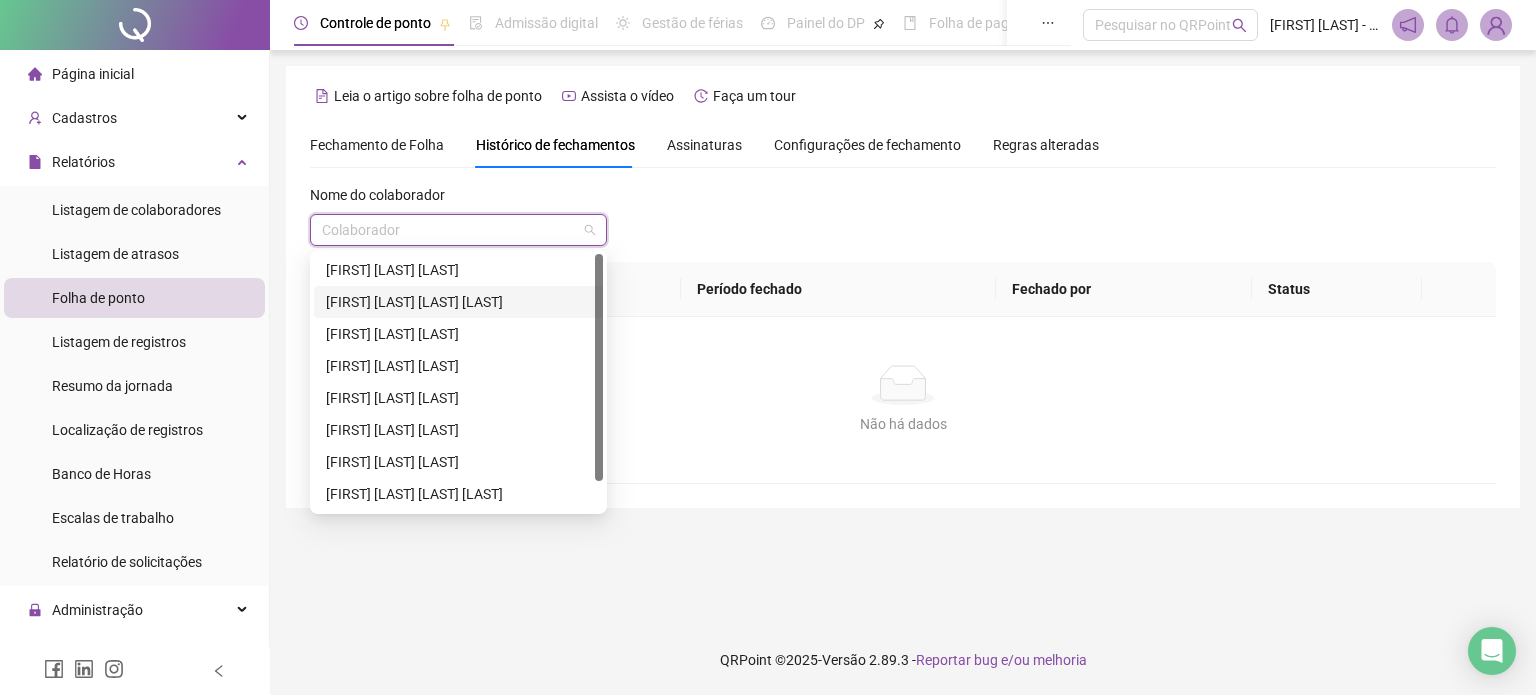 click on "[FIRST] [LAST] [LAST] [LAST]" at bounding box center (458, 302) 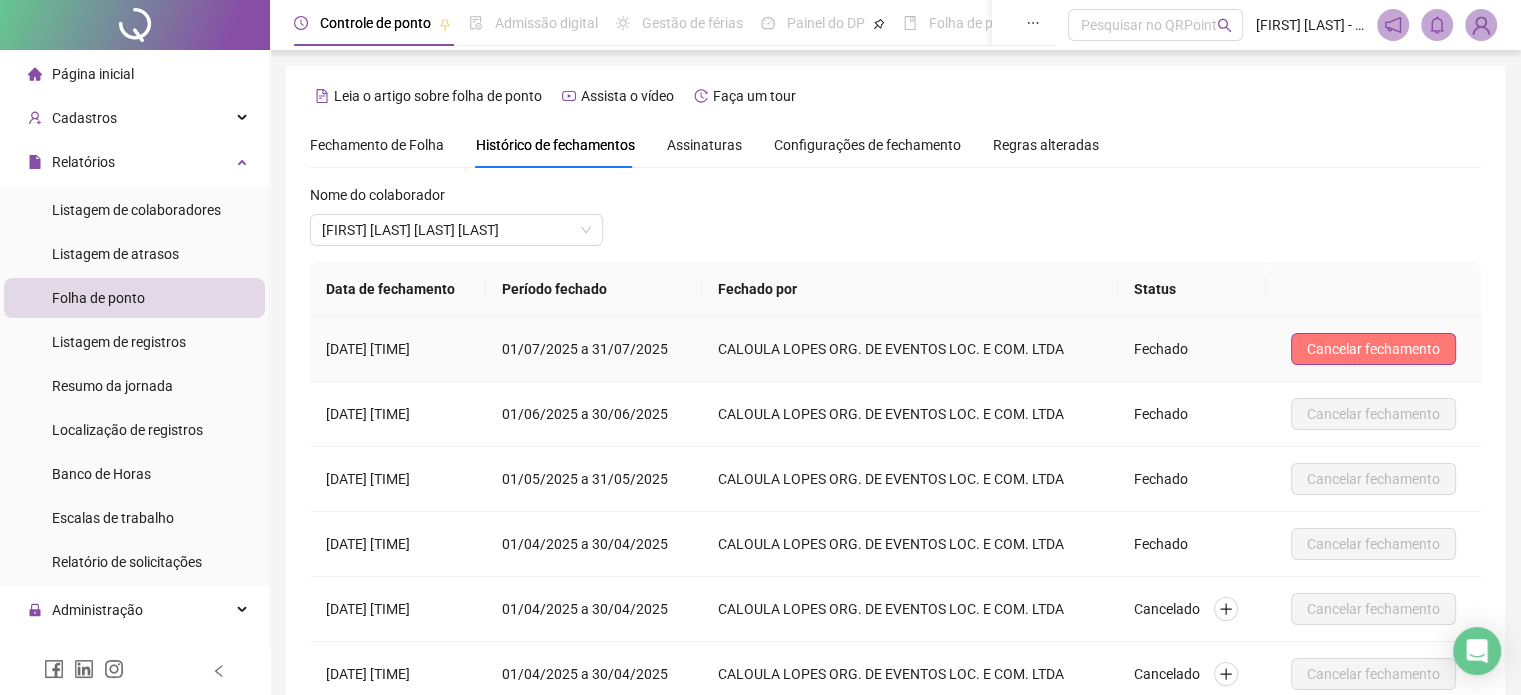 click on "Cancelar fechamento" at bounding box center (1373, 349) 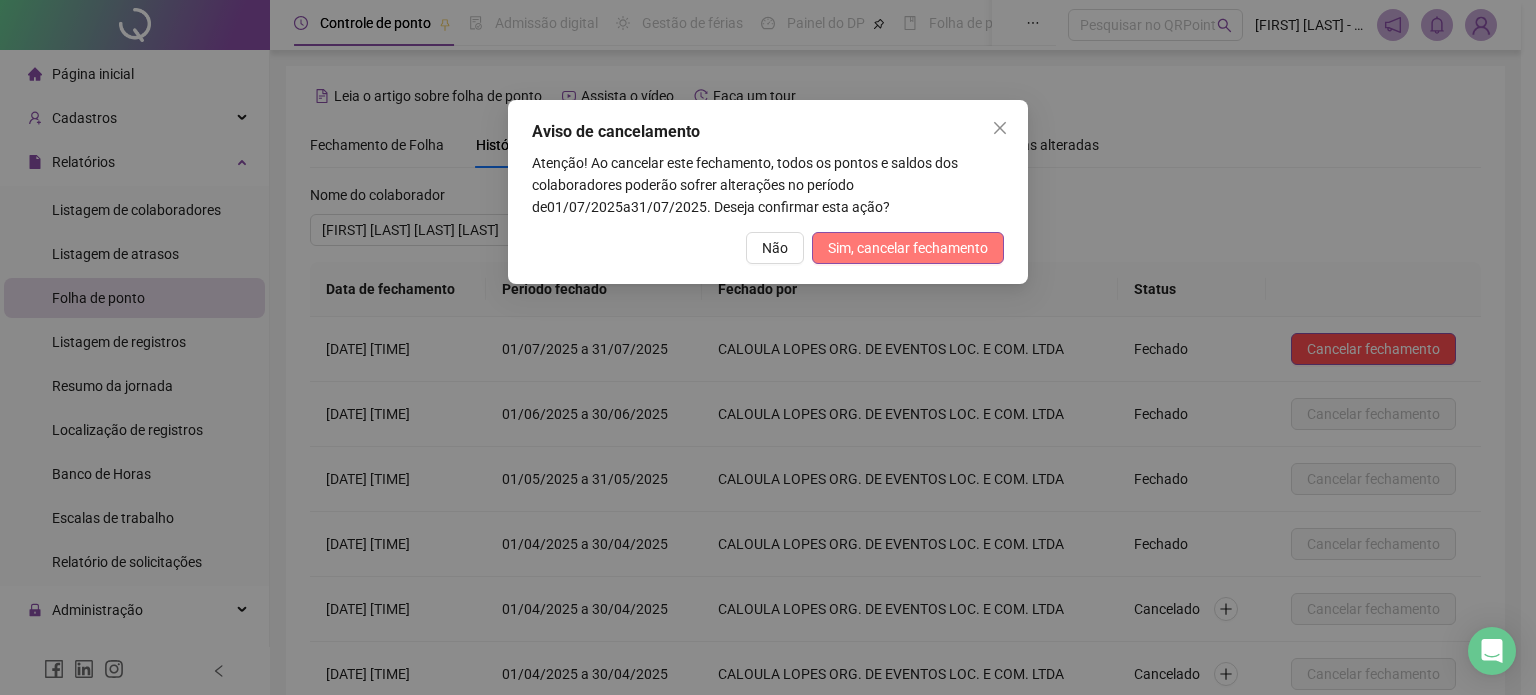 click on "Sim, cancelar fechamento" at bounding box center [908, 248] 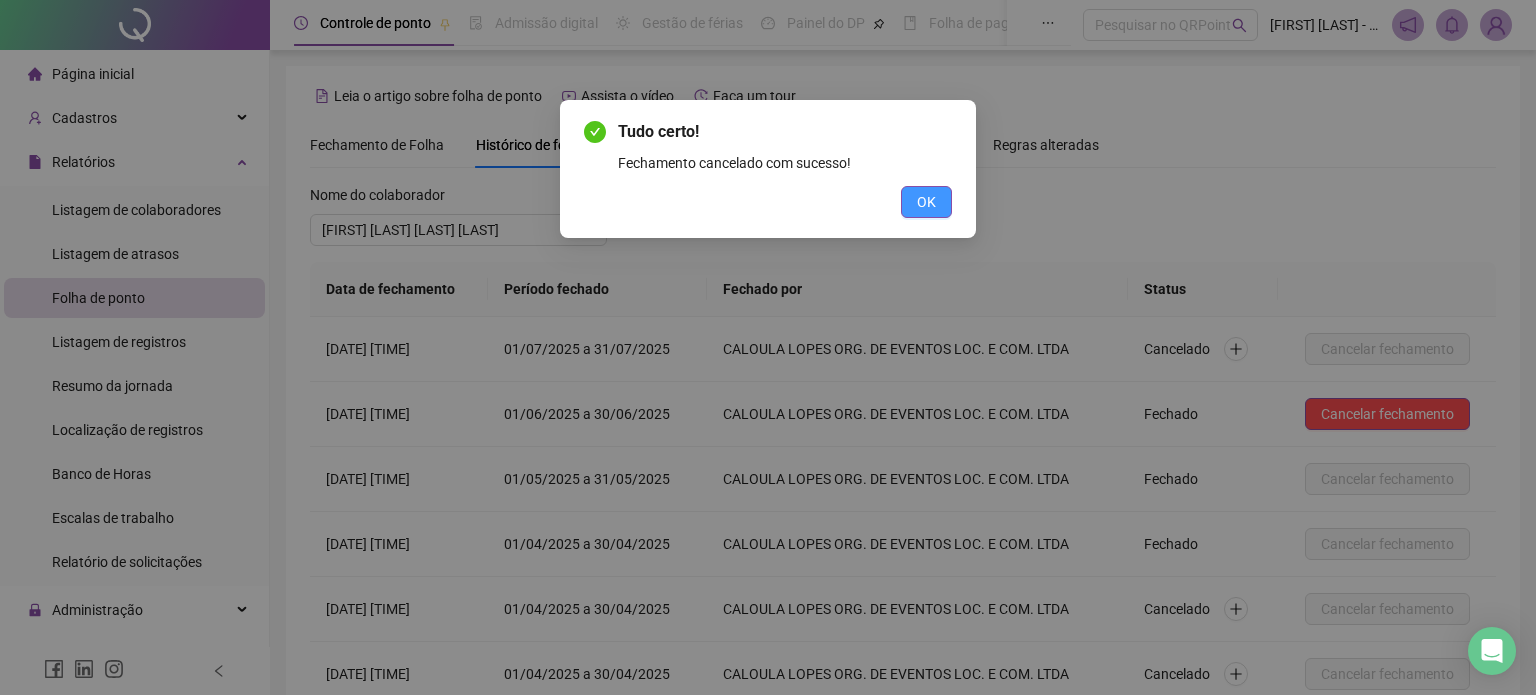 click on "OK" at bounding box center (926, 202) 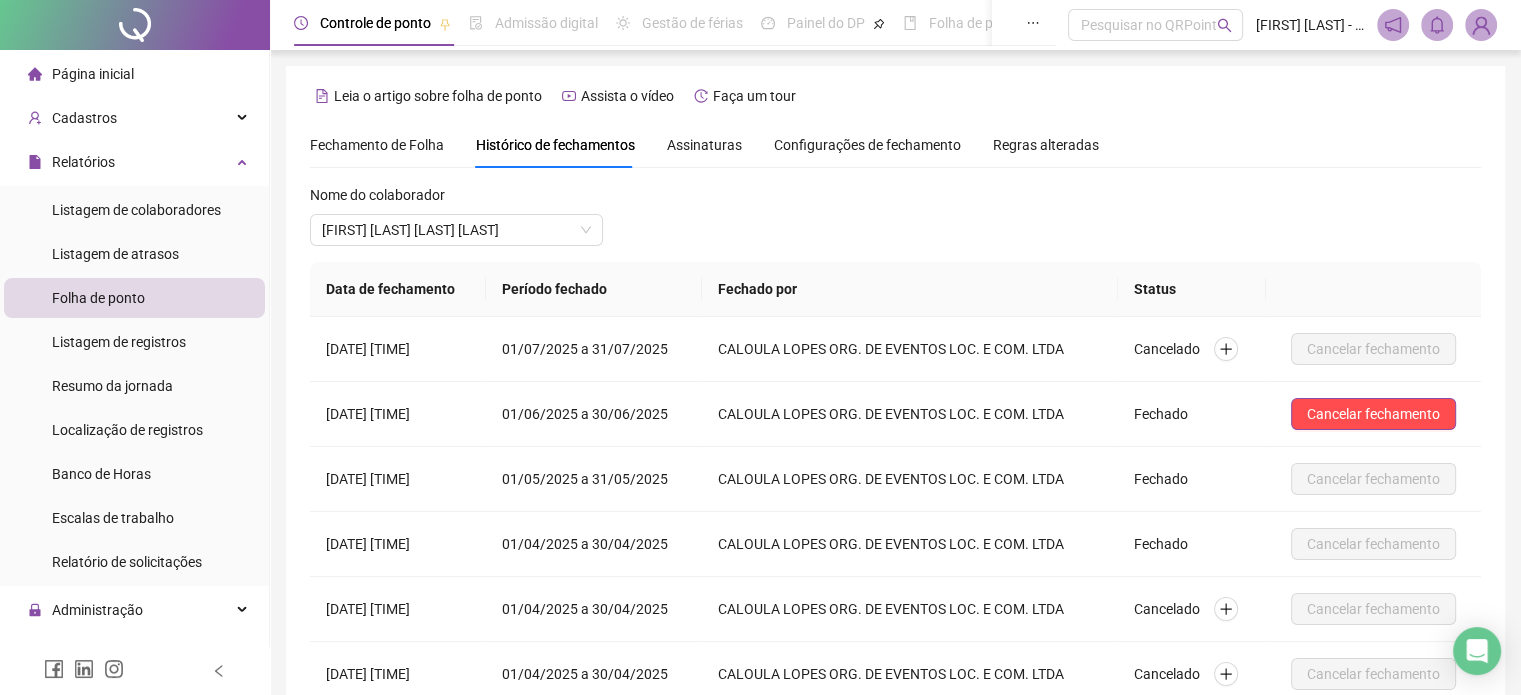 click on "Fechamento de Folha" at bounding box center [377, 145] 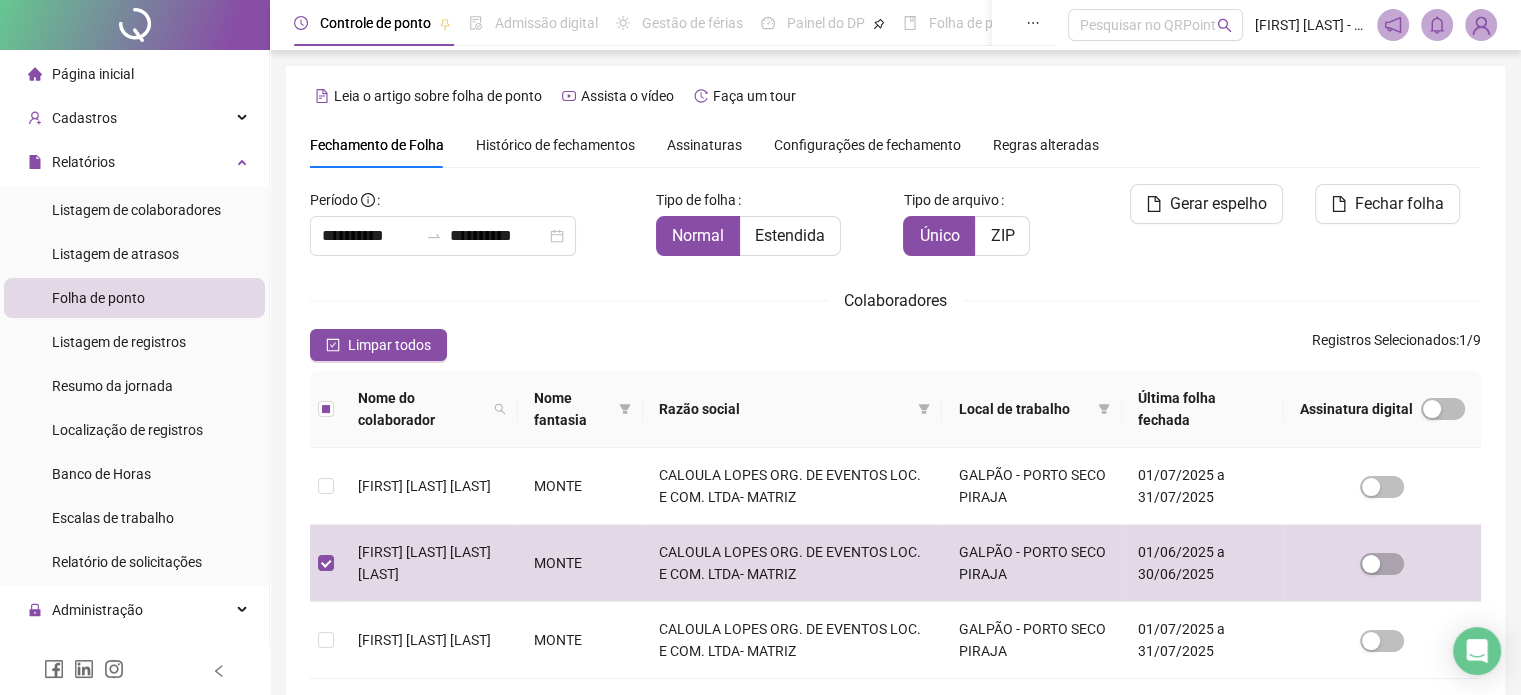 scroll, scrollTop: 61, scrollLeft: 0, axis: vertical 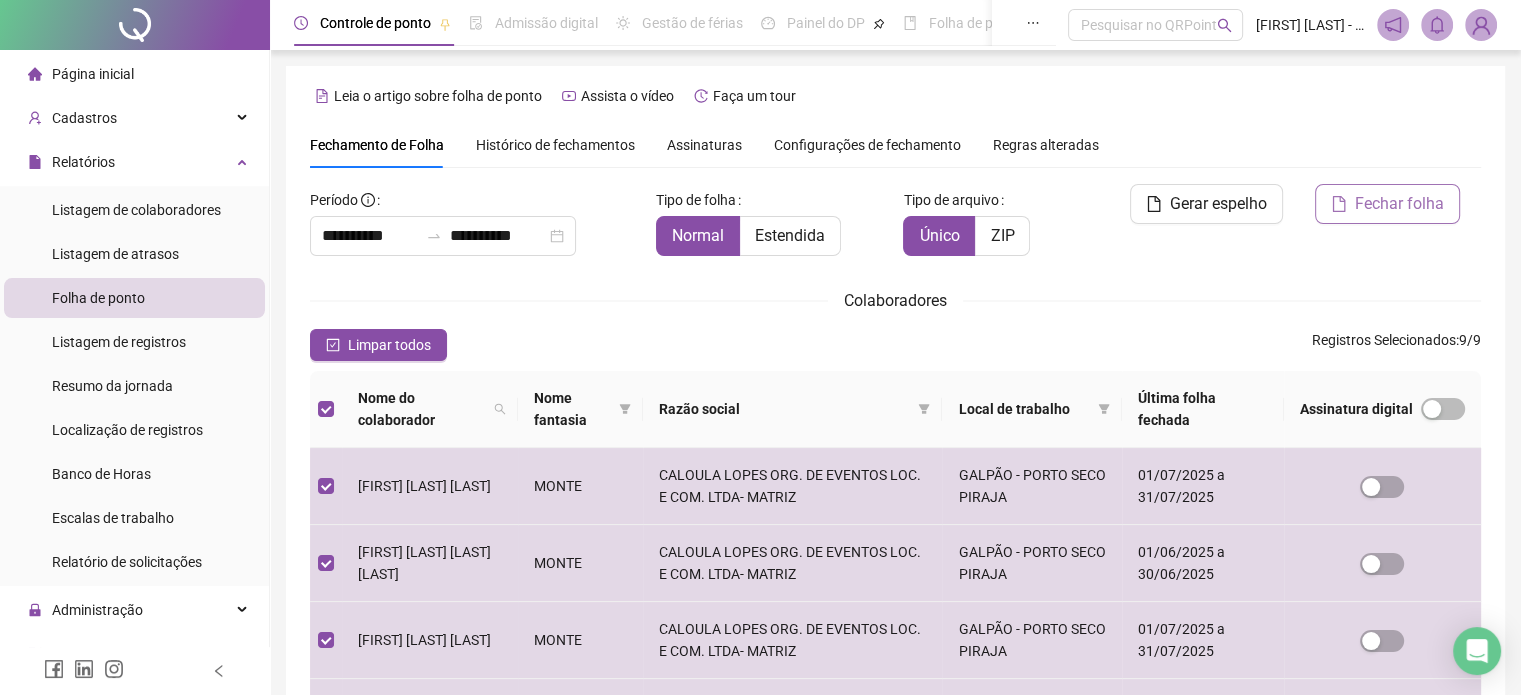 click on "Fechar folha" at bounding box center [1399, 204] 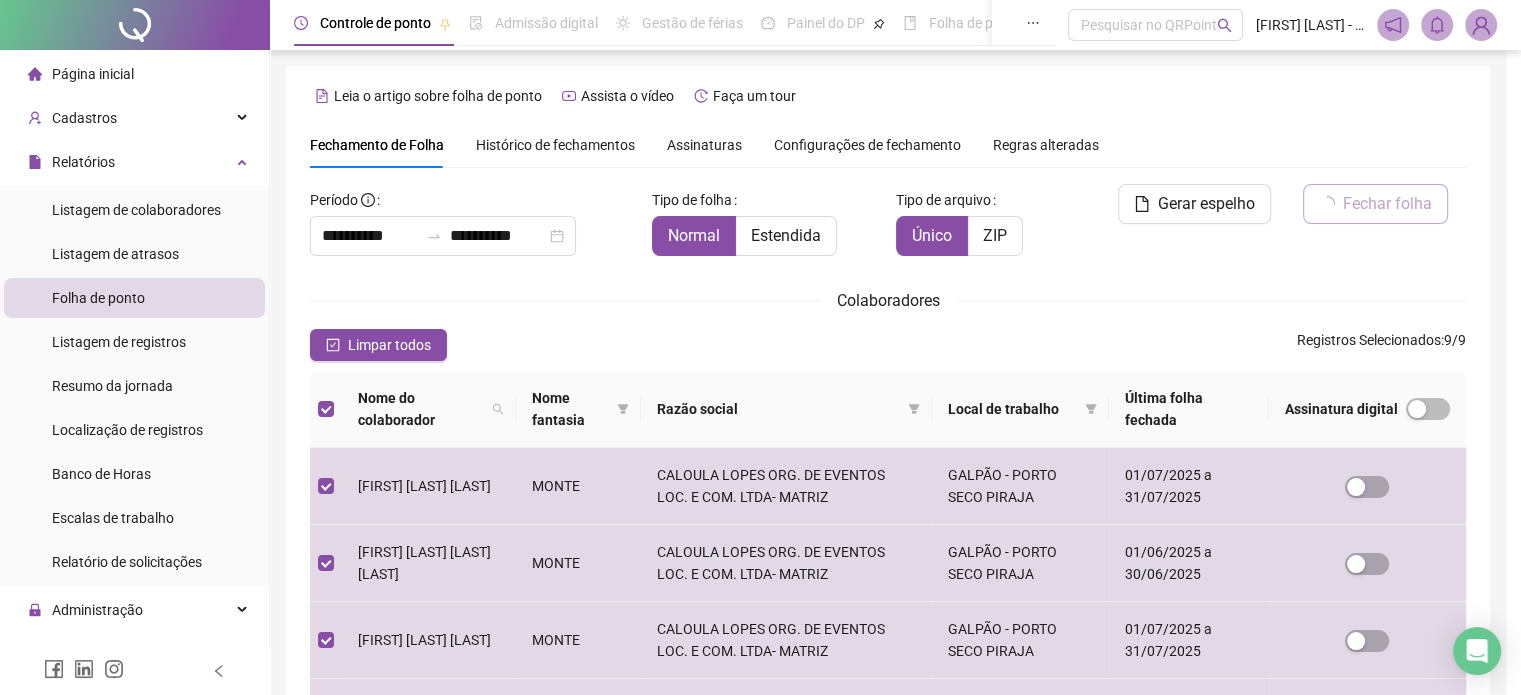 scroll, scrollTop: 61, scrollLeft: 0, axis: vertical 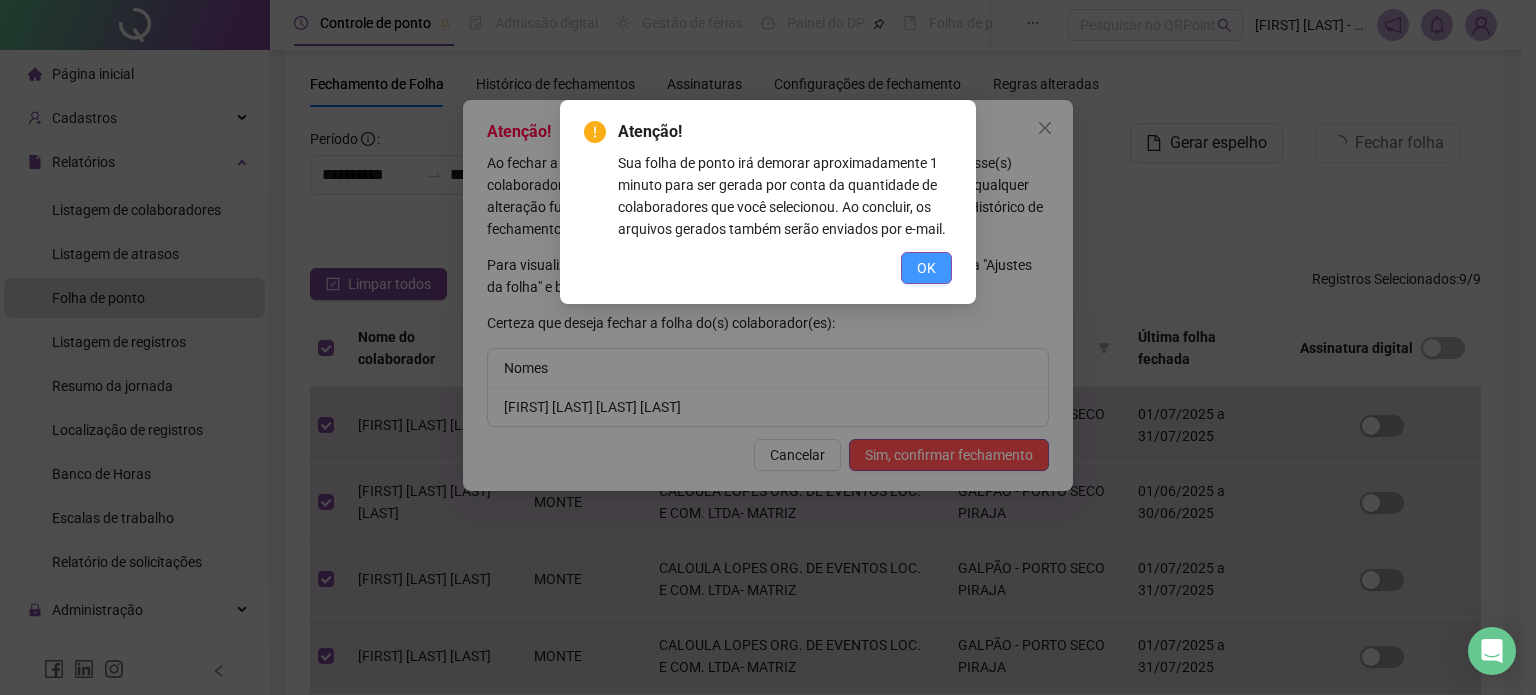 click on "OK" at bounding box center (926, 268) 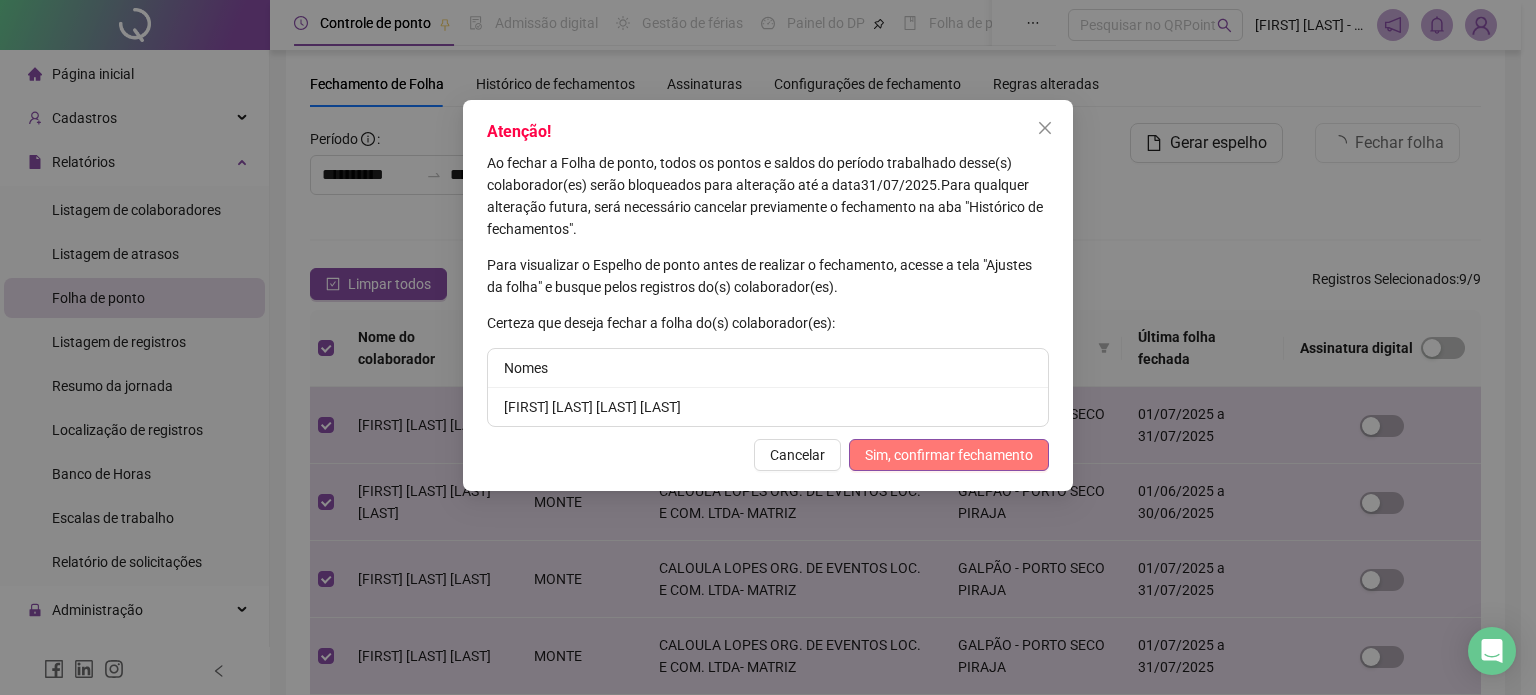 click on "Sim, confirmar fechamento" at bounding box center [949, 455] 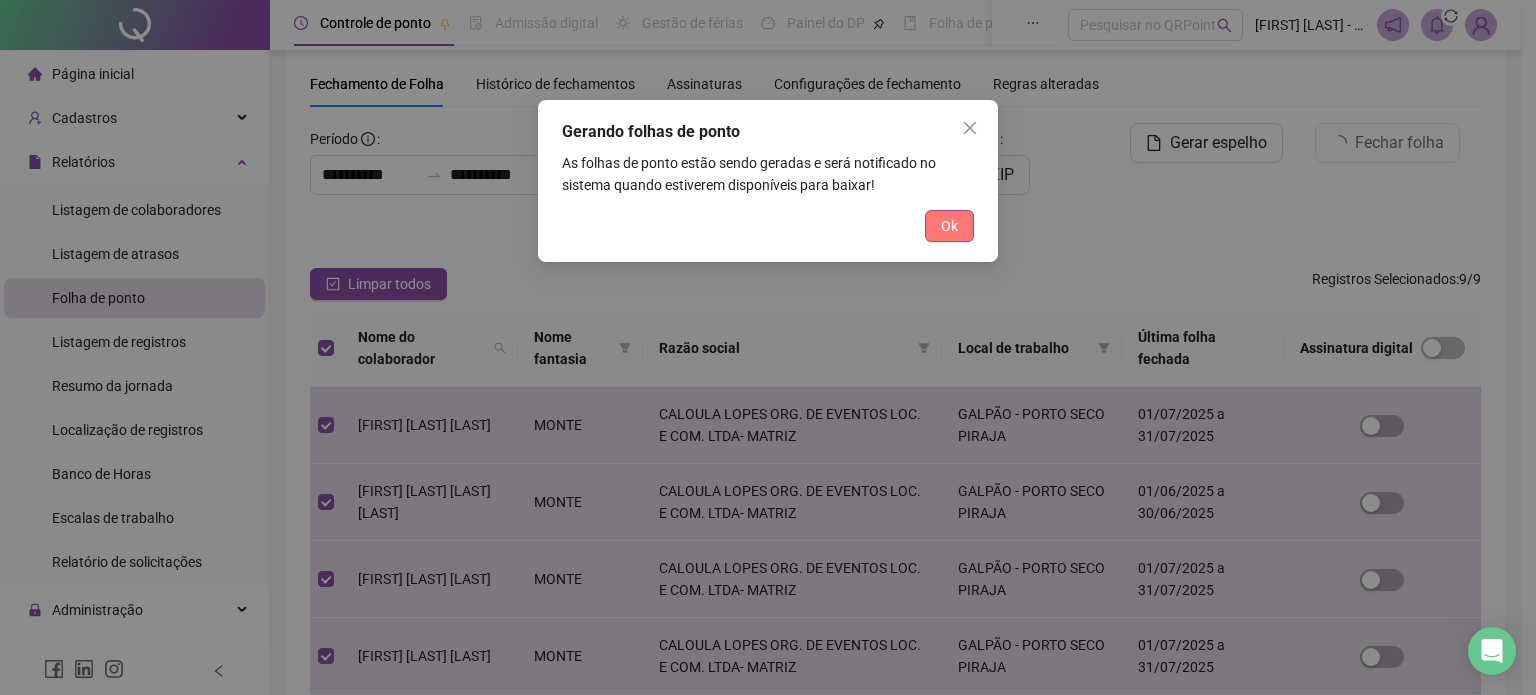 click on "Ok" at bounding box center [949, 226] 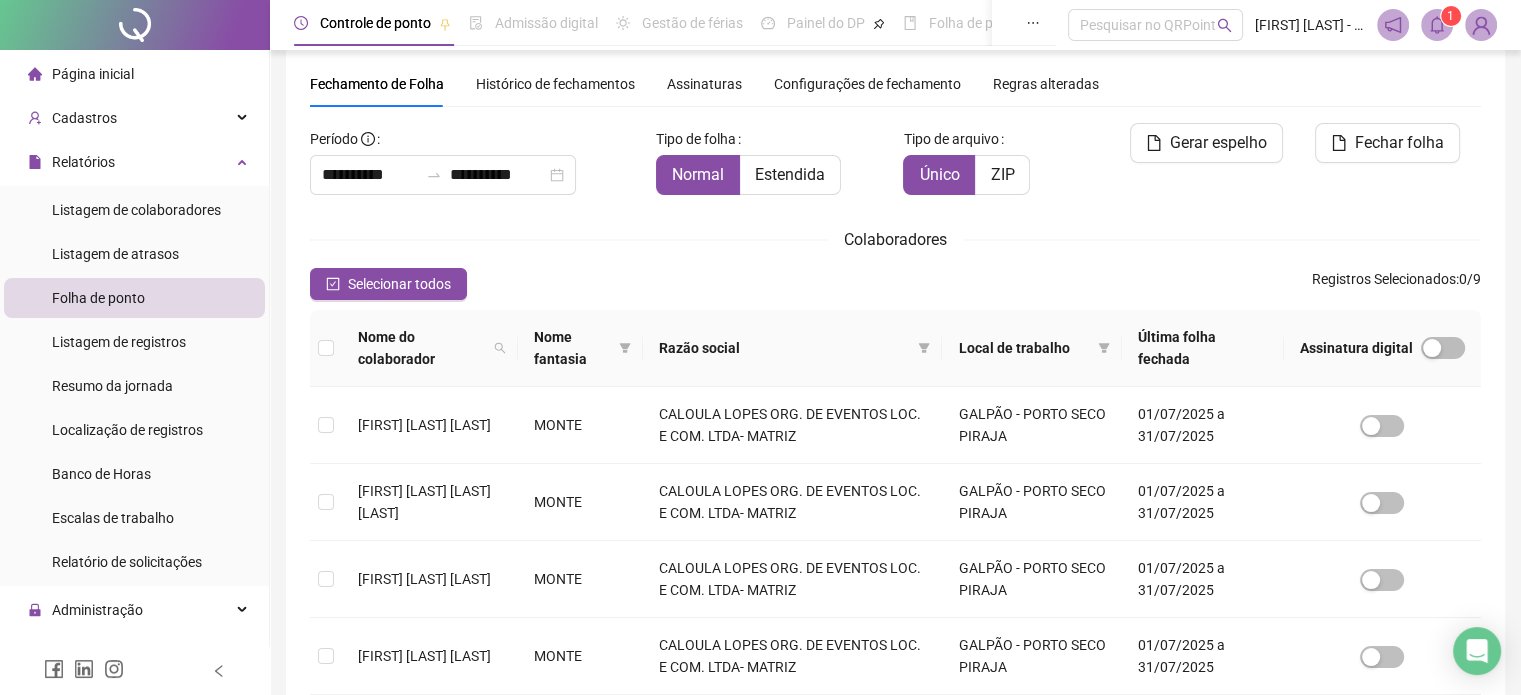 click at bounding box center [1437, 25] 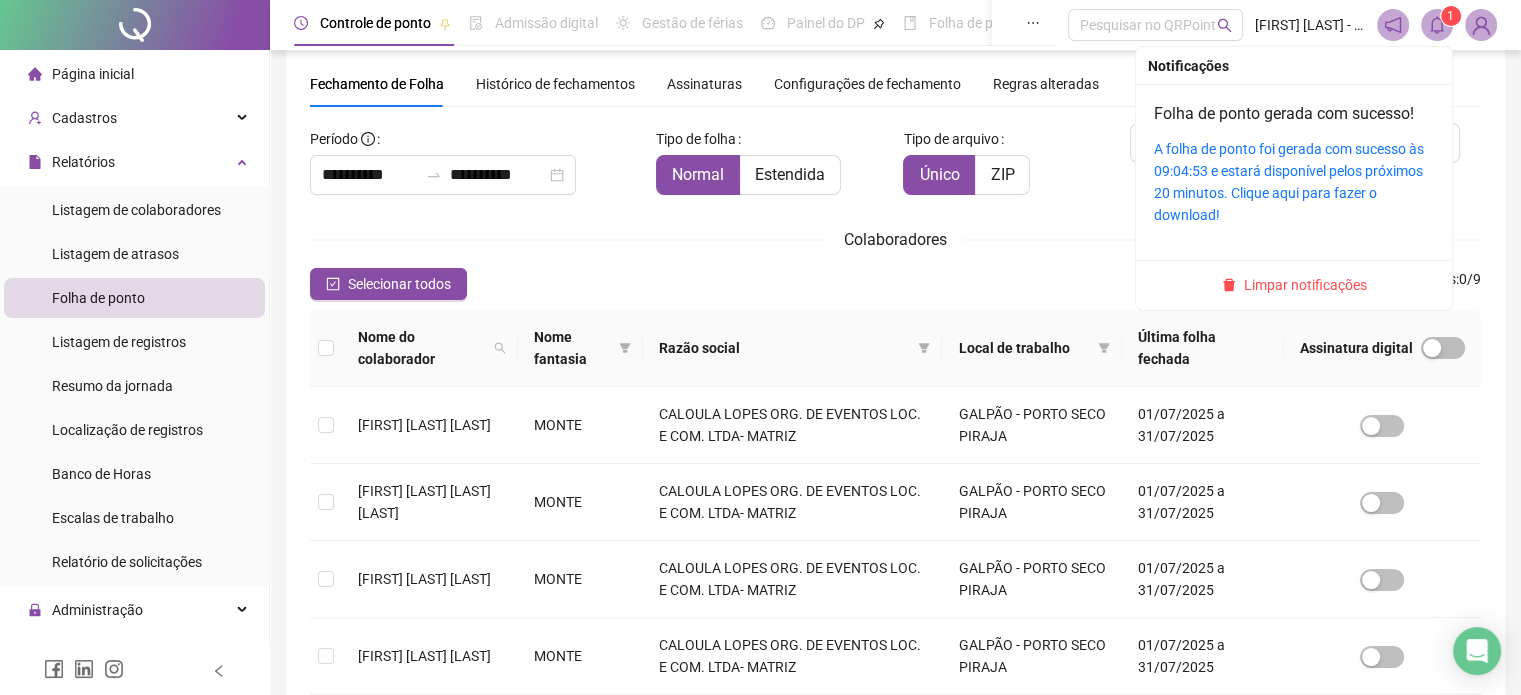 click on "A folha de ponto foi gerada com sucesso às 09:04:53 e estará disponível pelos próximos 20 minutos.
Clique aqui para fazer o download!" at bounding box center [1294, 182] 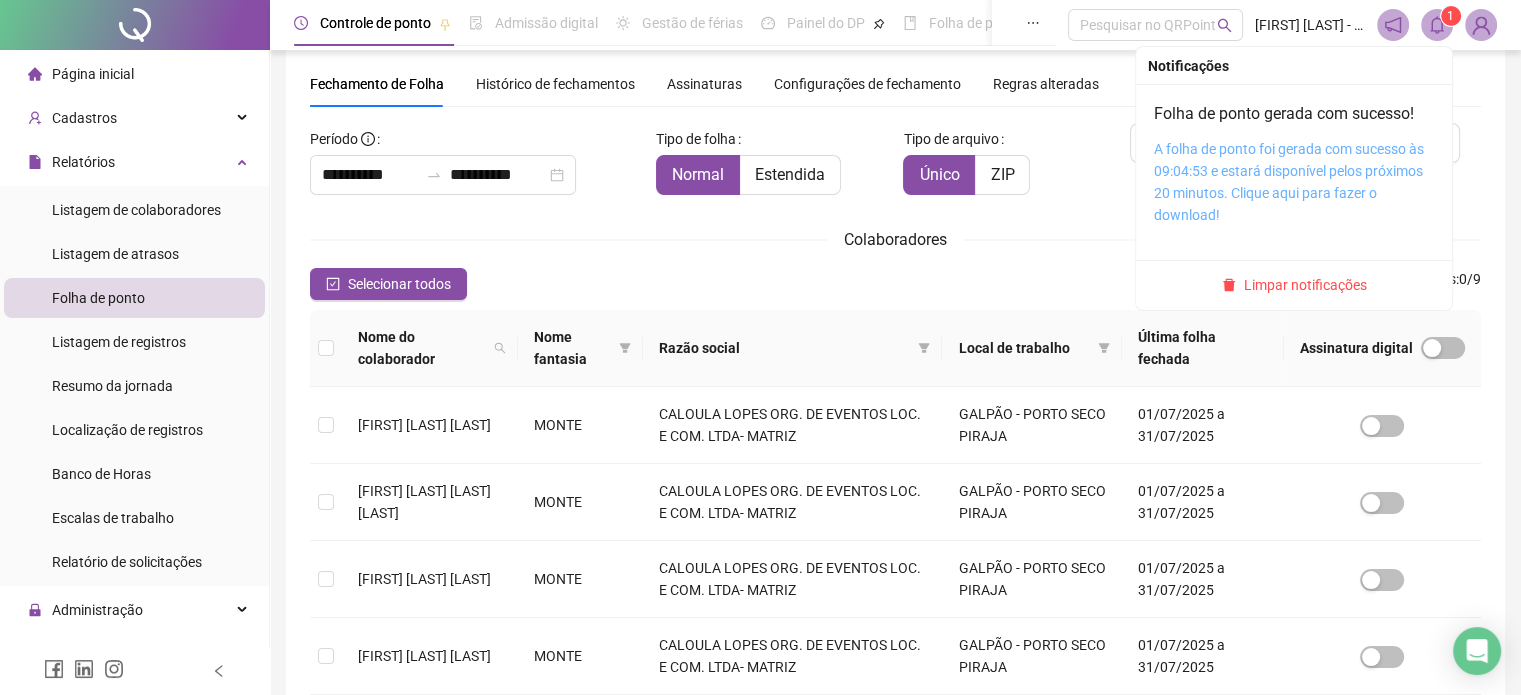 click on "A folha de ponto foi gerada com sucesso às 09:04:53 e estará disponível pelos próximos 20 minutos.
Clique aqui para fazer o download!" at bounding box center [1289, 182] 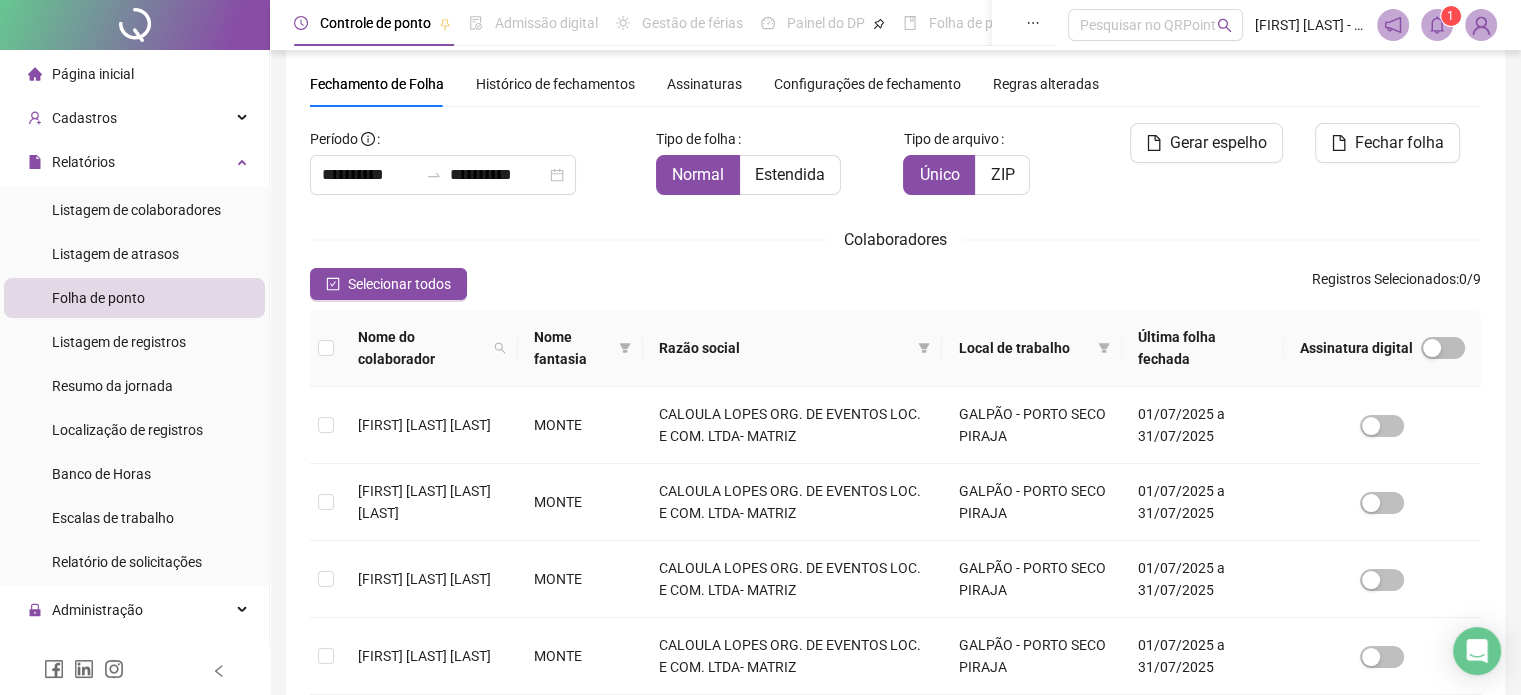click 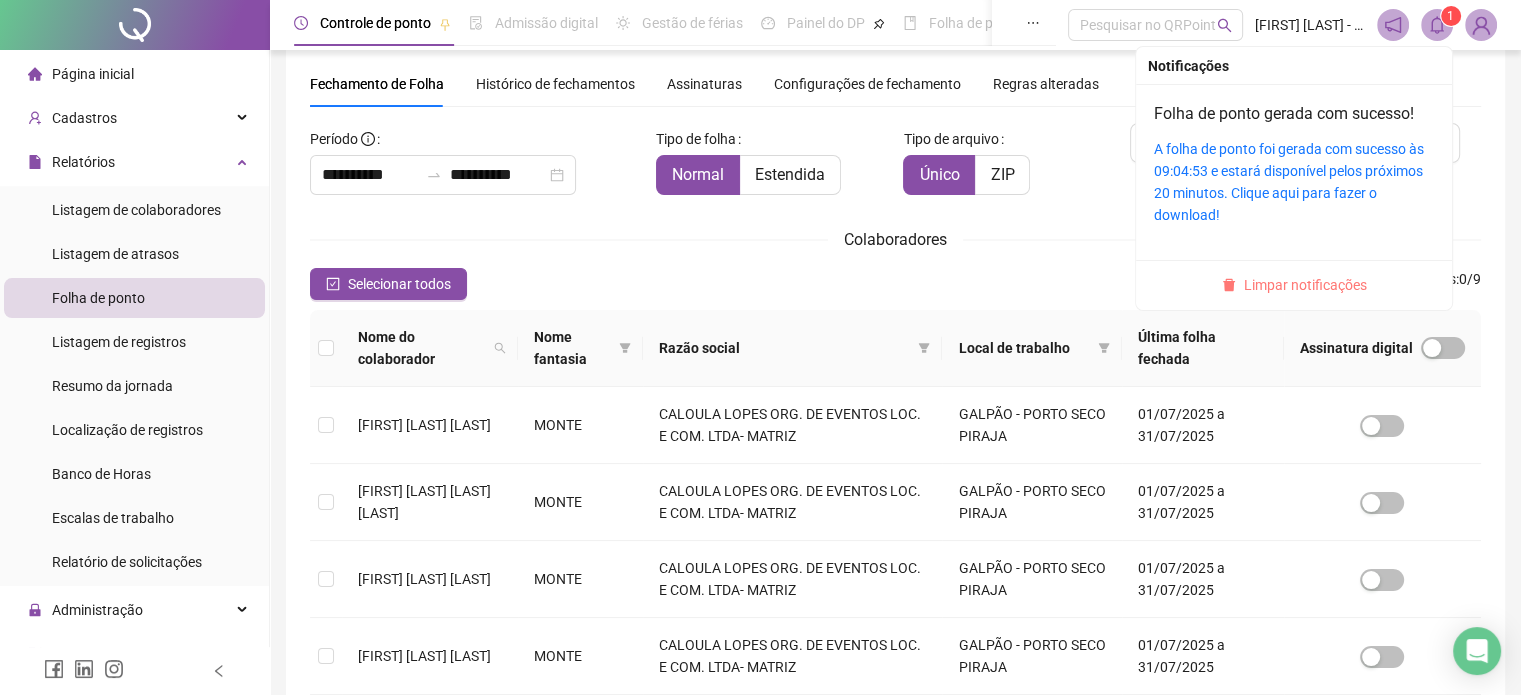 click on "Limpar notificações" at bounding box center [1305, 285] 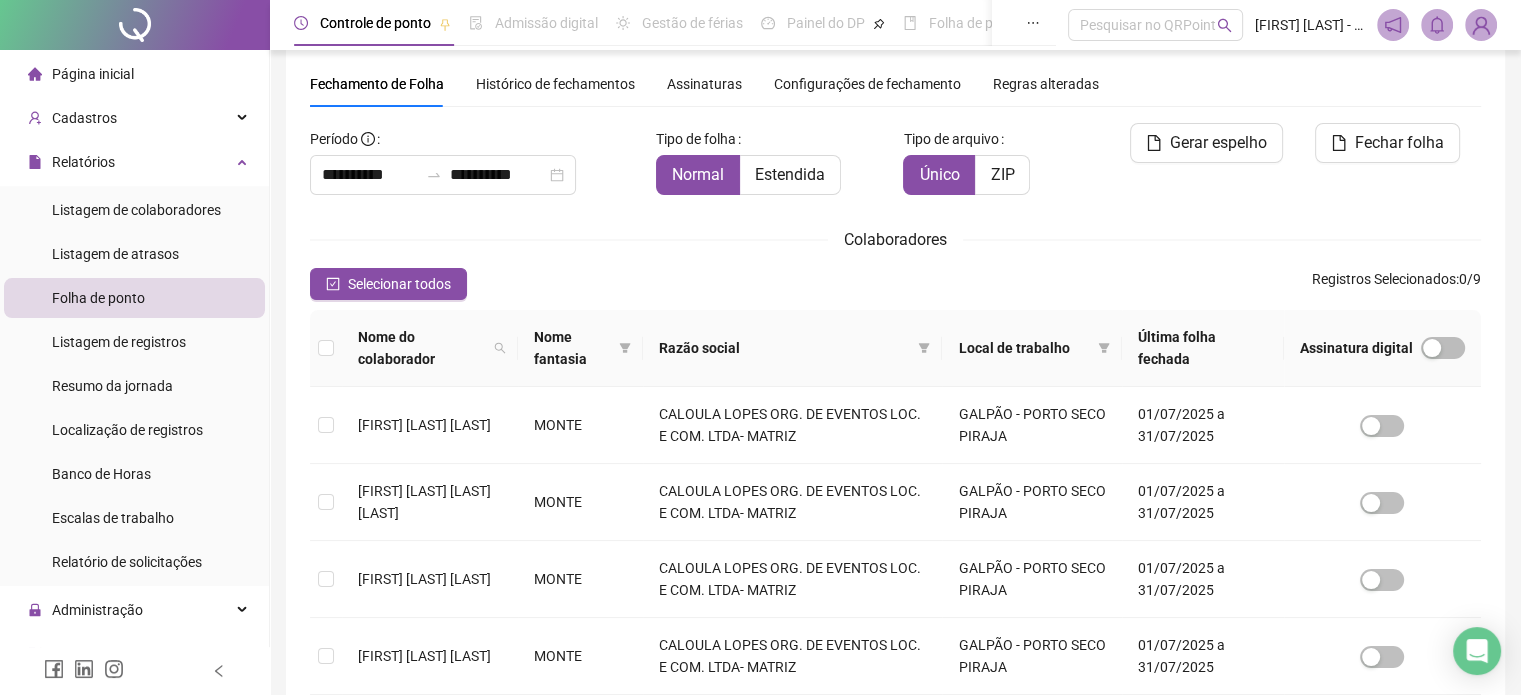 click on "Página inicial" at bounding box center (93, 74) 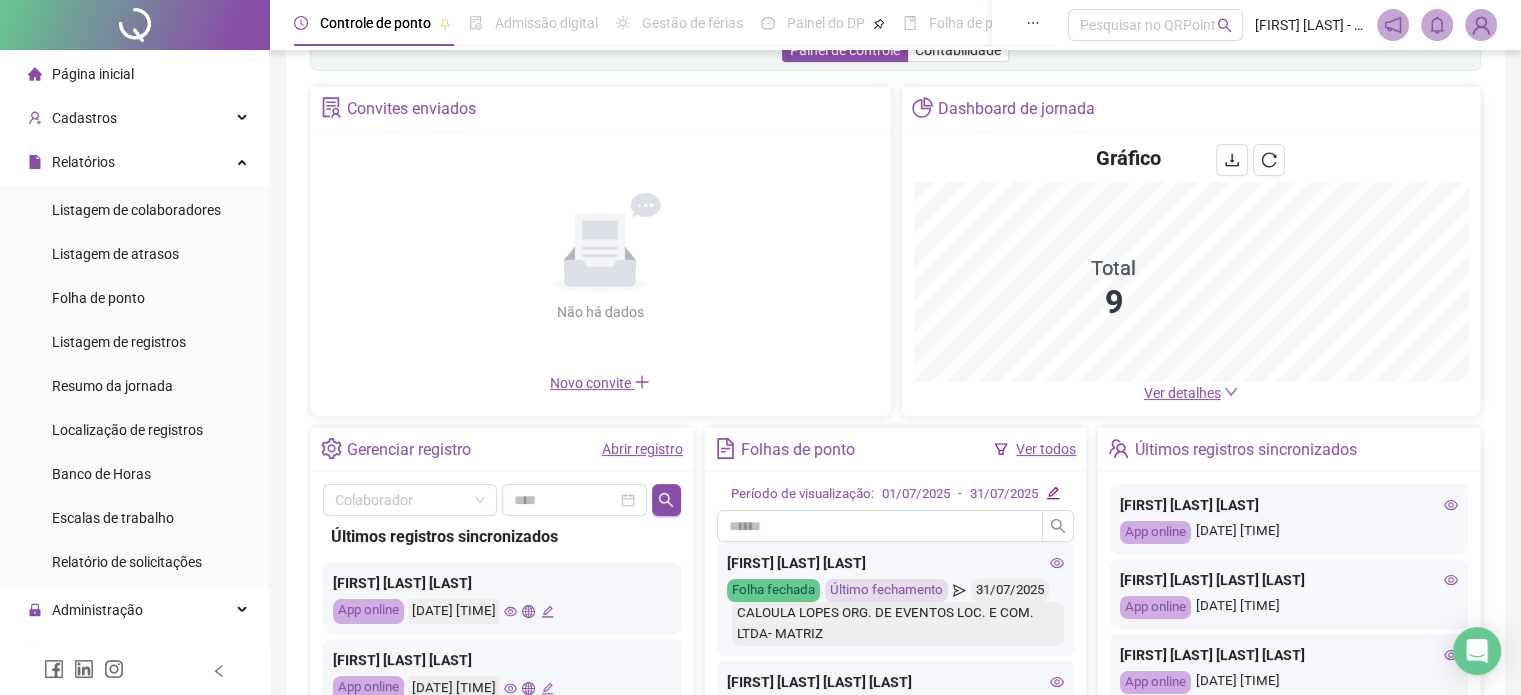 click on "Ver detalhes" at bounding box center (1182, 393) 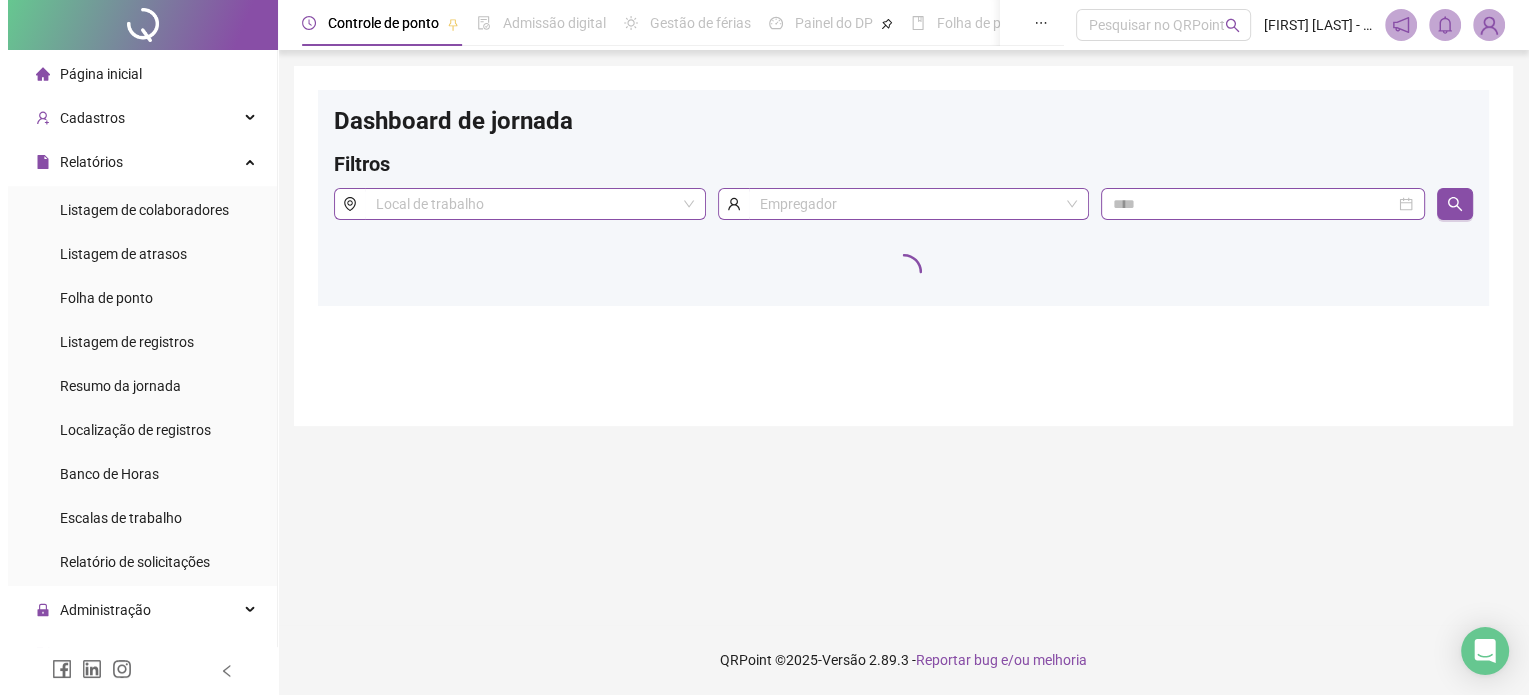 scroll, scrollTop: 0, scrollLeft: 0, axis: both 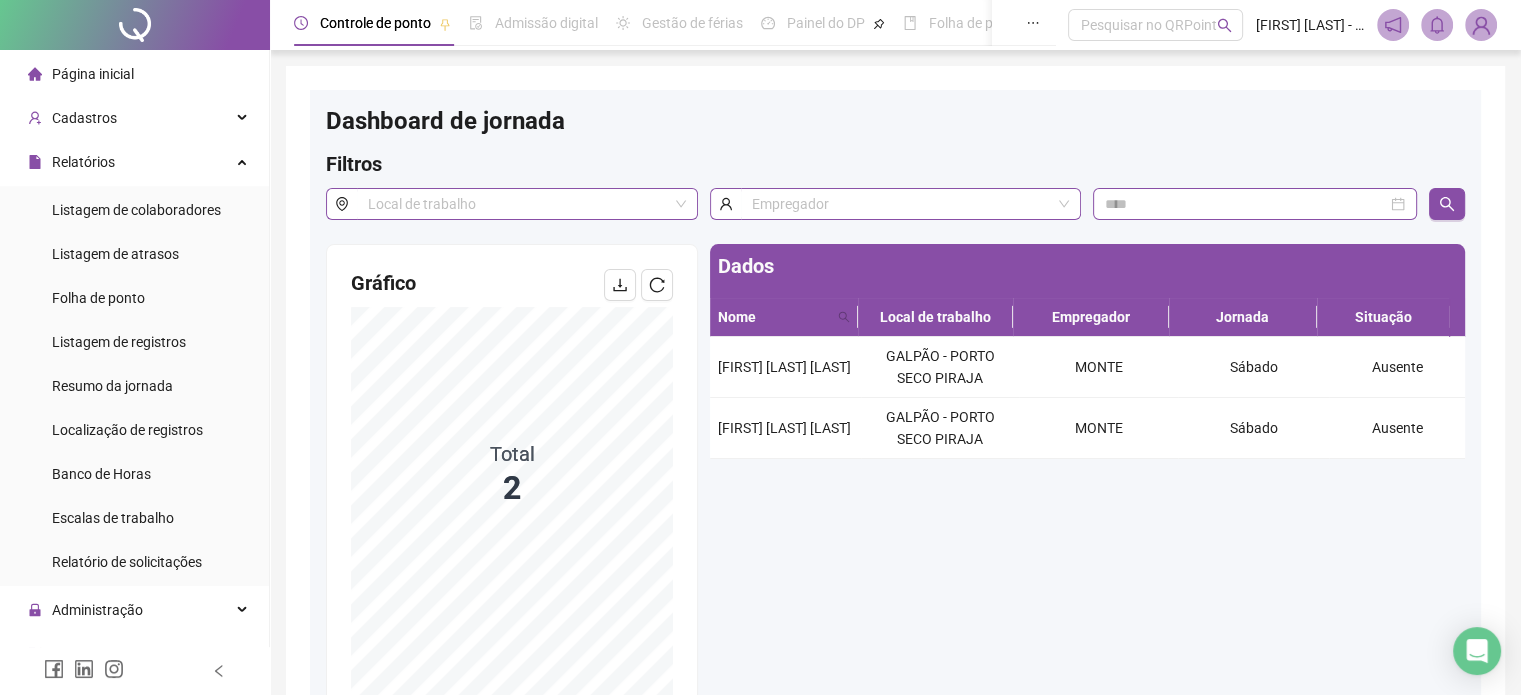 click on "Página inicial" at bounding box center (93, 74) 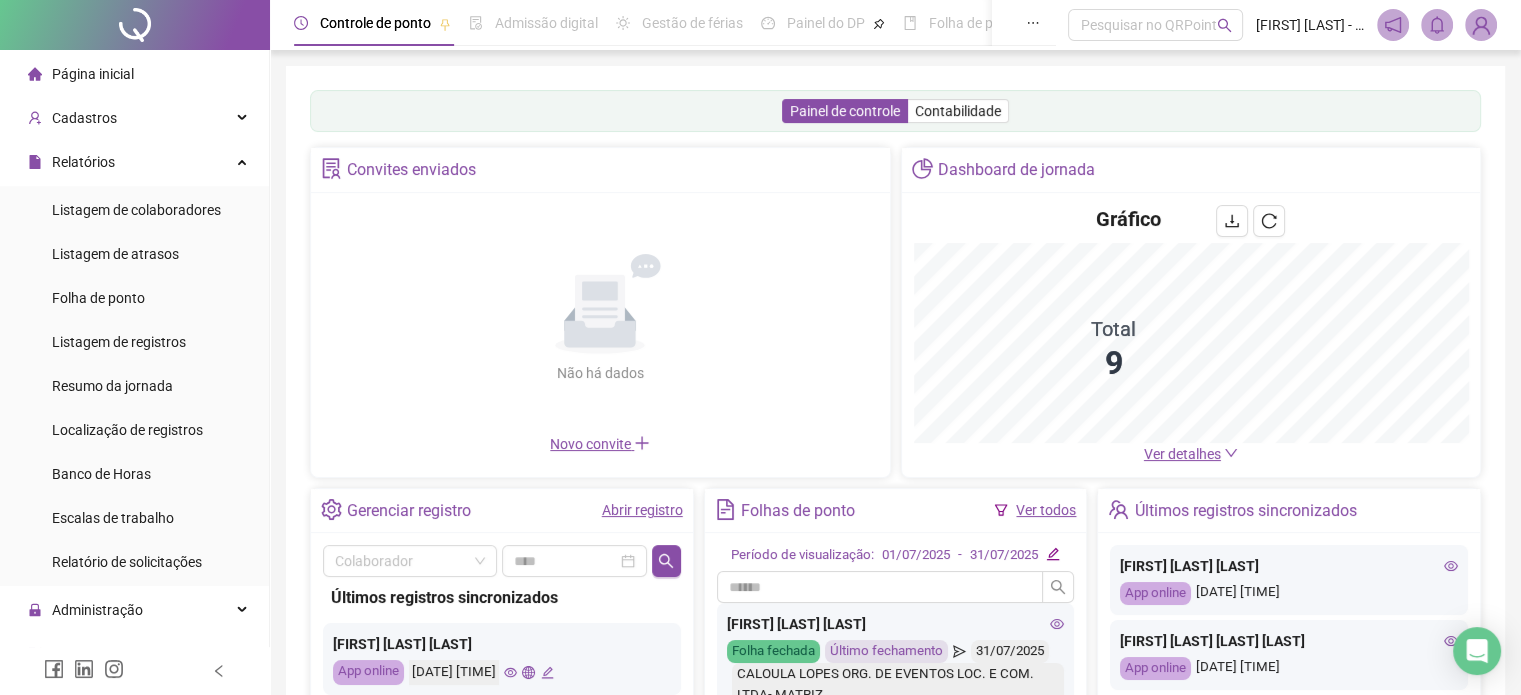 click on "Abrir registro" at bounding box center [642, 510] 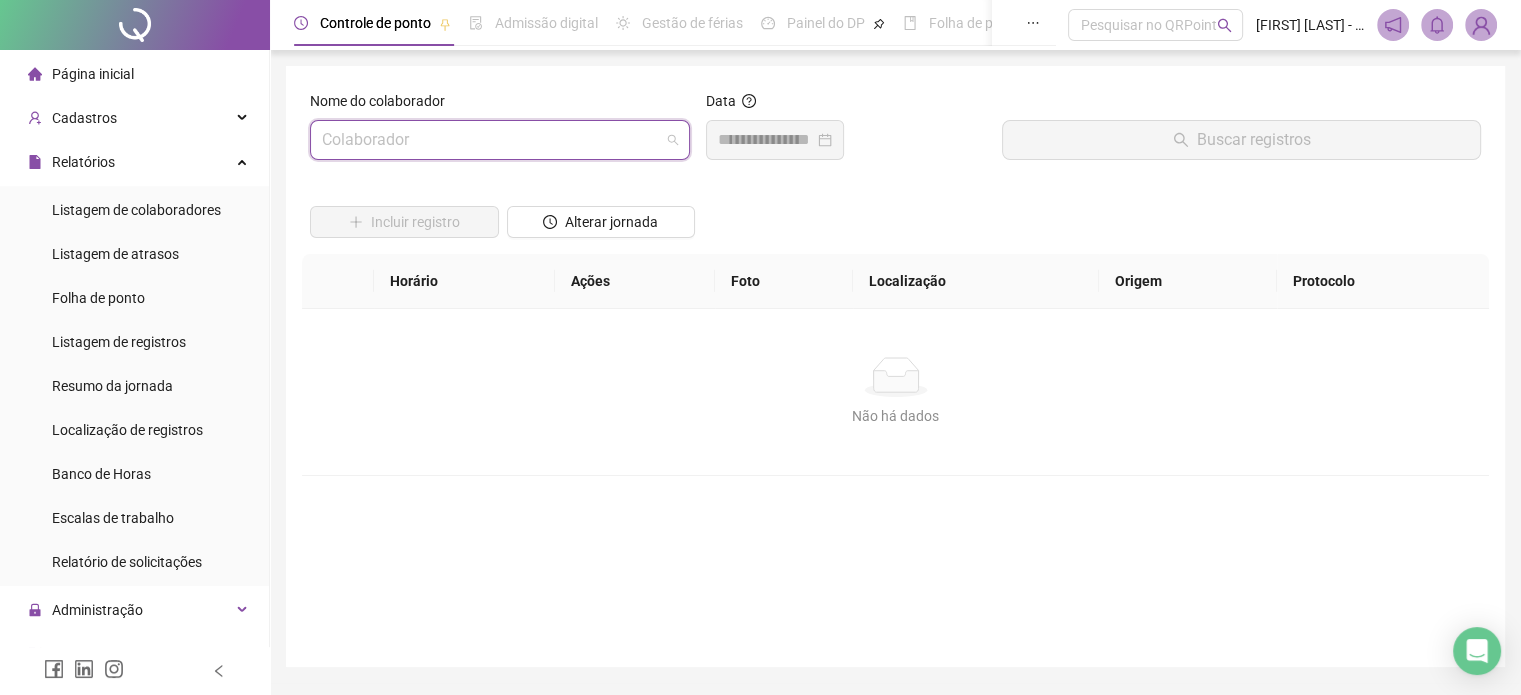 click at bounding box center [491, 140] 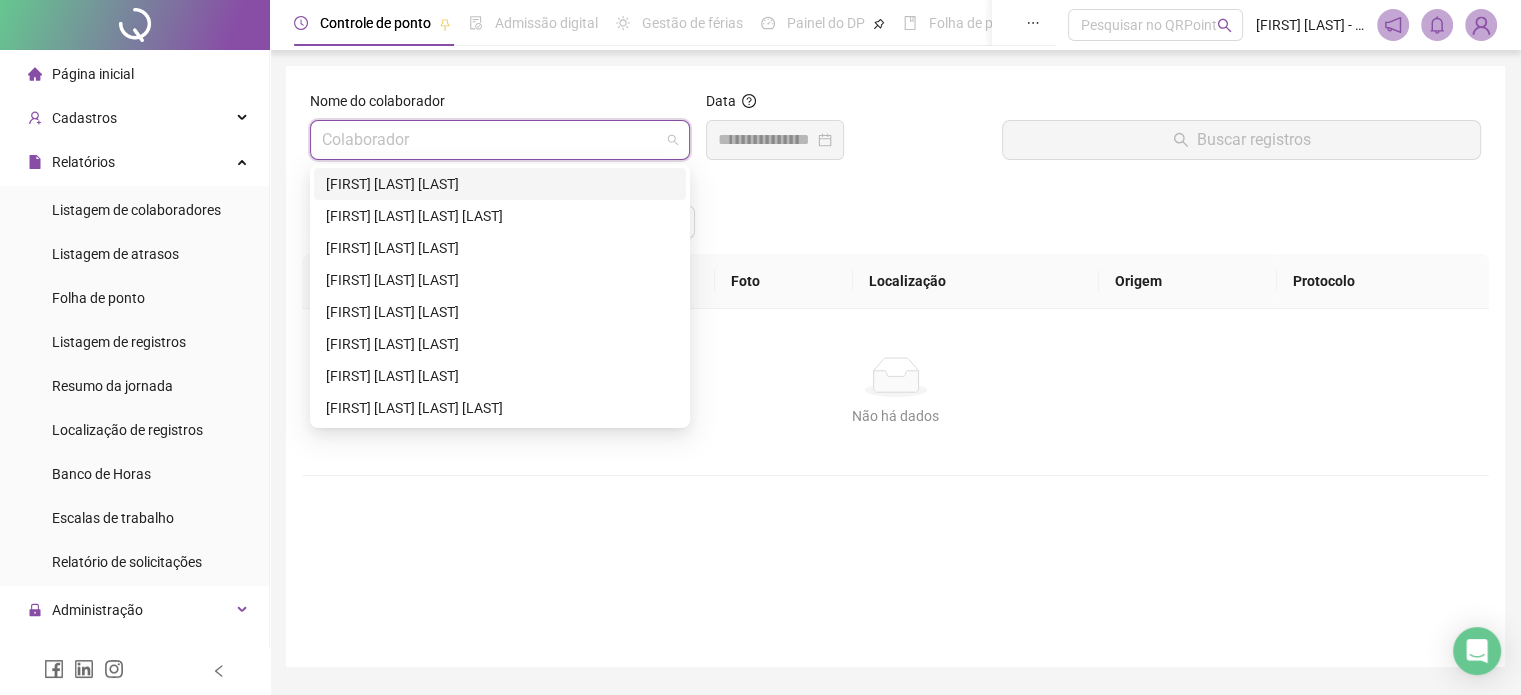 click on "[FIRST] [LAST] [LAST]" at bounding box center (500, 184) 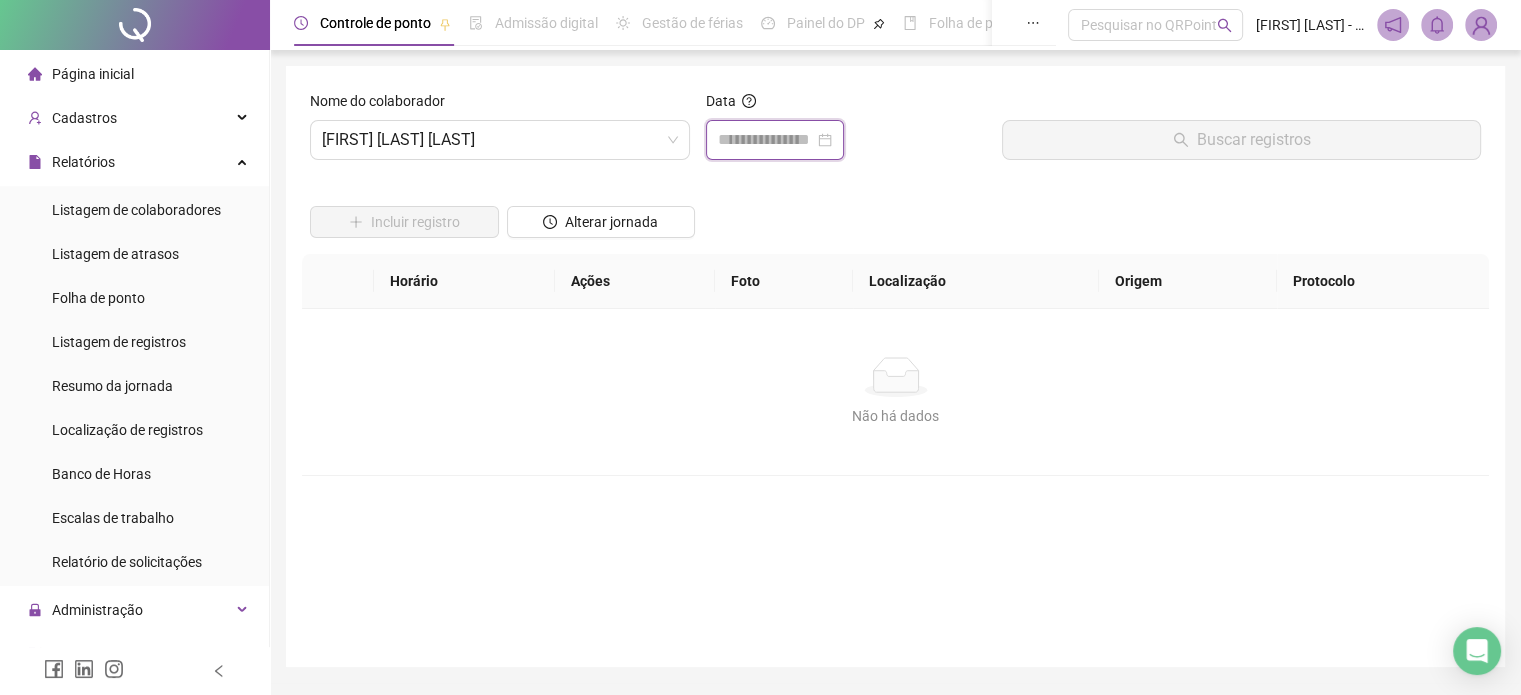 click at bounding box center [766, 140] 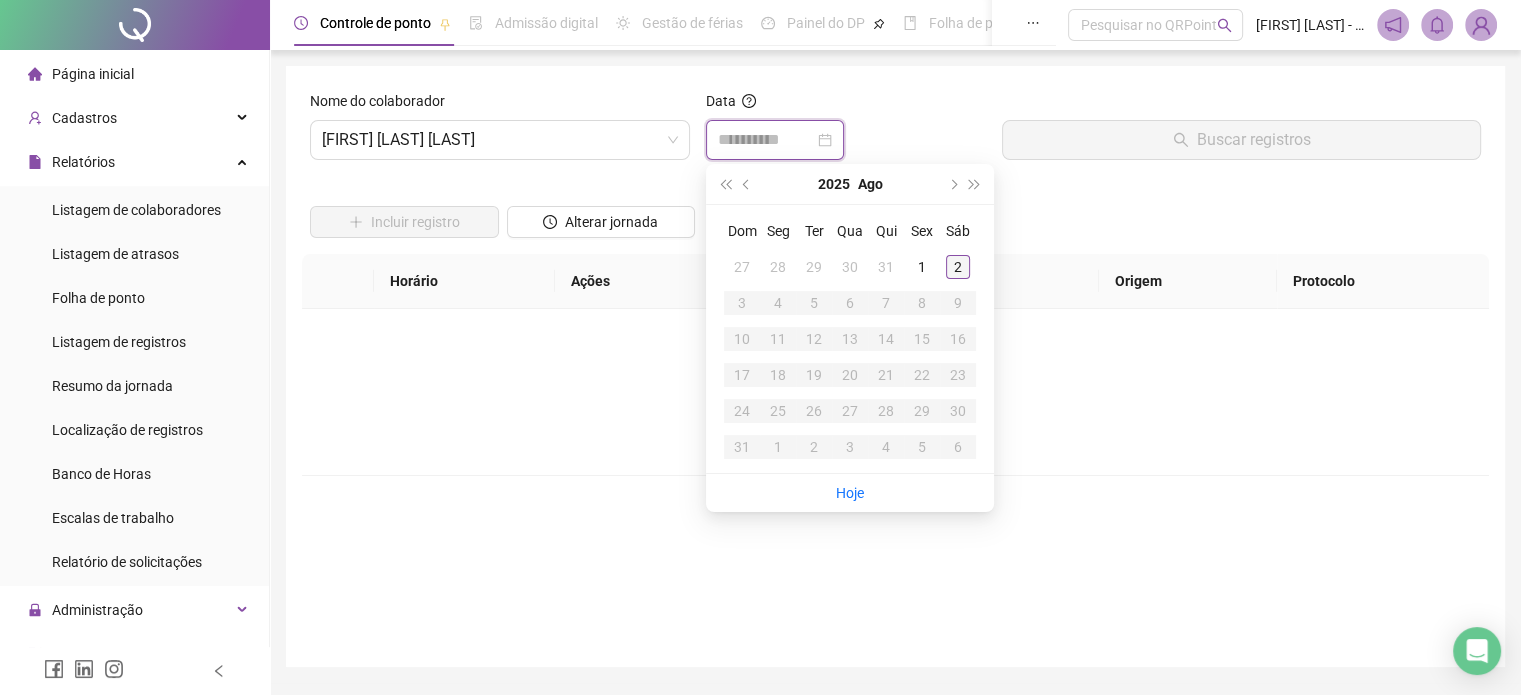 type on "**********" 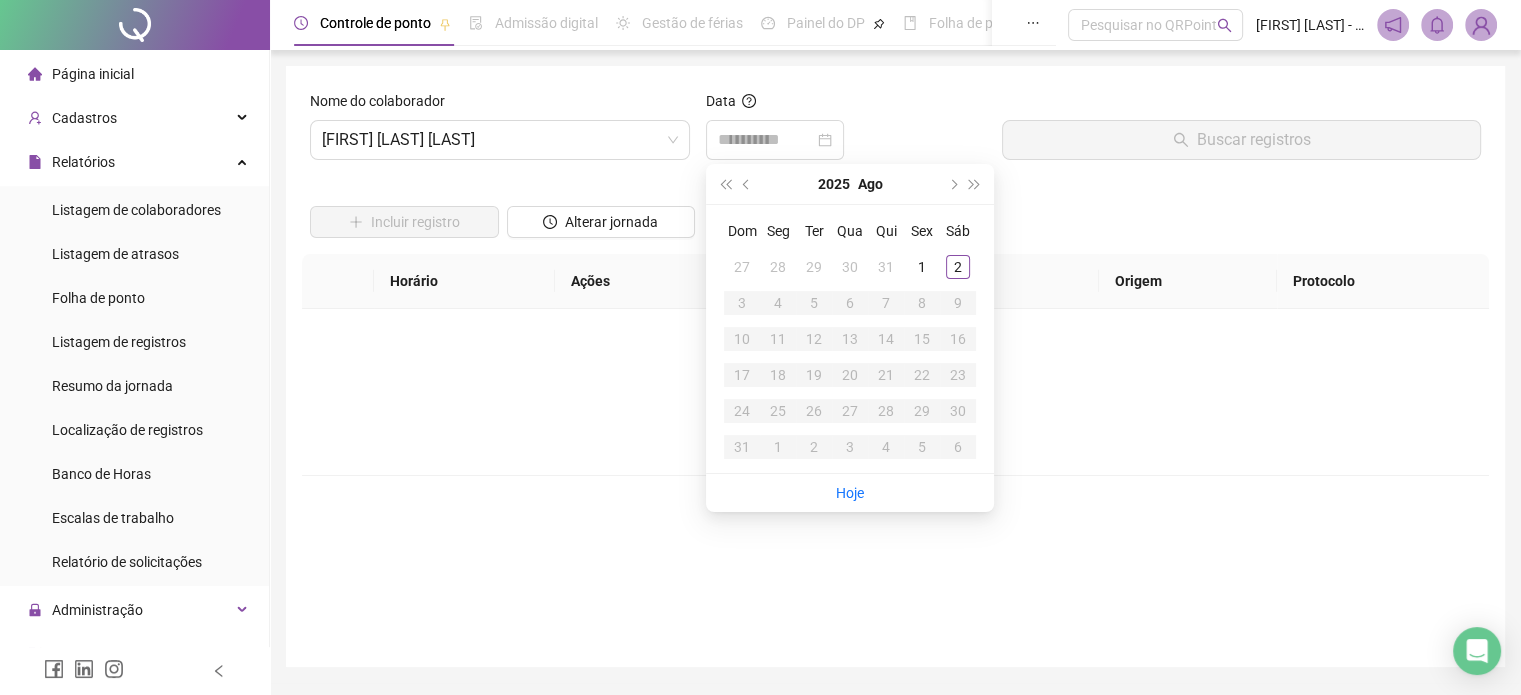 click on "2" at bounding box center [958, 267] 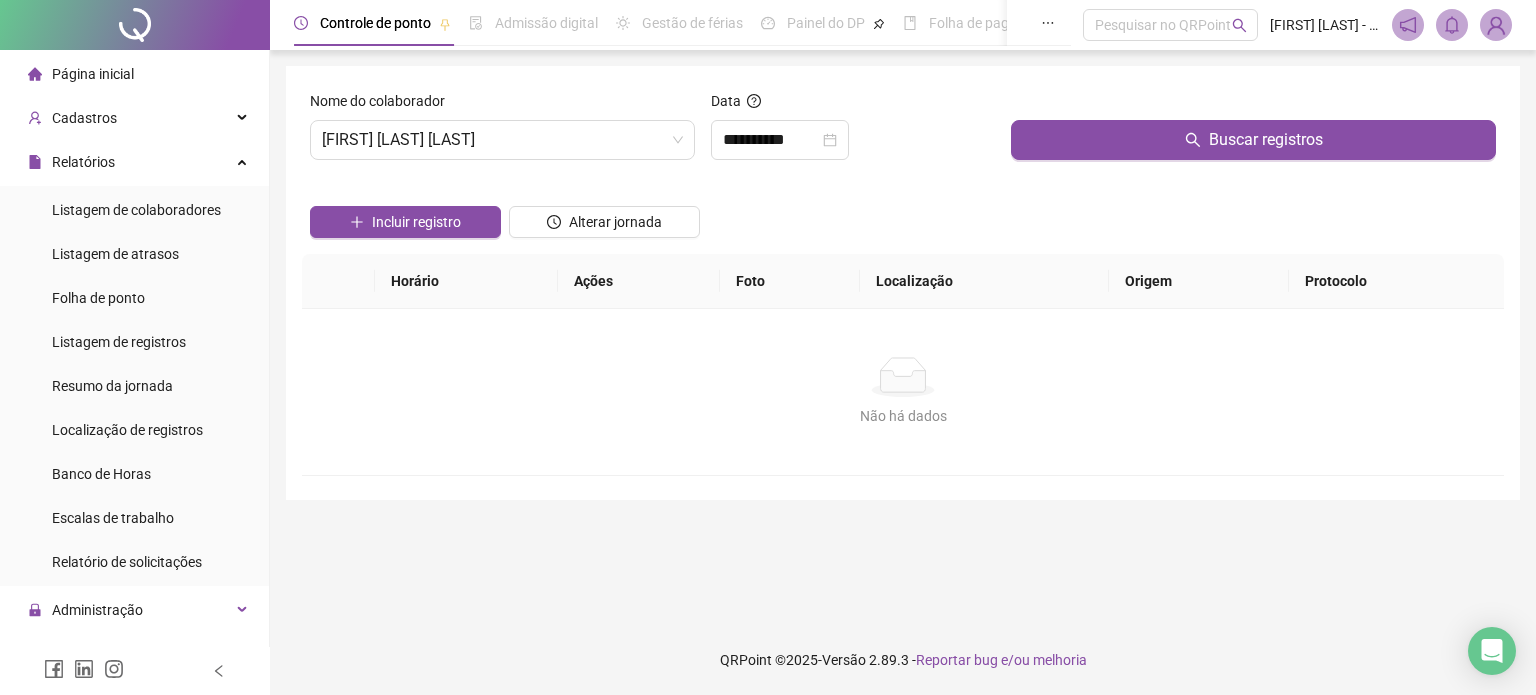 drag, startPoint x: 1215, startPoint y: 155, endPoint x: 1221, endPoint y: 103, distance: 52.34501 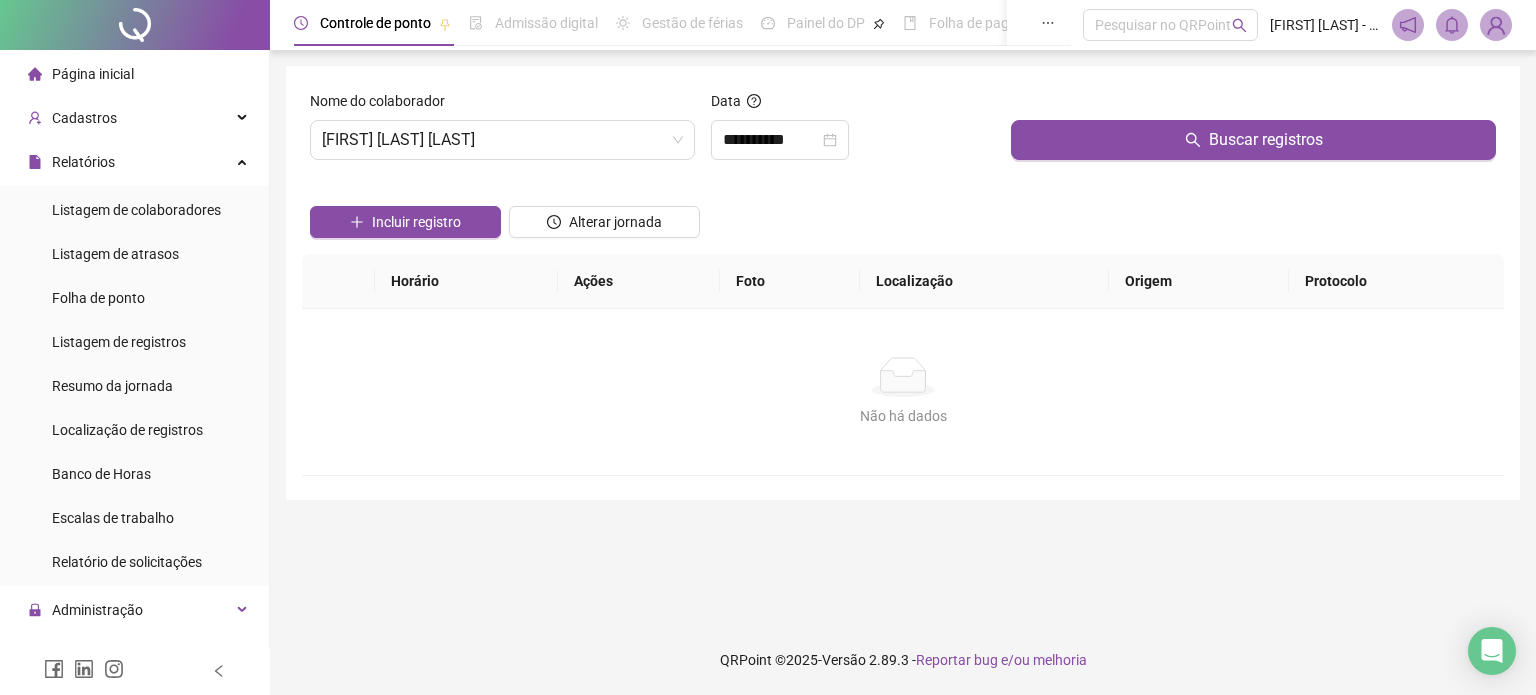 click on "Buscar registros" at bounding box center [1253, 140] 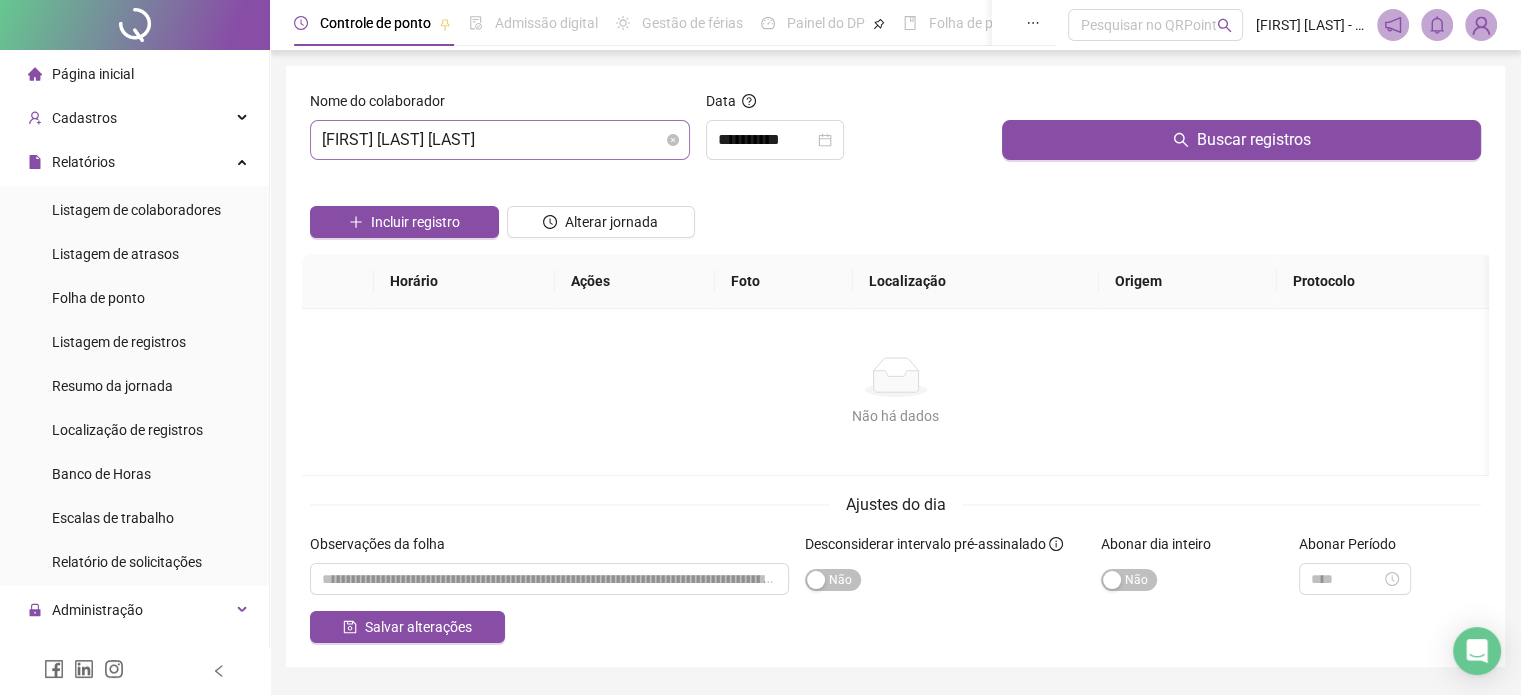 click on "[FIRST] [LAST] [LAST]" at bounding box center (500, 140) 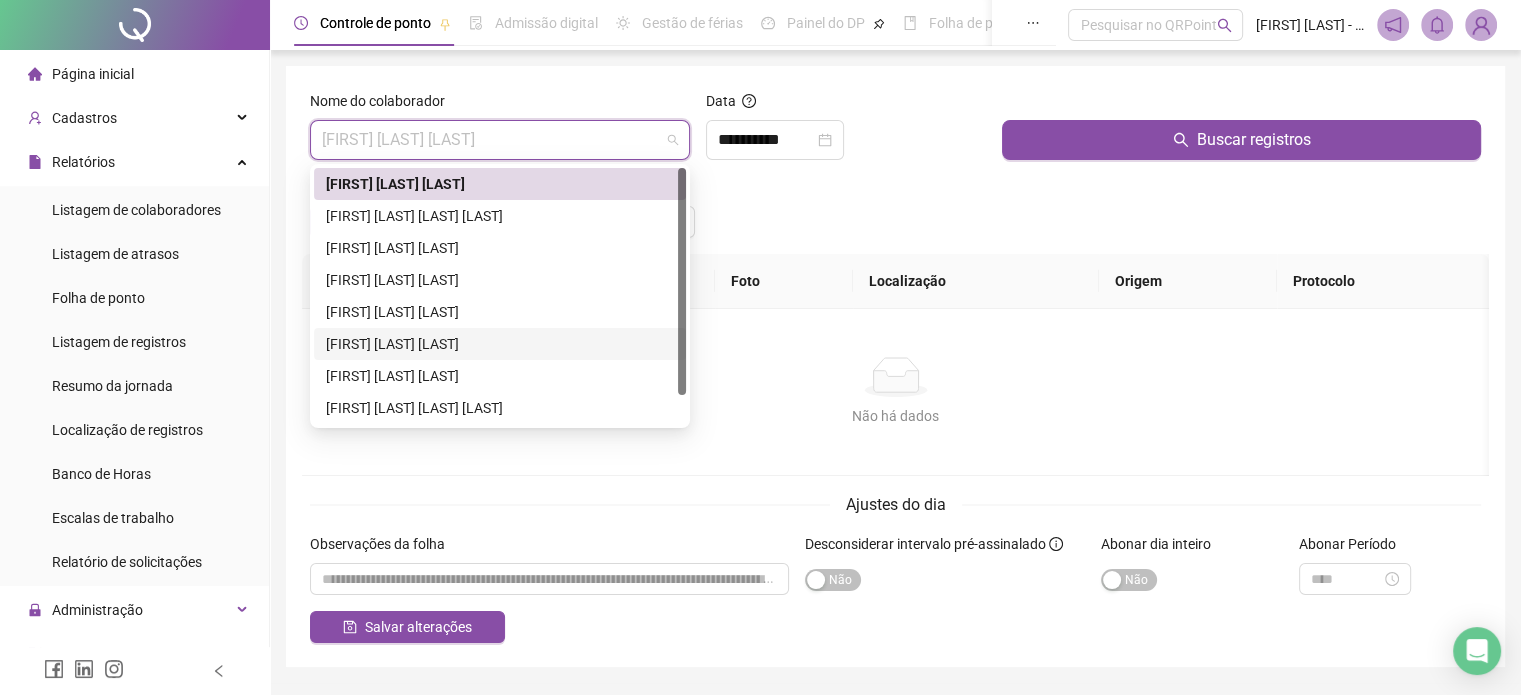 click on "[FIRST] [LAST] [LAST]" at bounding box center (500, 344) 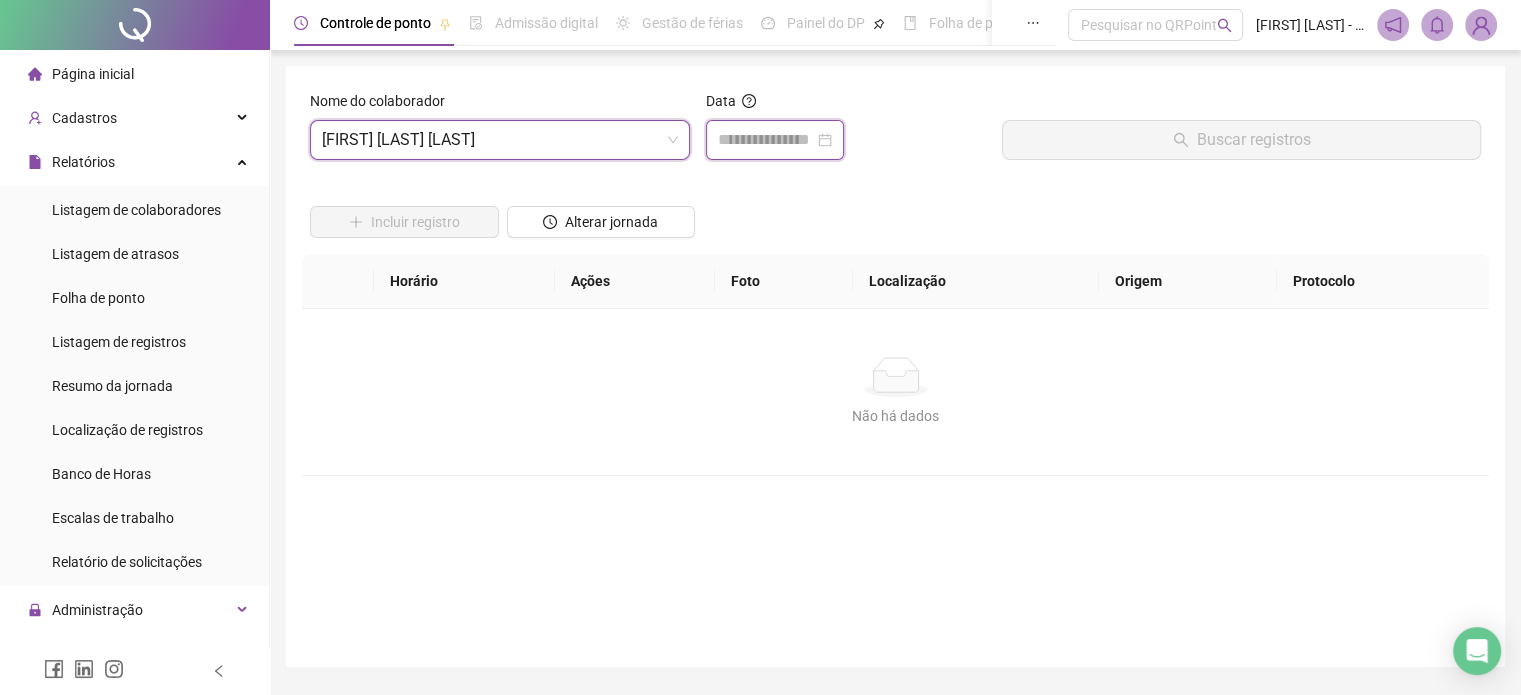 click at bounding box center [766, 140] 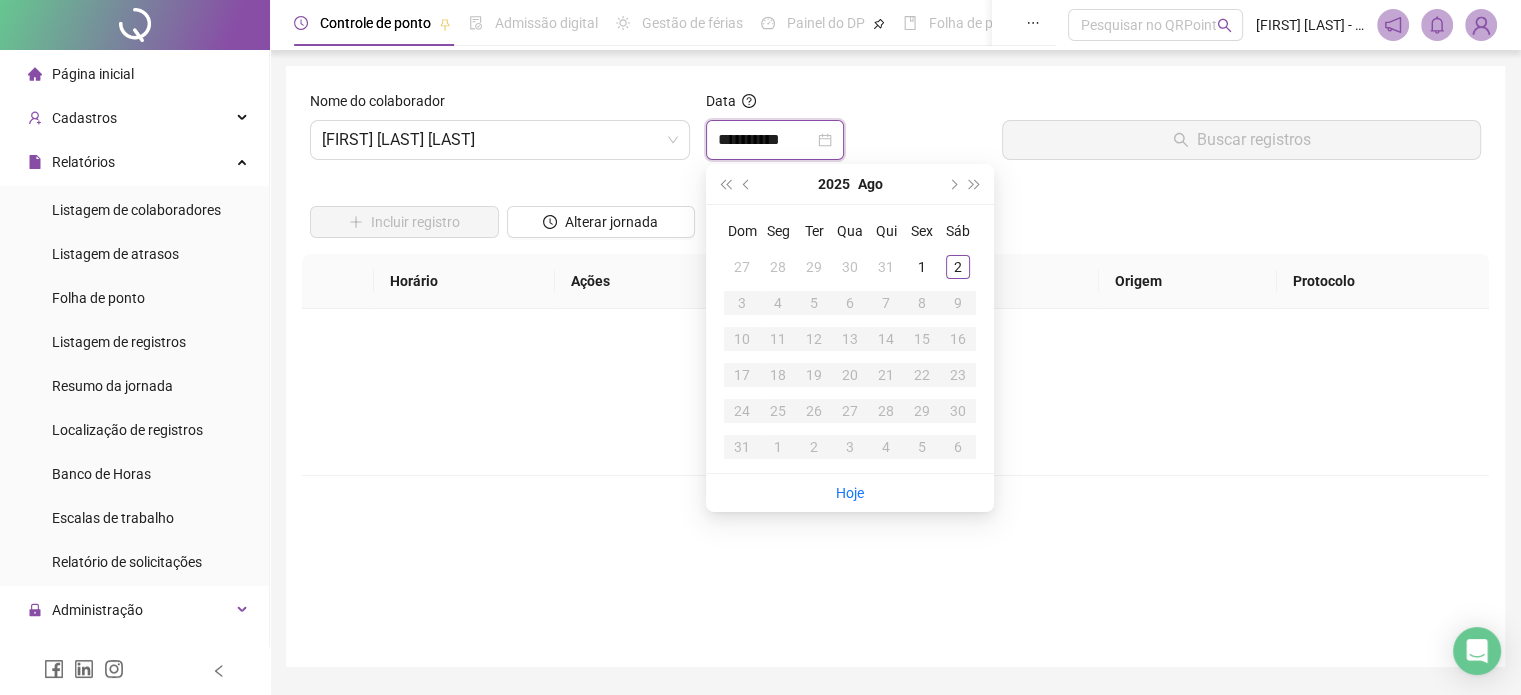 type on "**********" 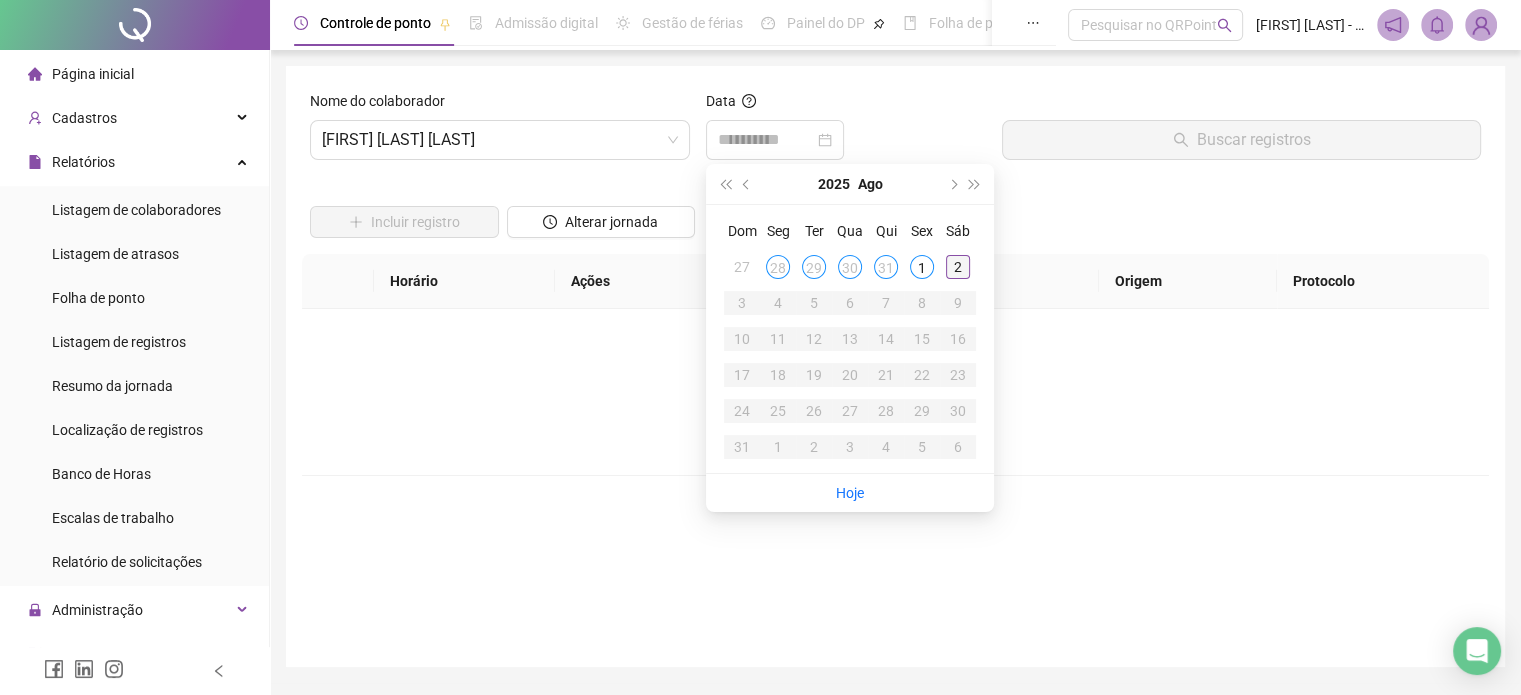 click on "2" at bounding box center [958, 267] 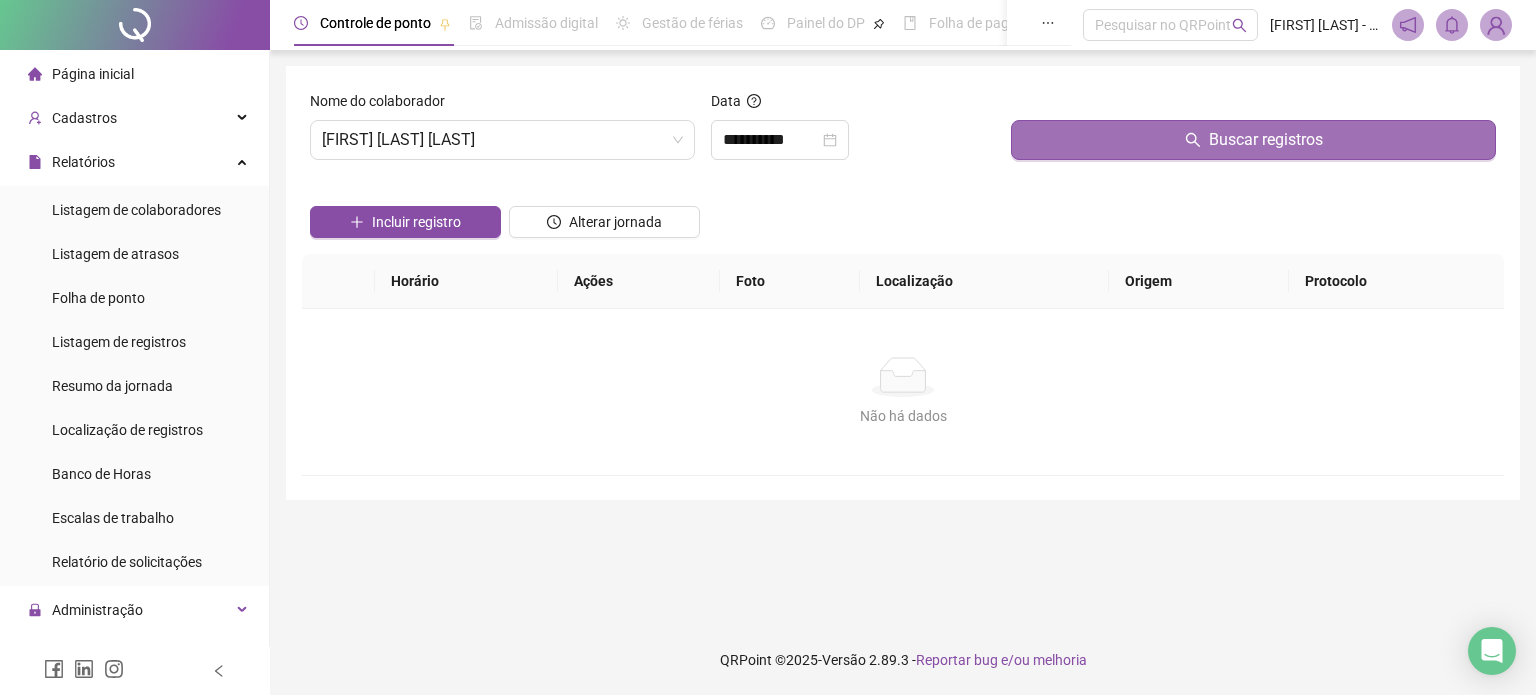 click on "Buscar registros" at bounding box center [1253, 140] 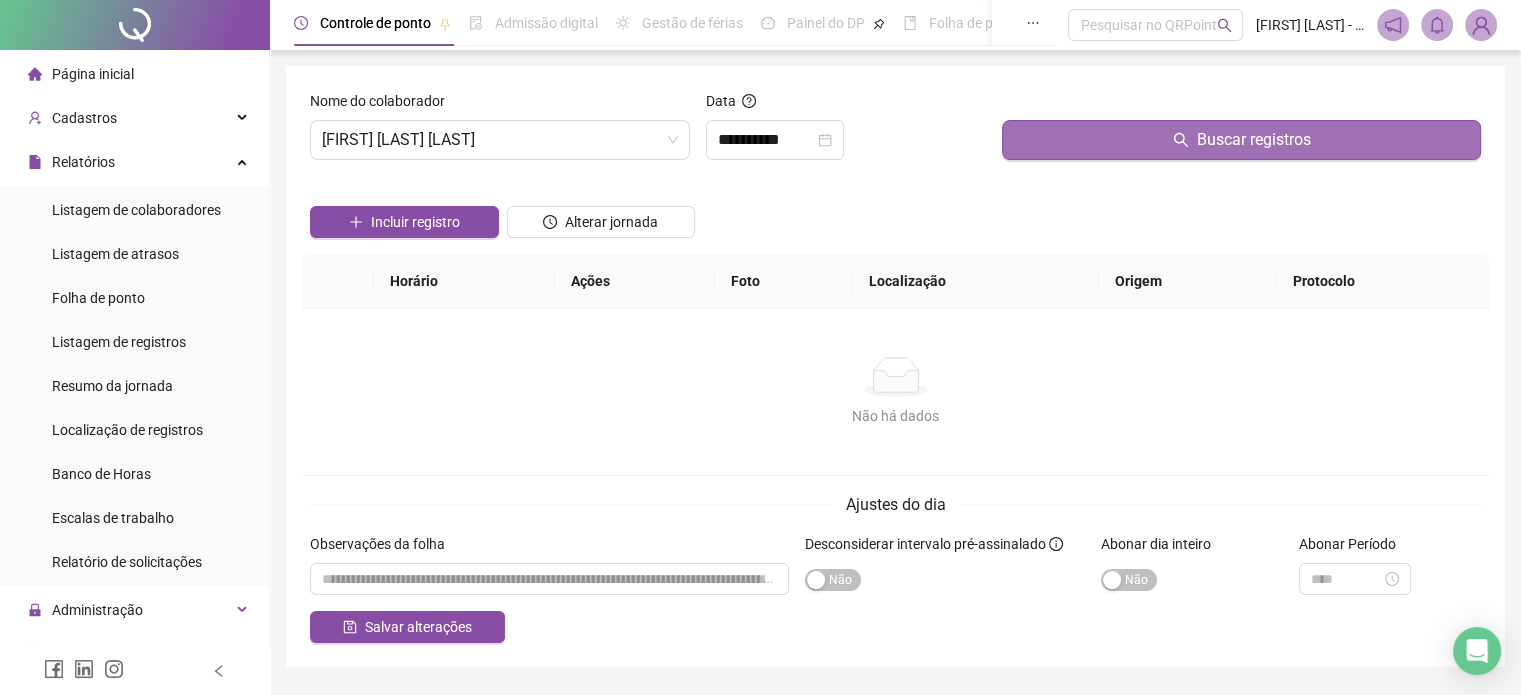 click on "Buscar registros" at bounding box center [1254, 140] 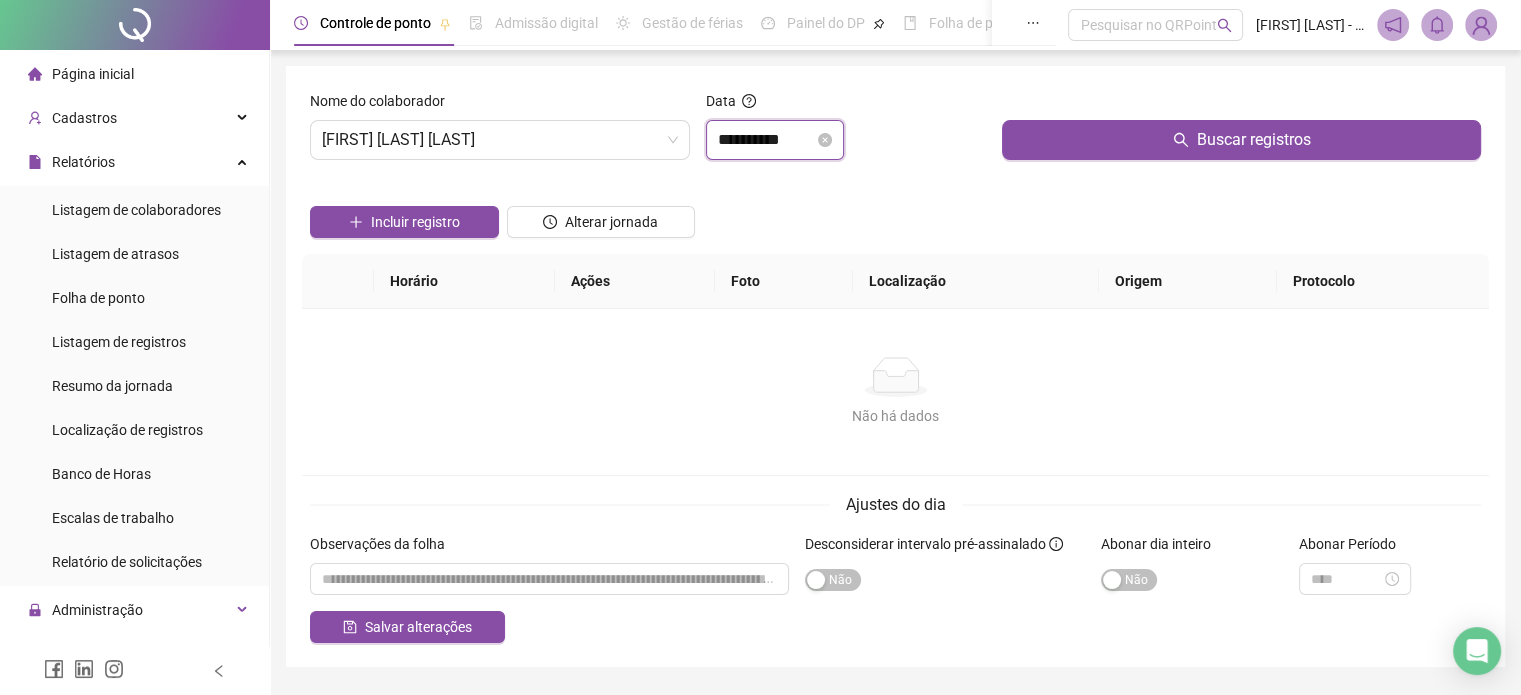 click on "**********" at bounding box center [766, 140] 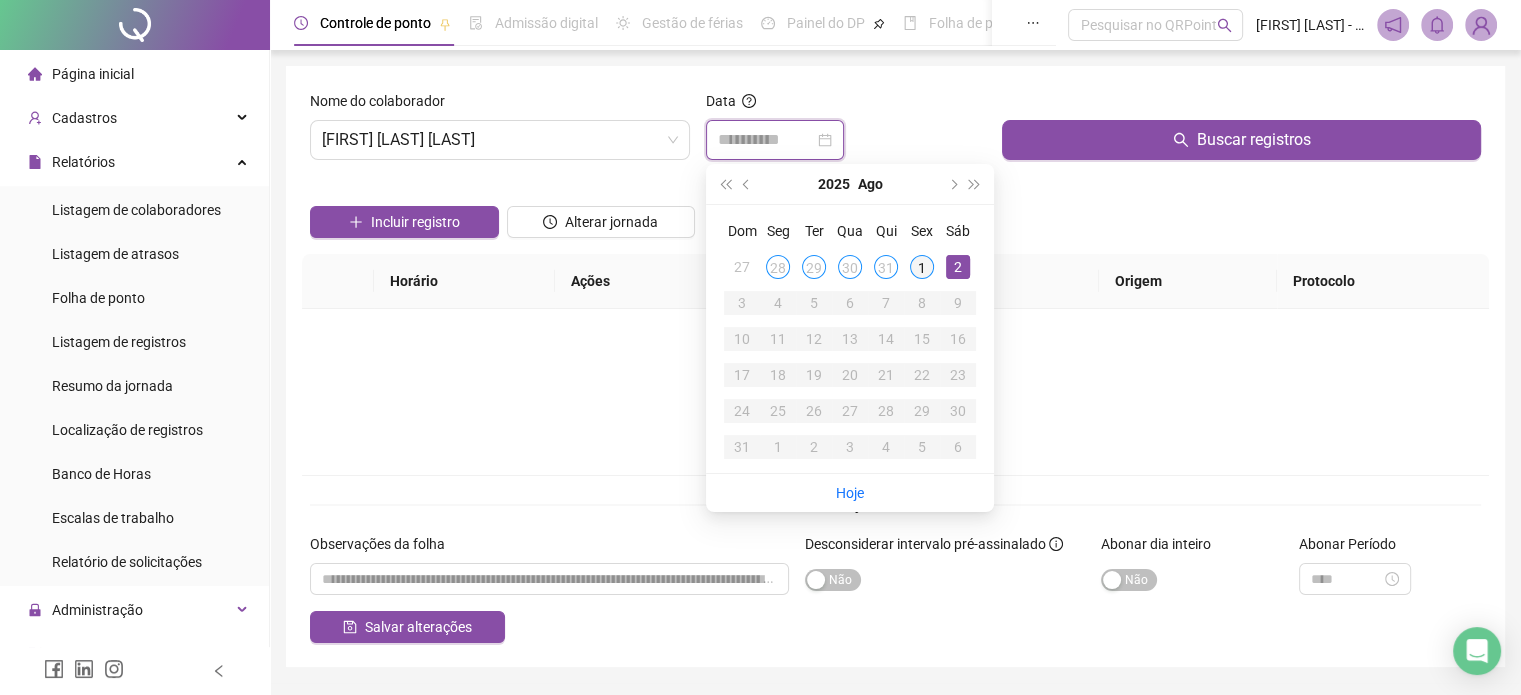 type on "**********" 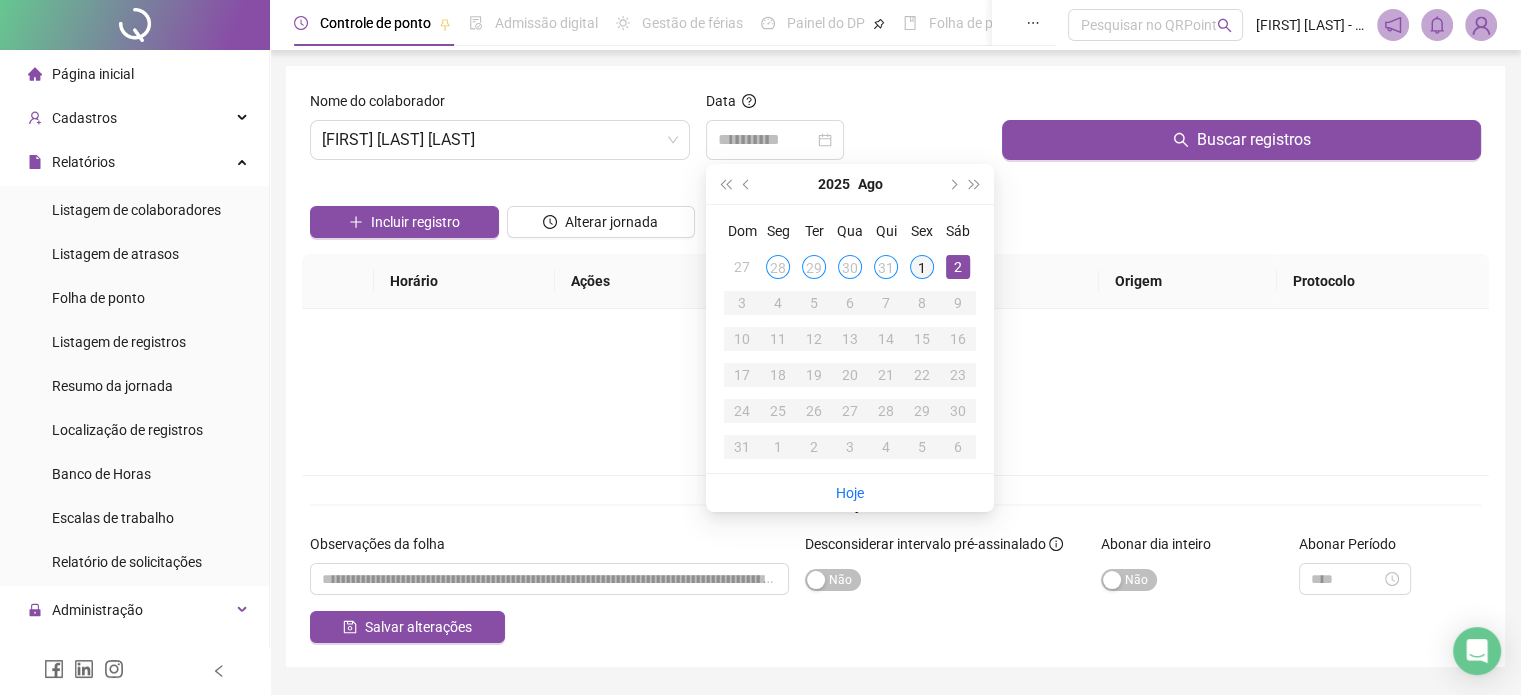 click on "1" at bounding box center (922, 267) 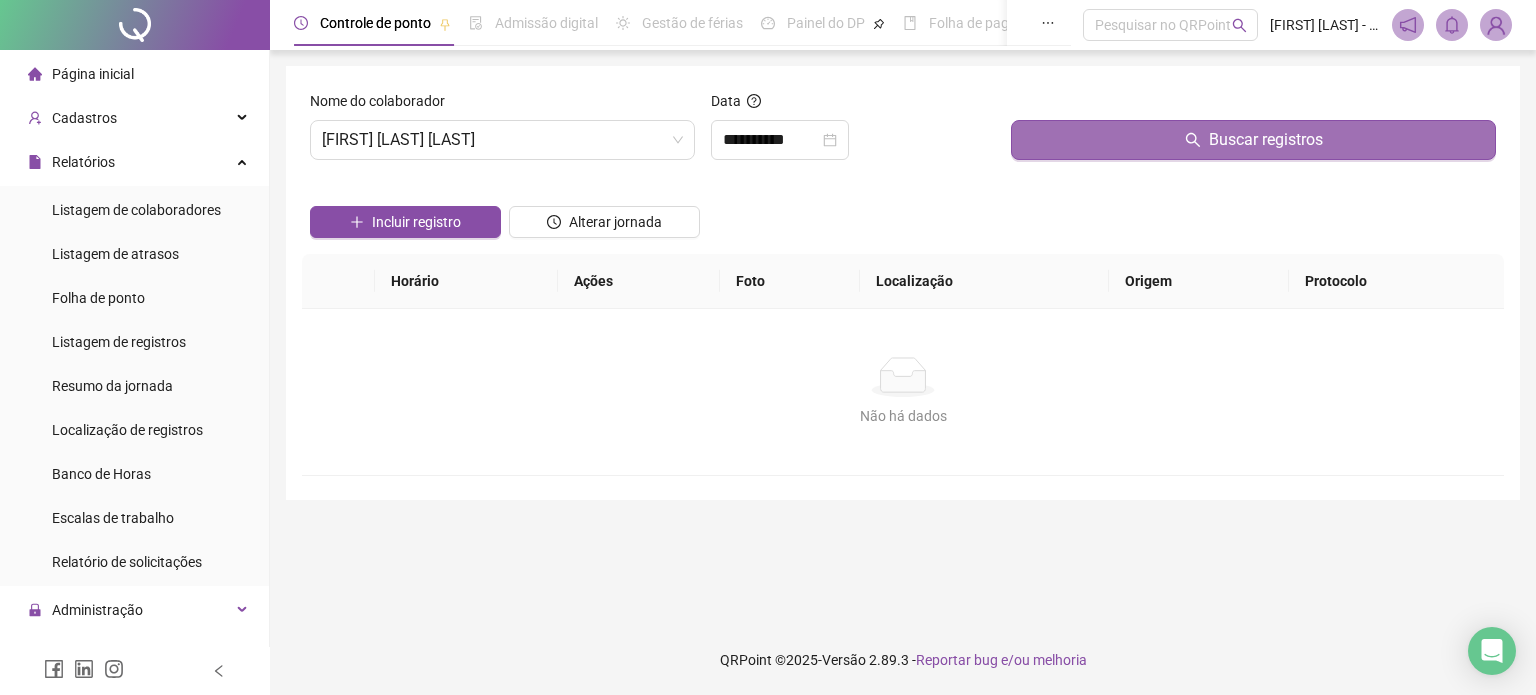 click on "Buscar registros" at bounding box center [1253, 140] 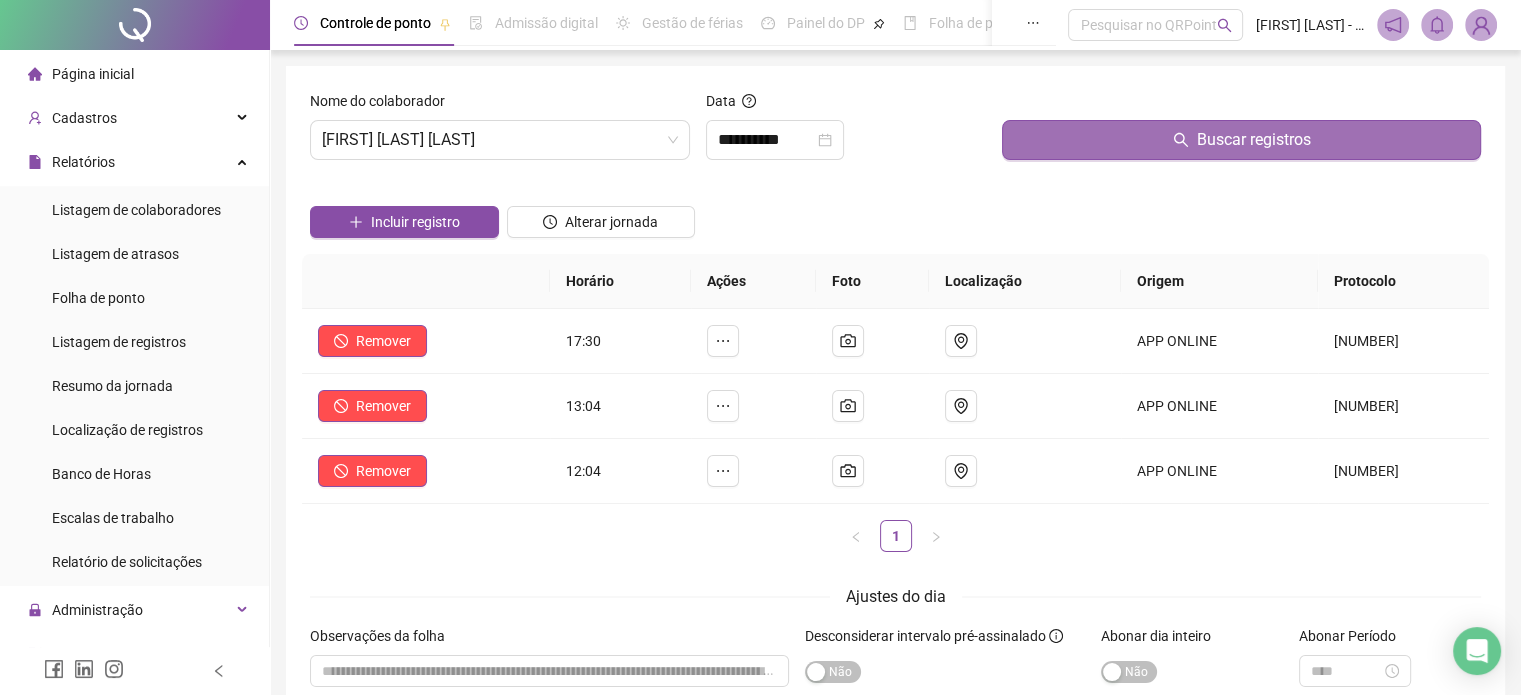 click on "Buscar registros" at bounding box center [1241, 140] 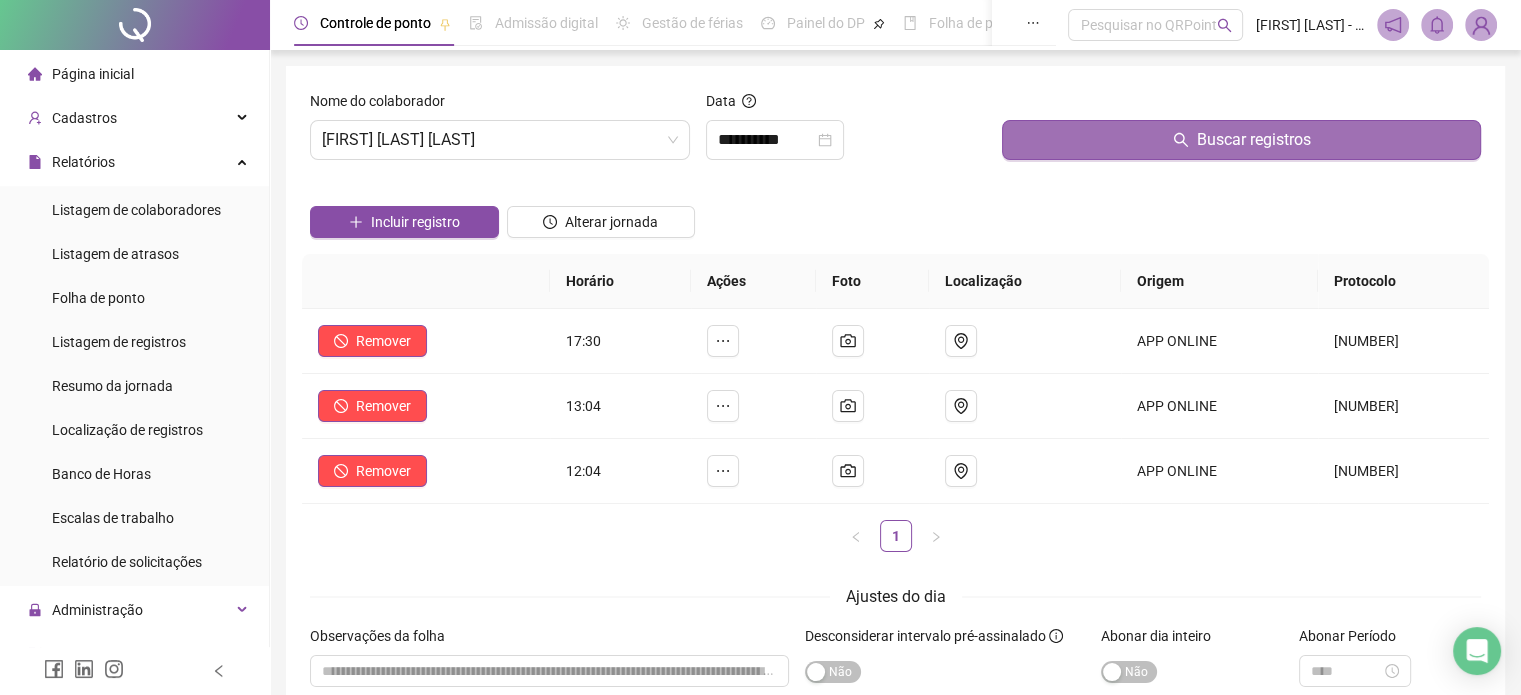 click on "Buscar registros" at bounding box center (1241, 140) 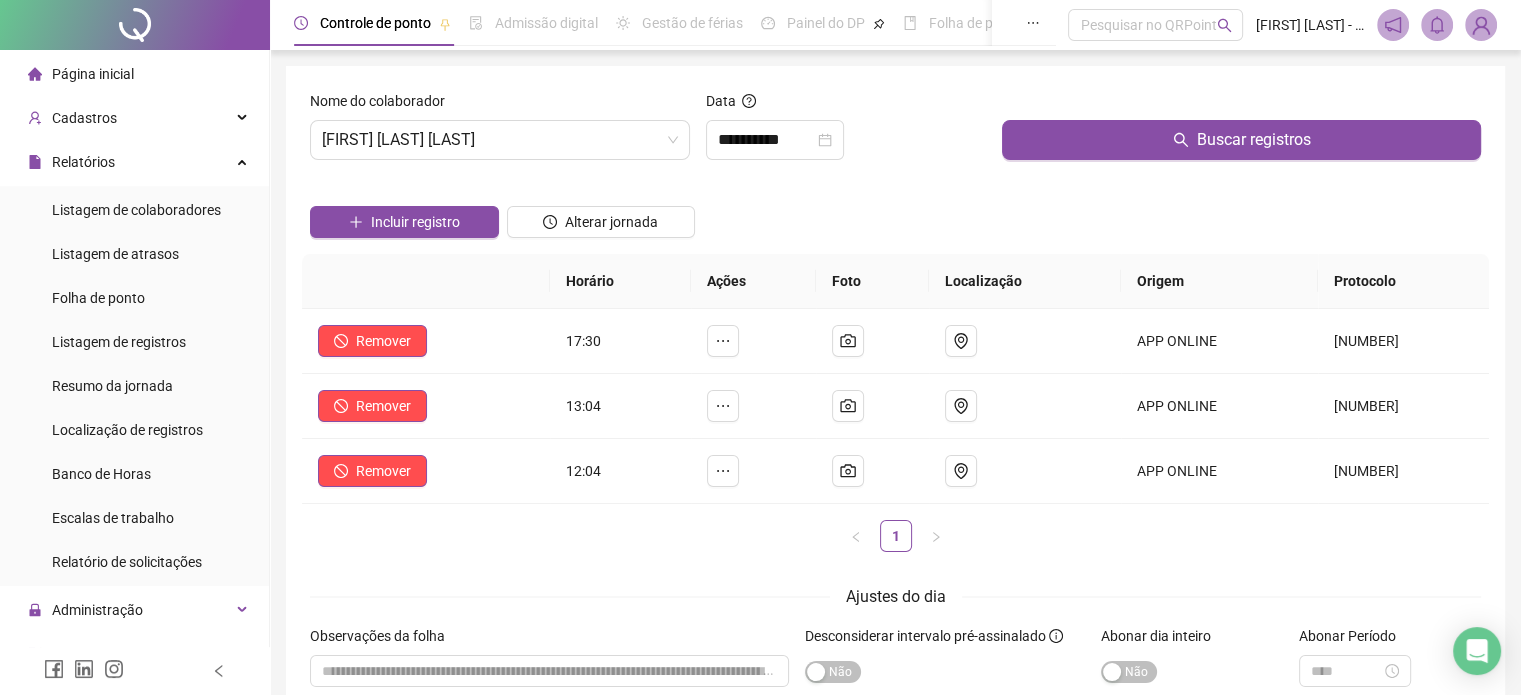 click on "Página inicial" at bounding box center (93, 74) 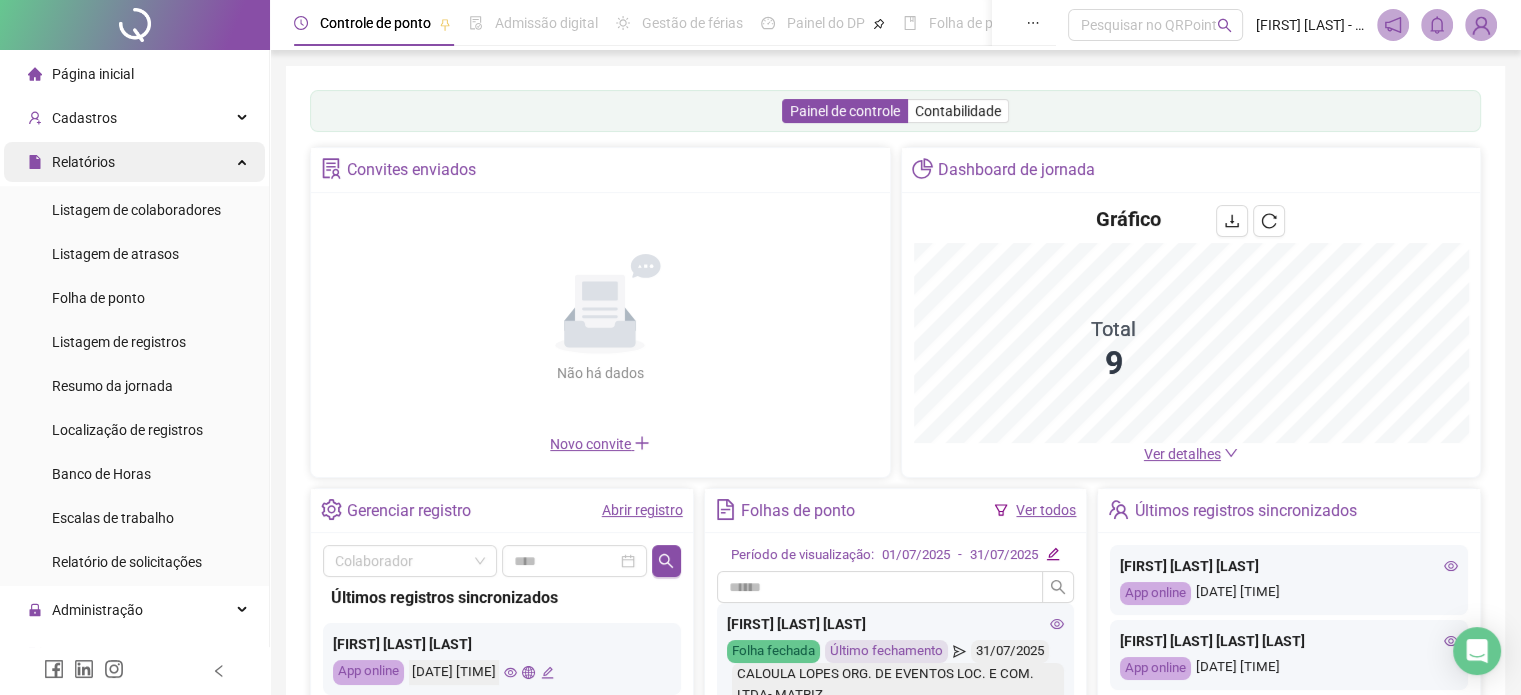 click on "Relatórios" at bounding box center [134, 162] 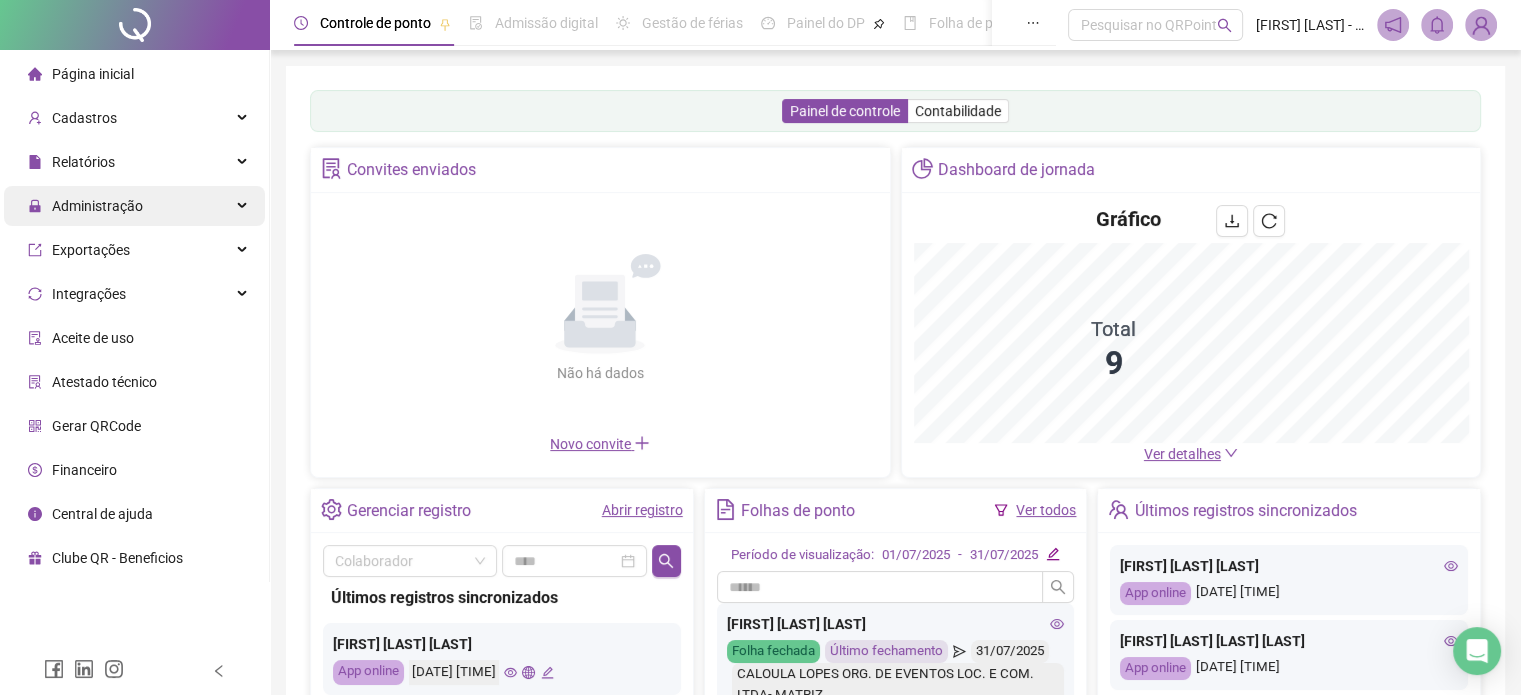 click on "Administração" at bounding box center (97, 206) 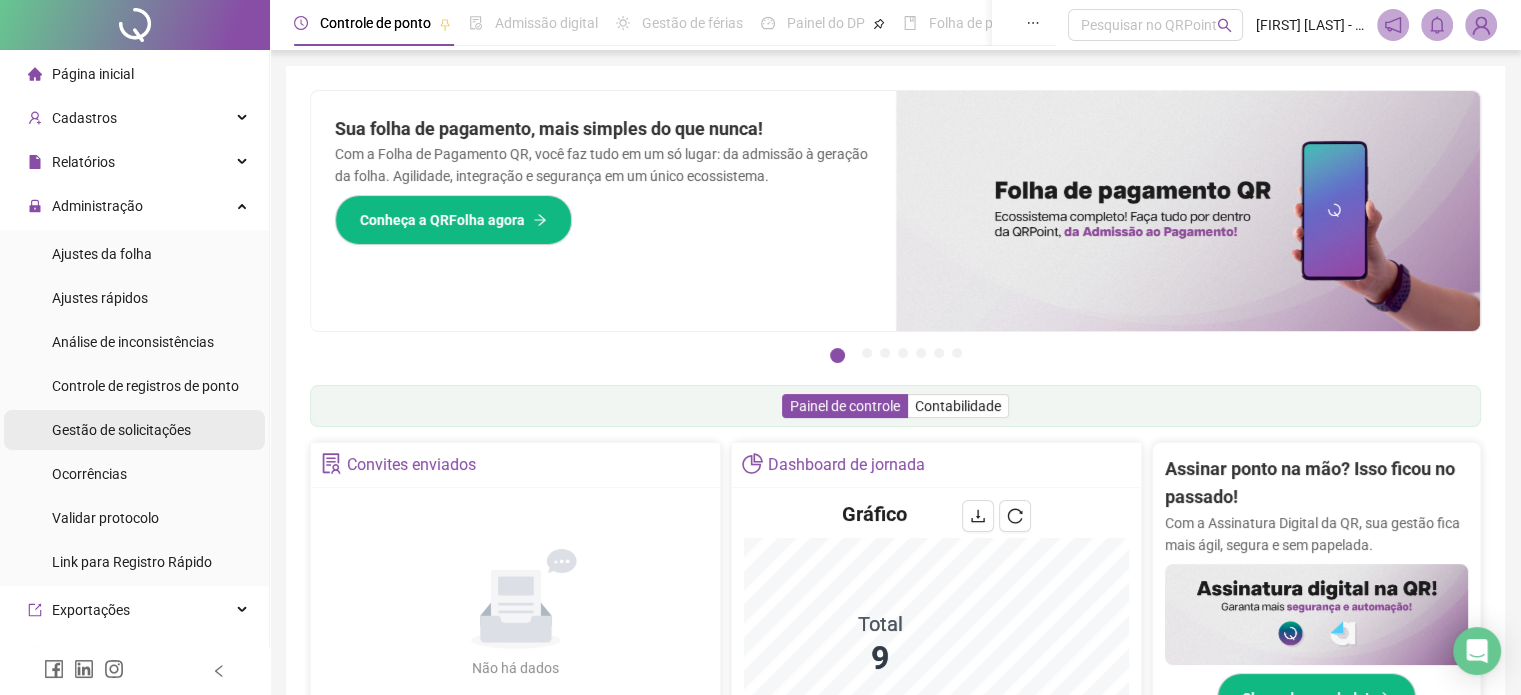 click on "Gestão de solicitações" at bounding box center (121, 430) 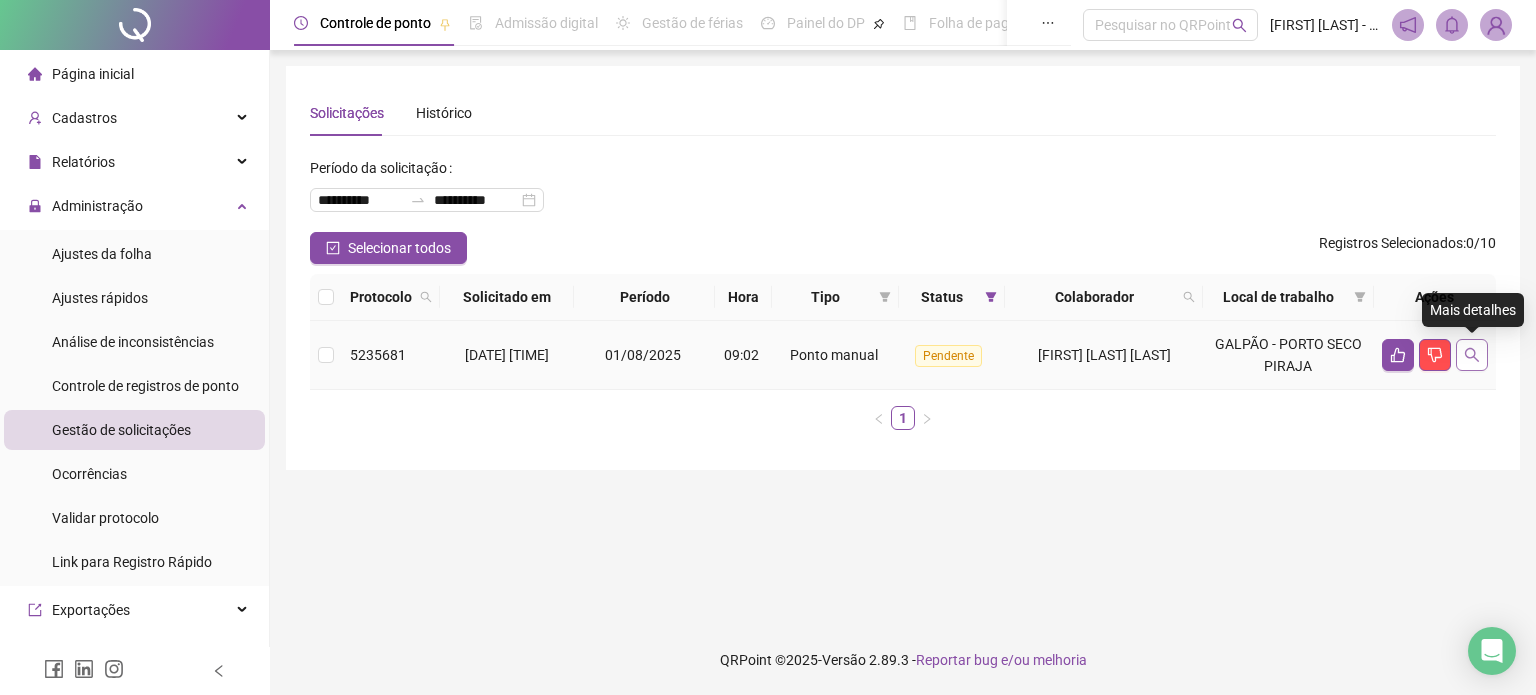 click 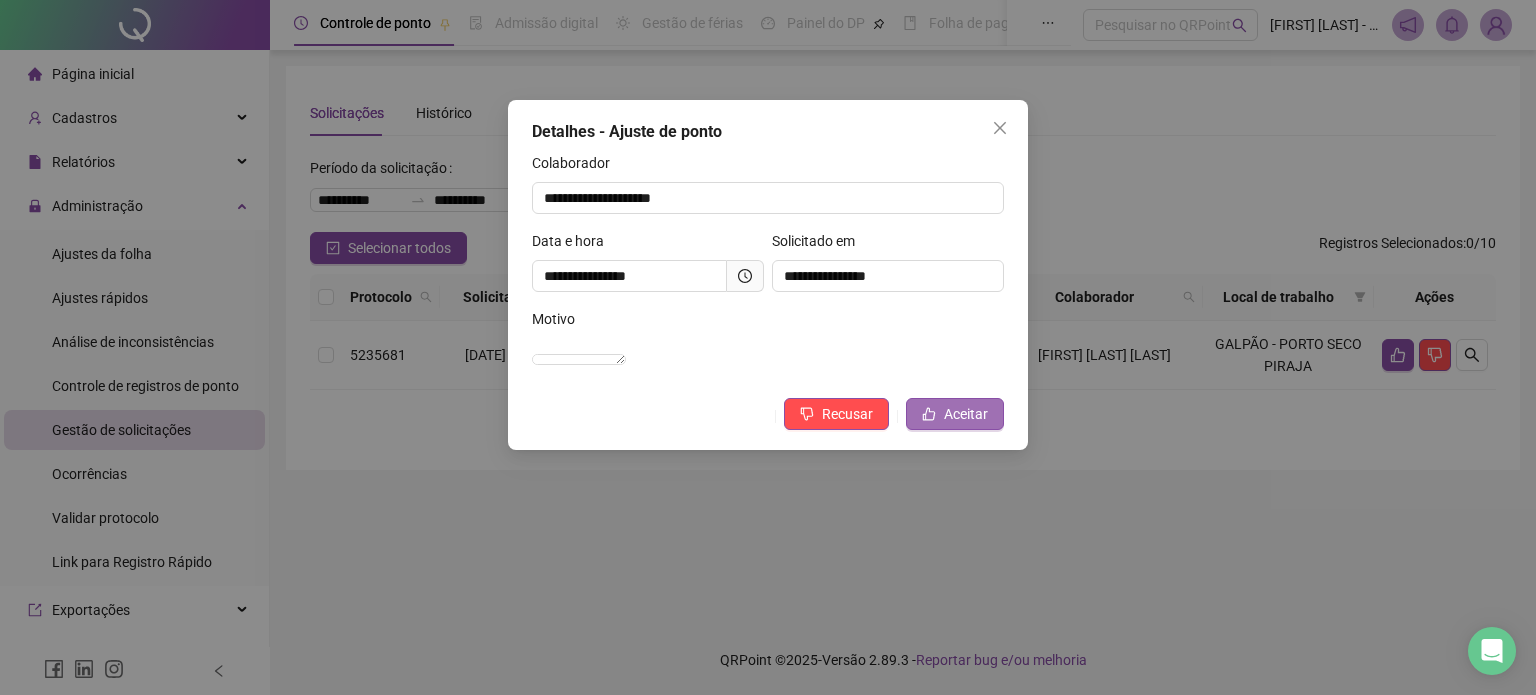 click on "Aceitar" at bounding box center [966, 414] 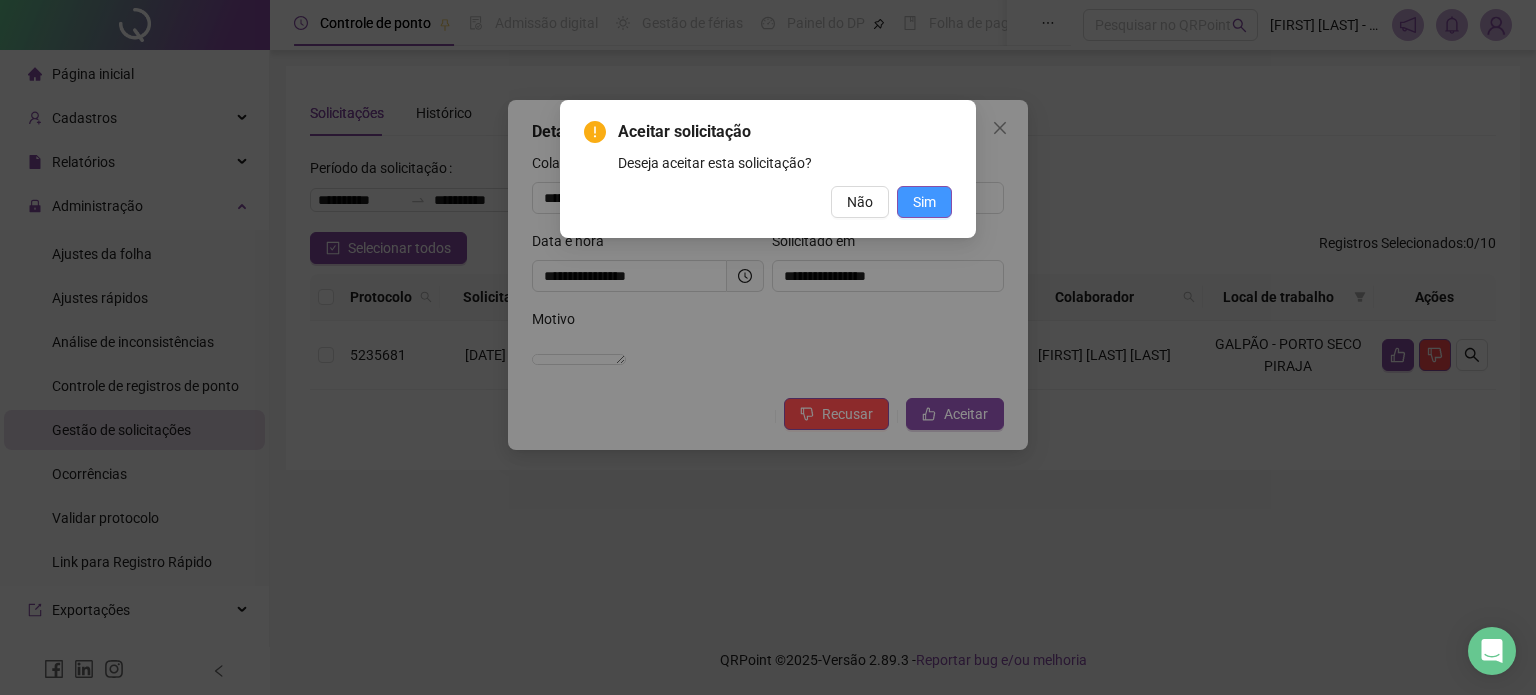 click on "Sim" at bounding box center (924, 202) 